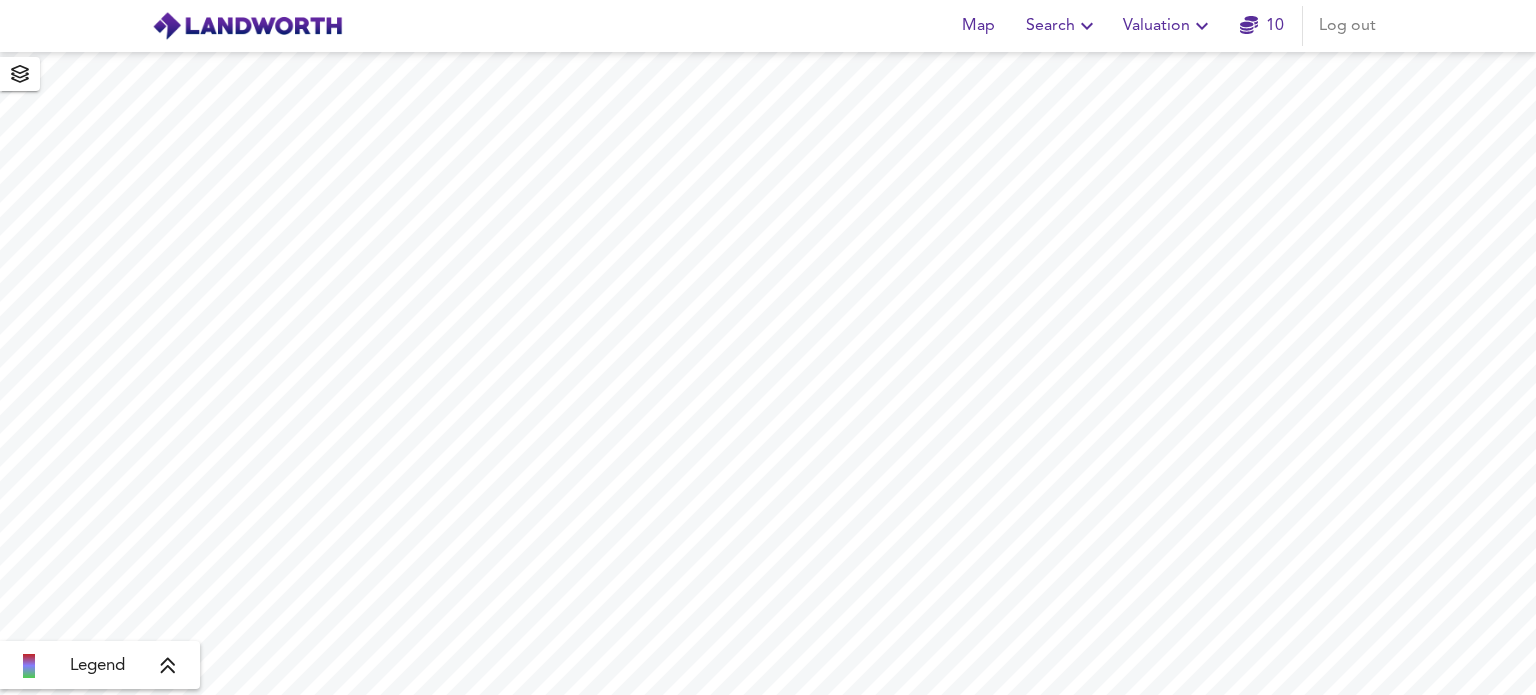 scroll, scrollTop: 0, scrollLeft: 0, axis: both 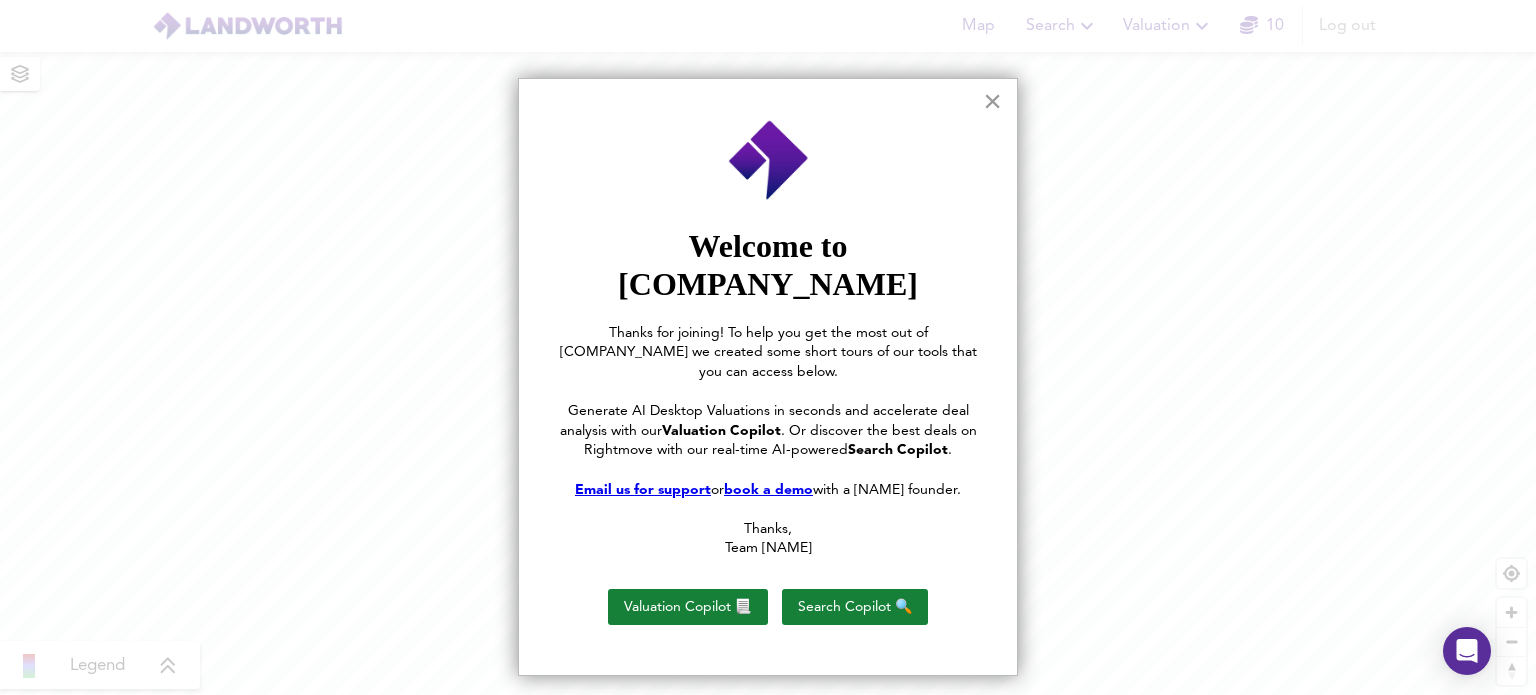 click on "×" at bounding box center [992, 101] 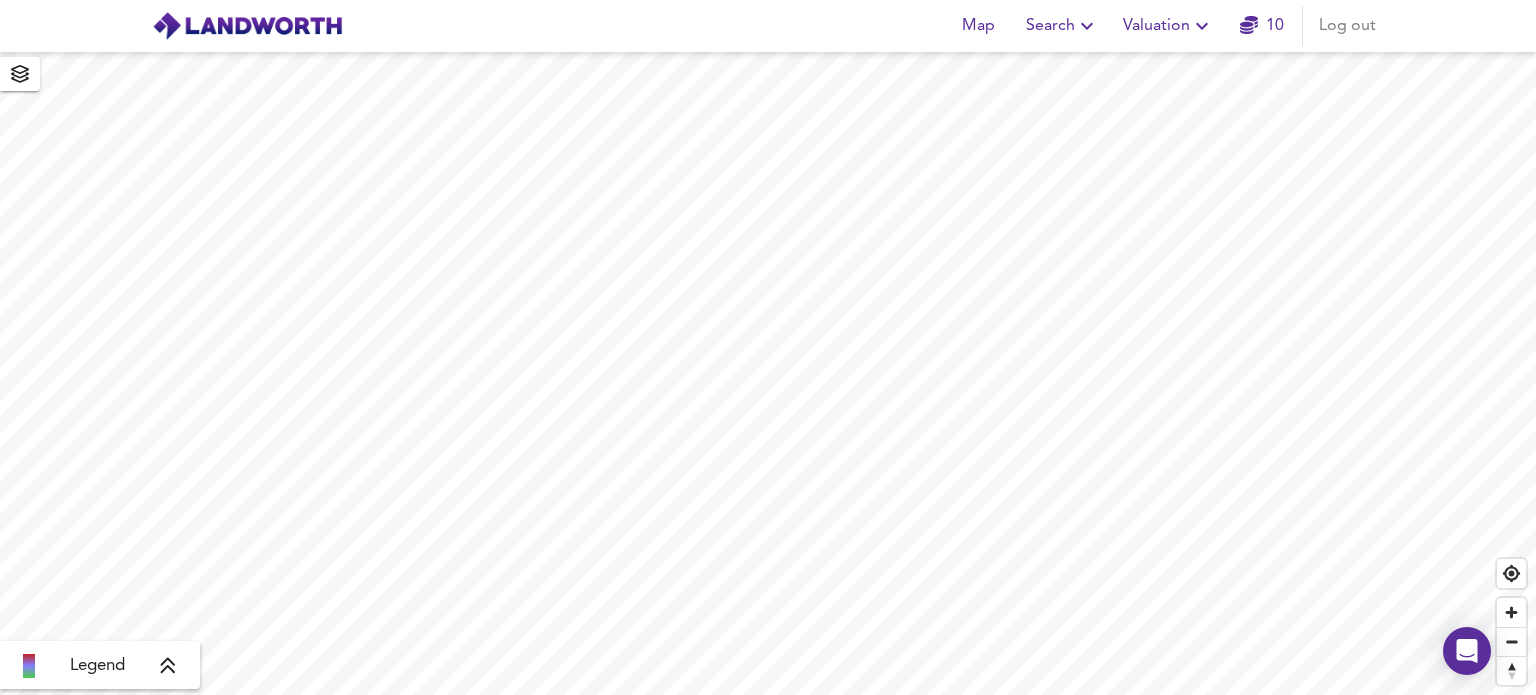click on "Search" at bounding box center [1062, 26] 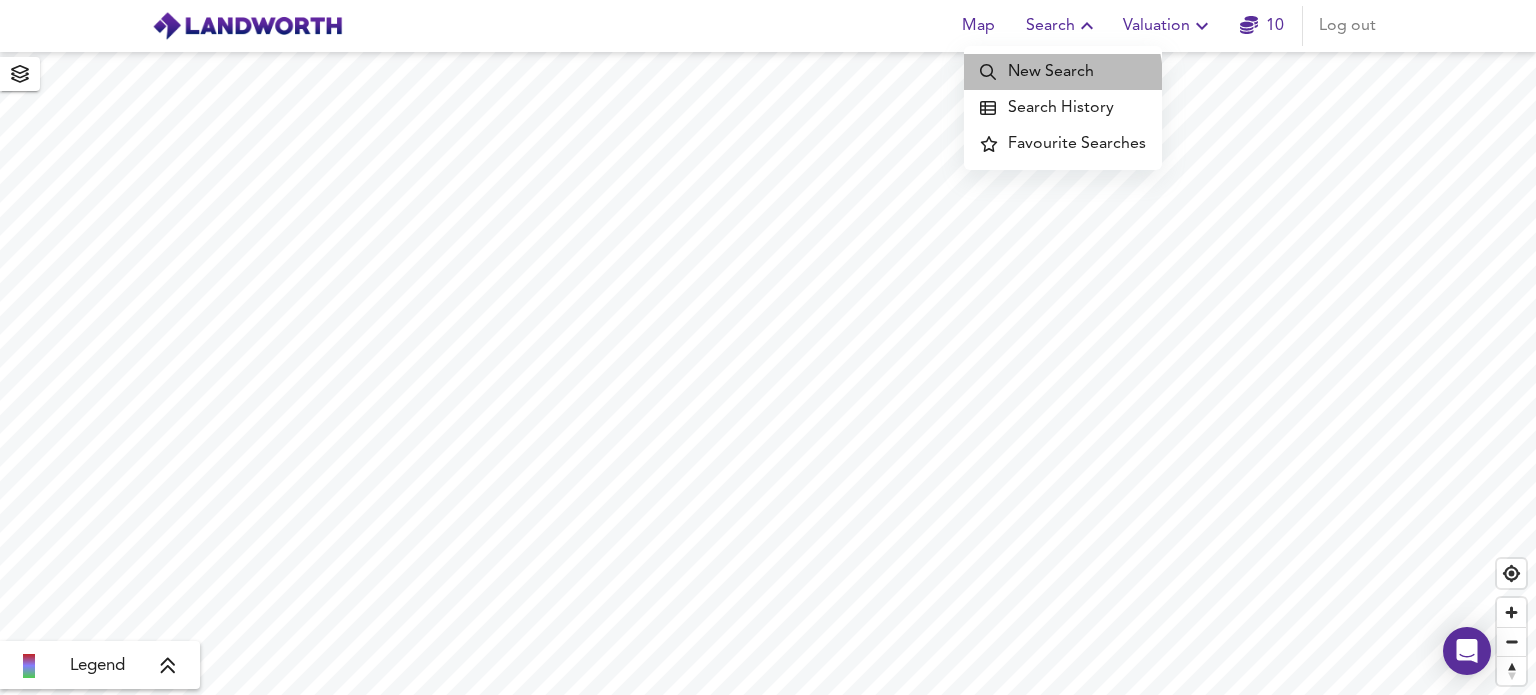 click on "New Search" at bounding box center (1063, 72) 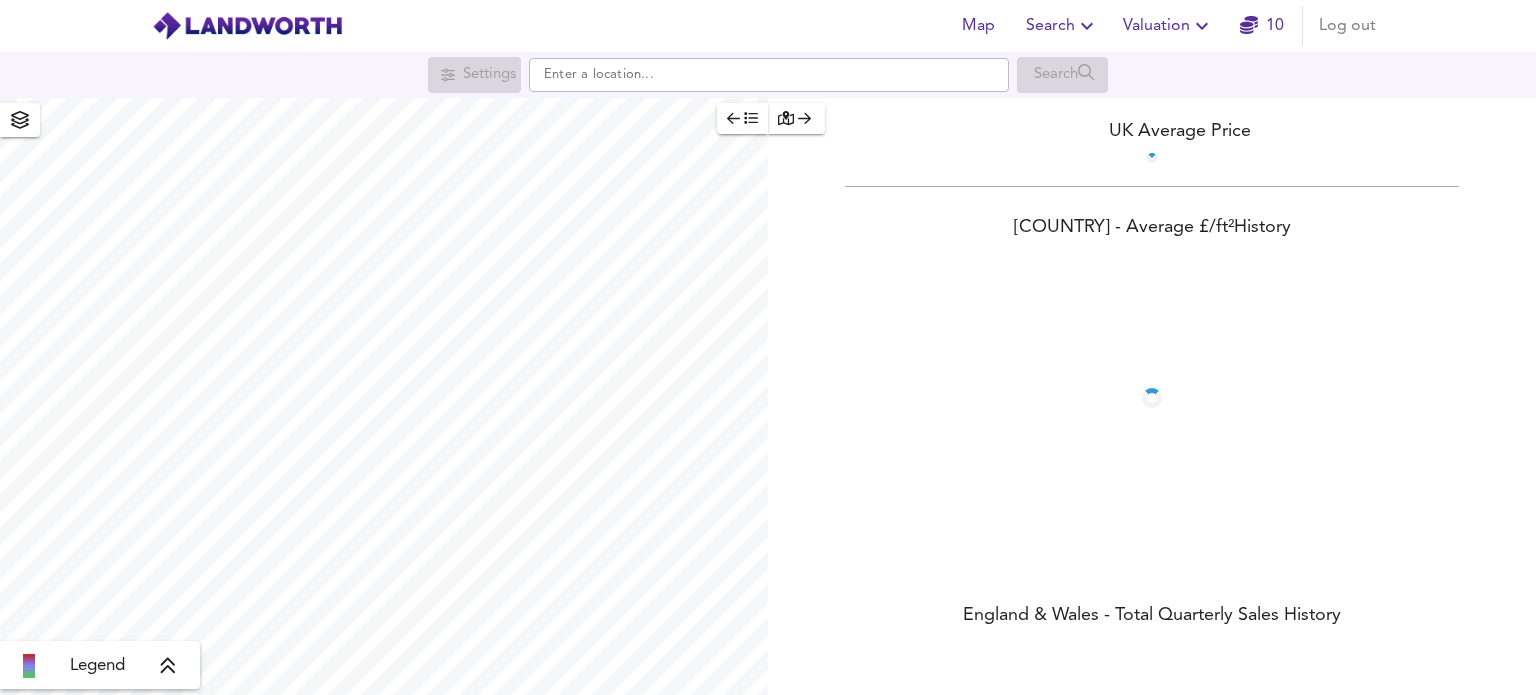 scroll, scrollTop: 0, scrollLeft: 0, axis: both 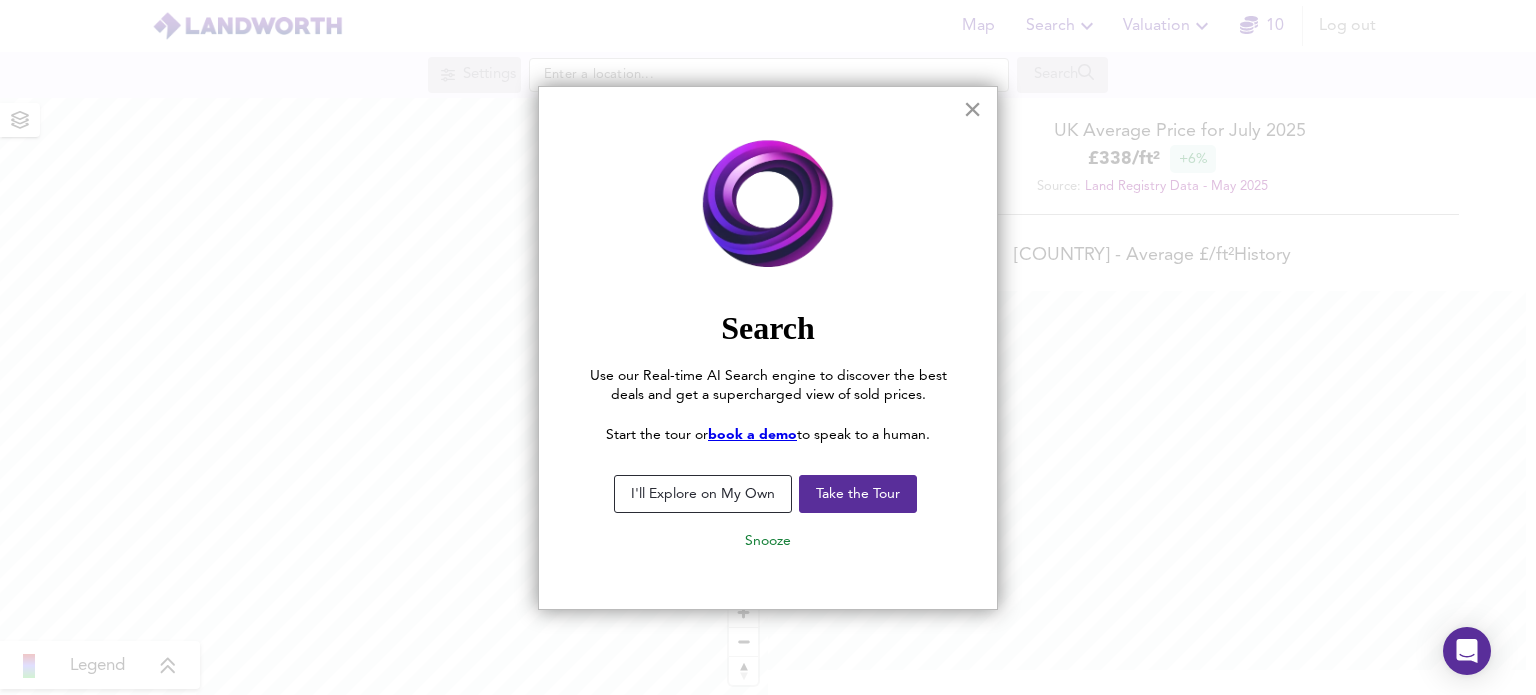 click on "×" at bounding box center [972, 109] 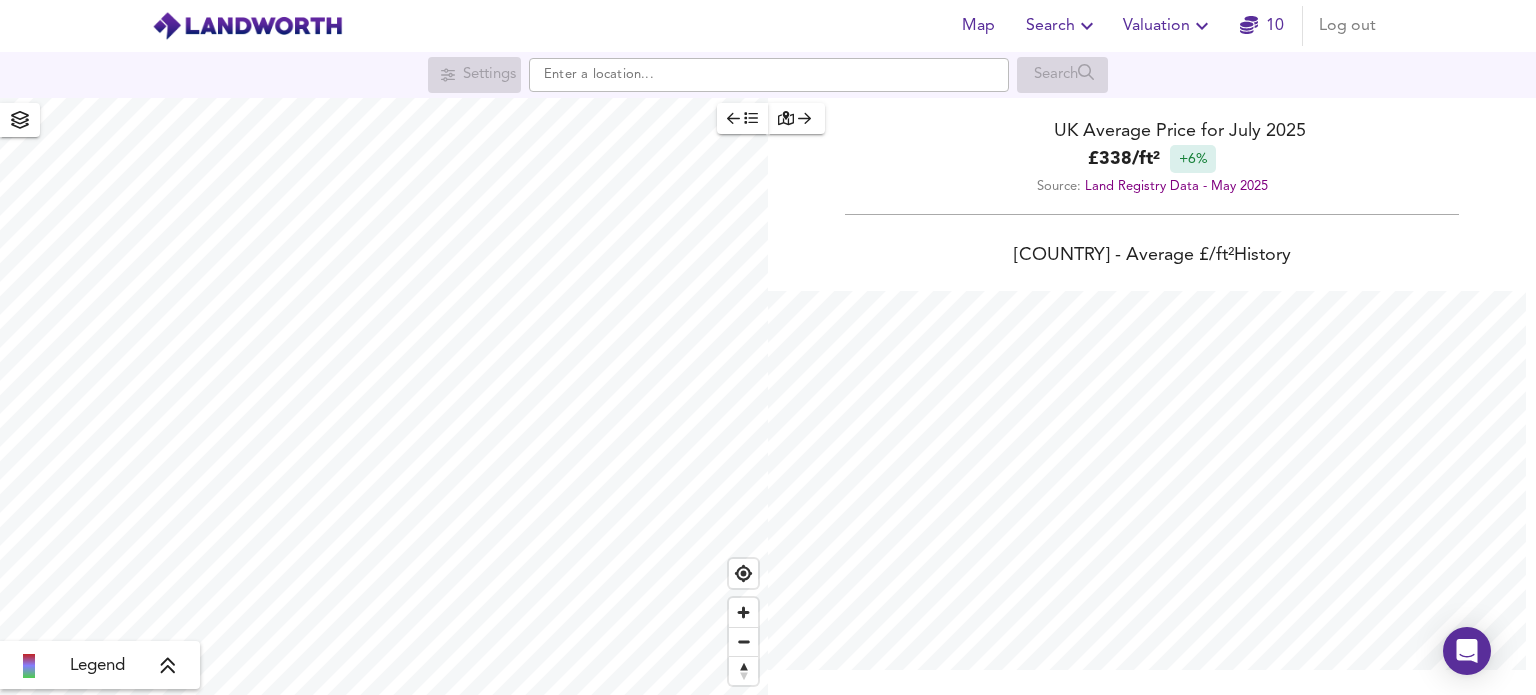 click on "Valuation" at bounding box center (1168, 26) 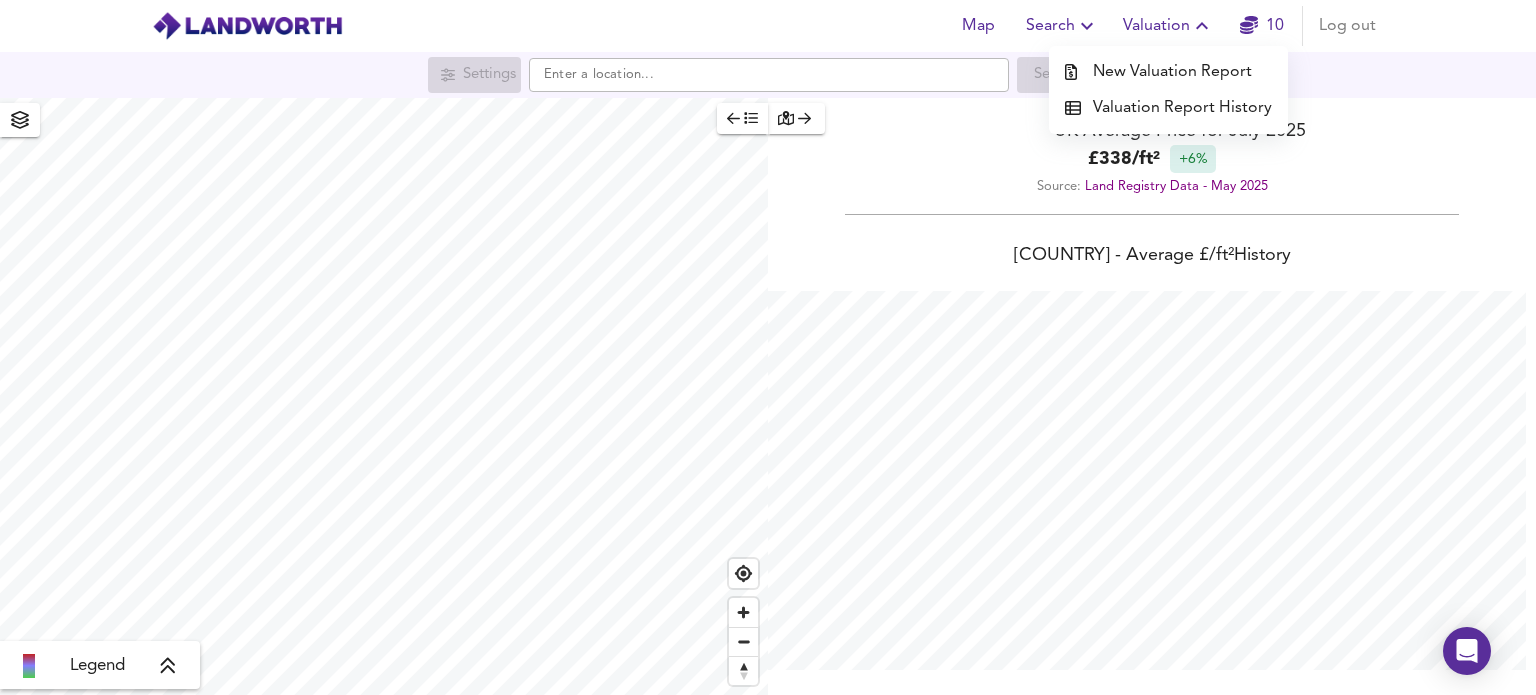 click on "New Valuation Report" at bounding box center (1168, 72) 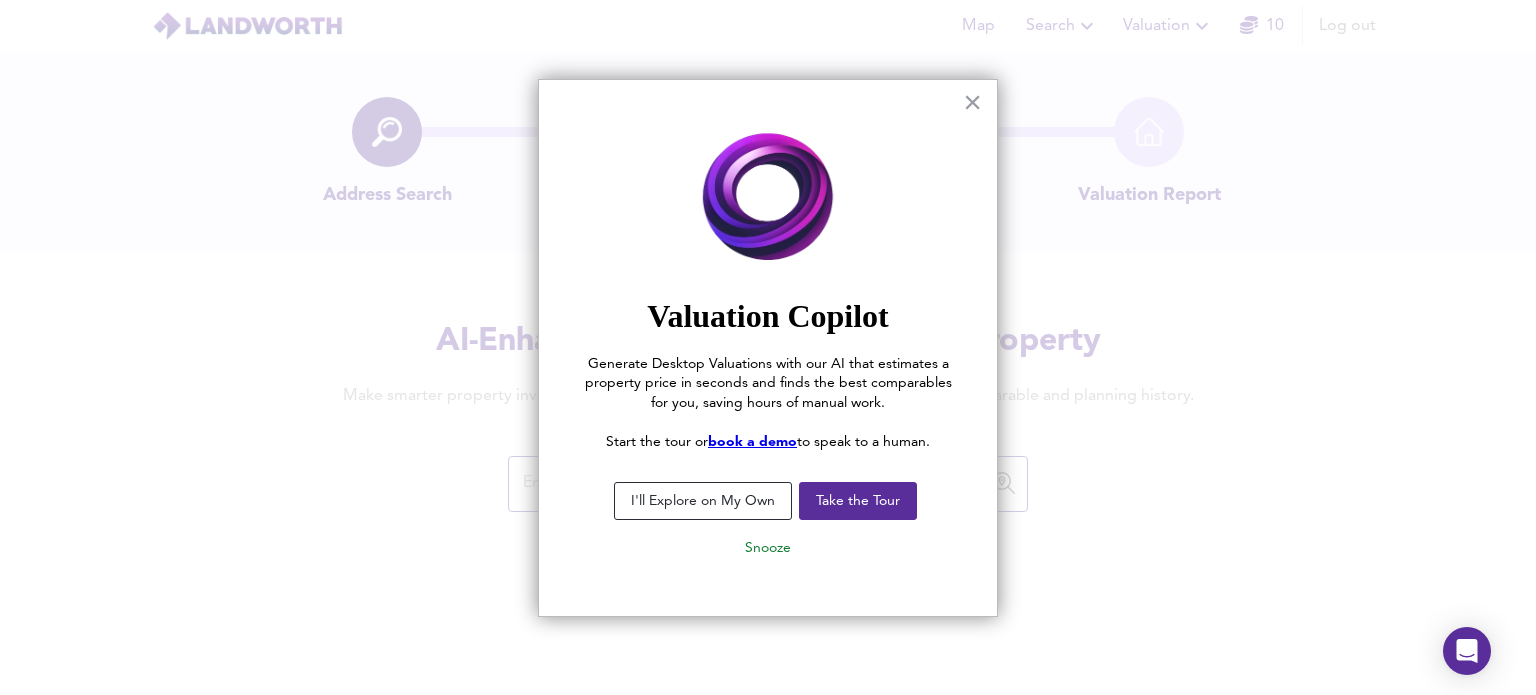 click on "I'll Explore on My Own" at bounding box center (703, 501) 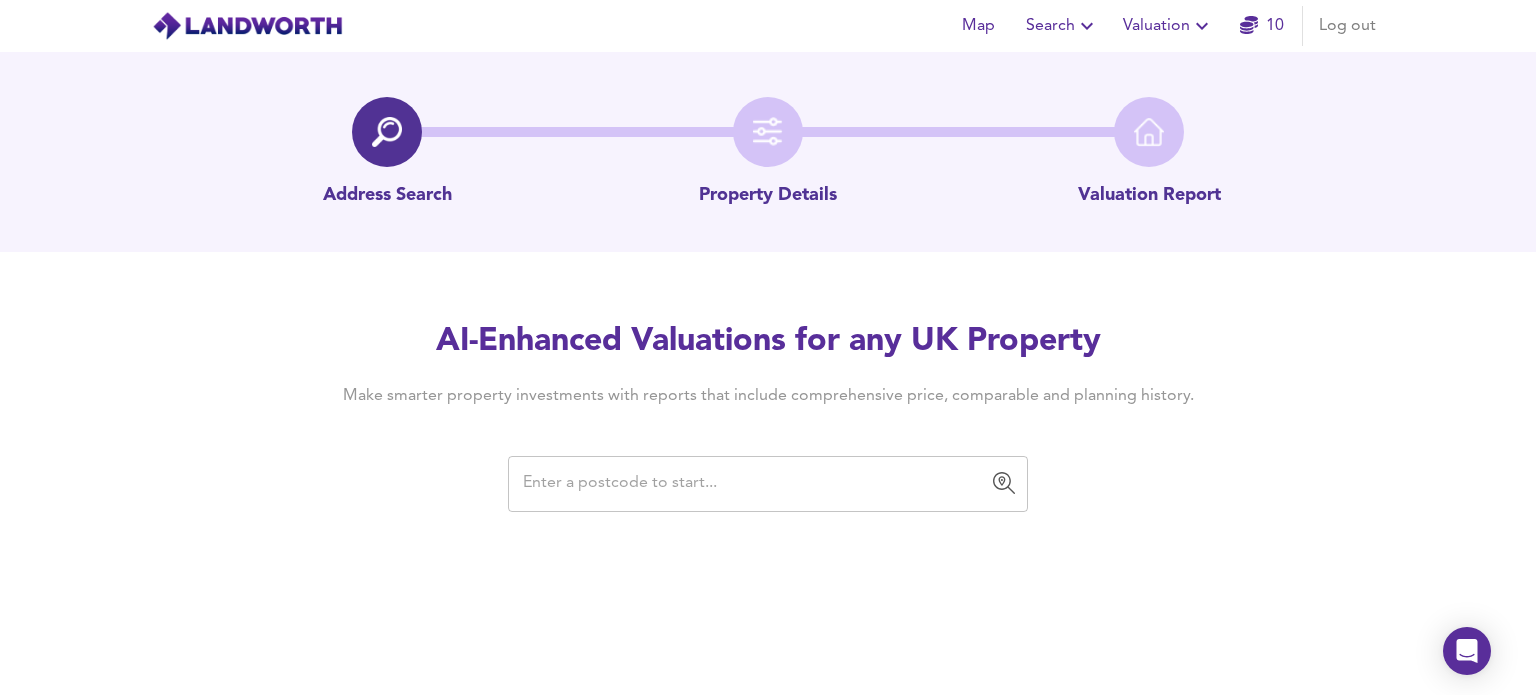 click at bounding box center (753, 484) 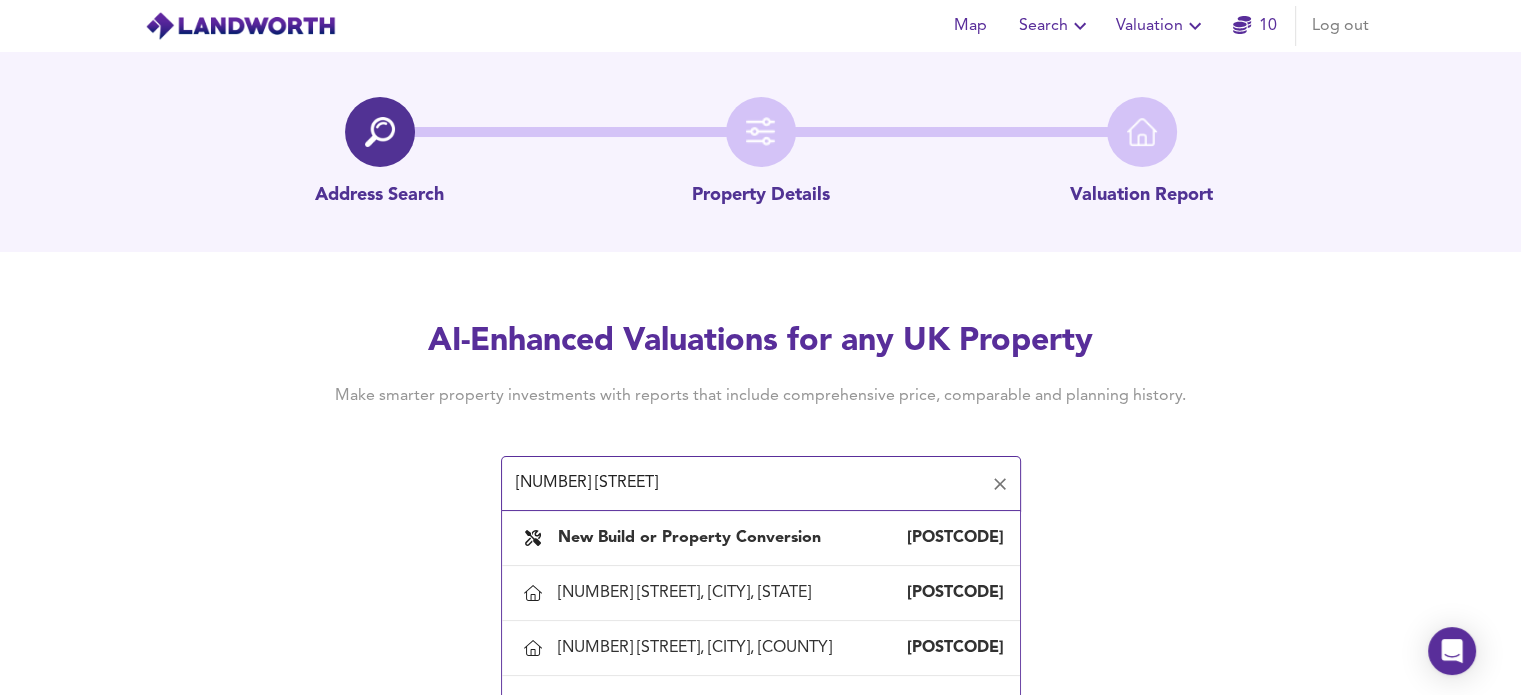 click on "242 main road" at bounding box center [746, 484] 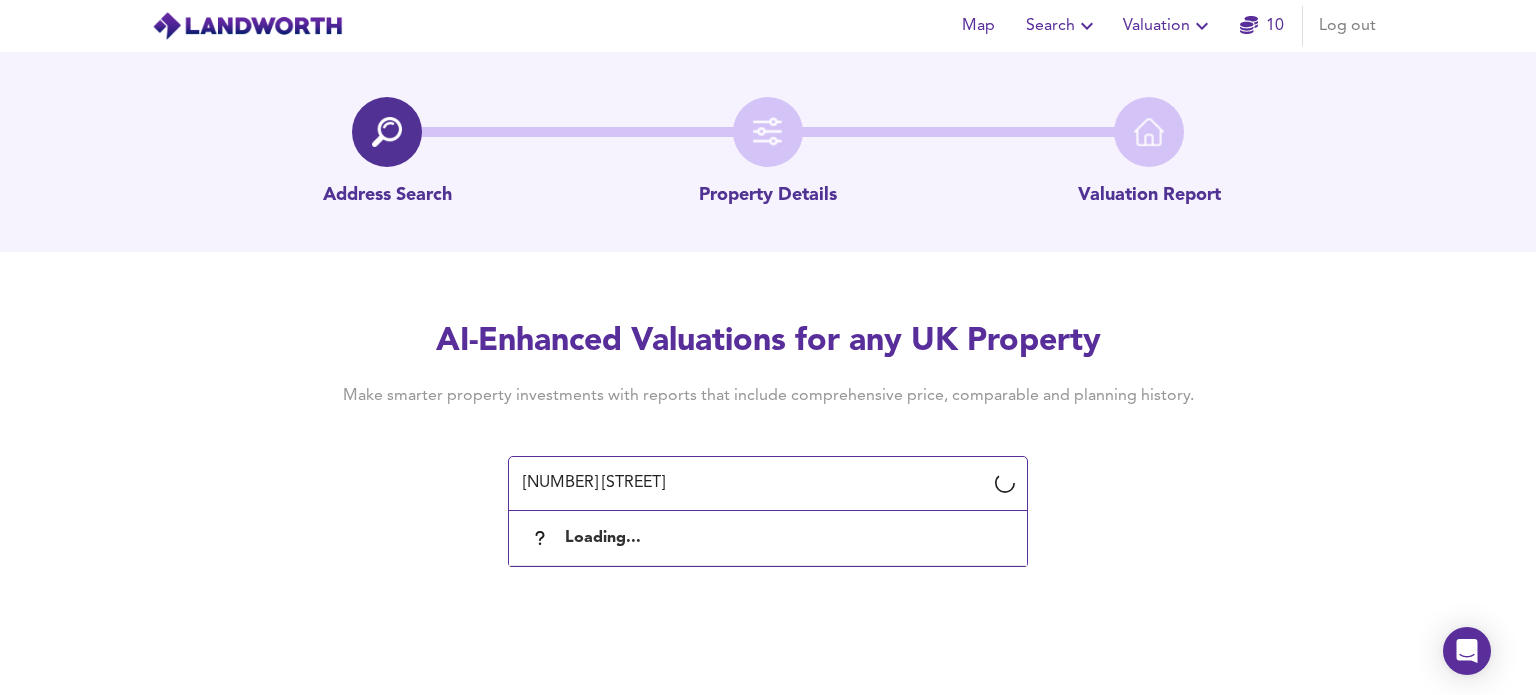 click on "238 main road" at bounding box center (753, 484) 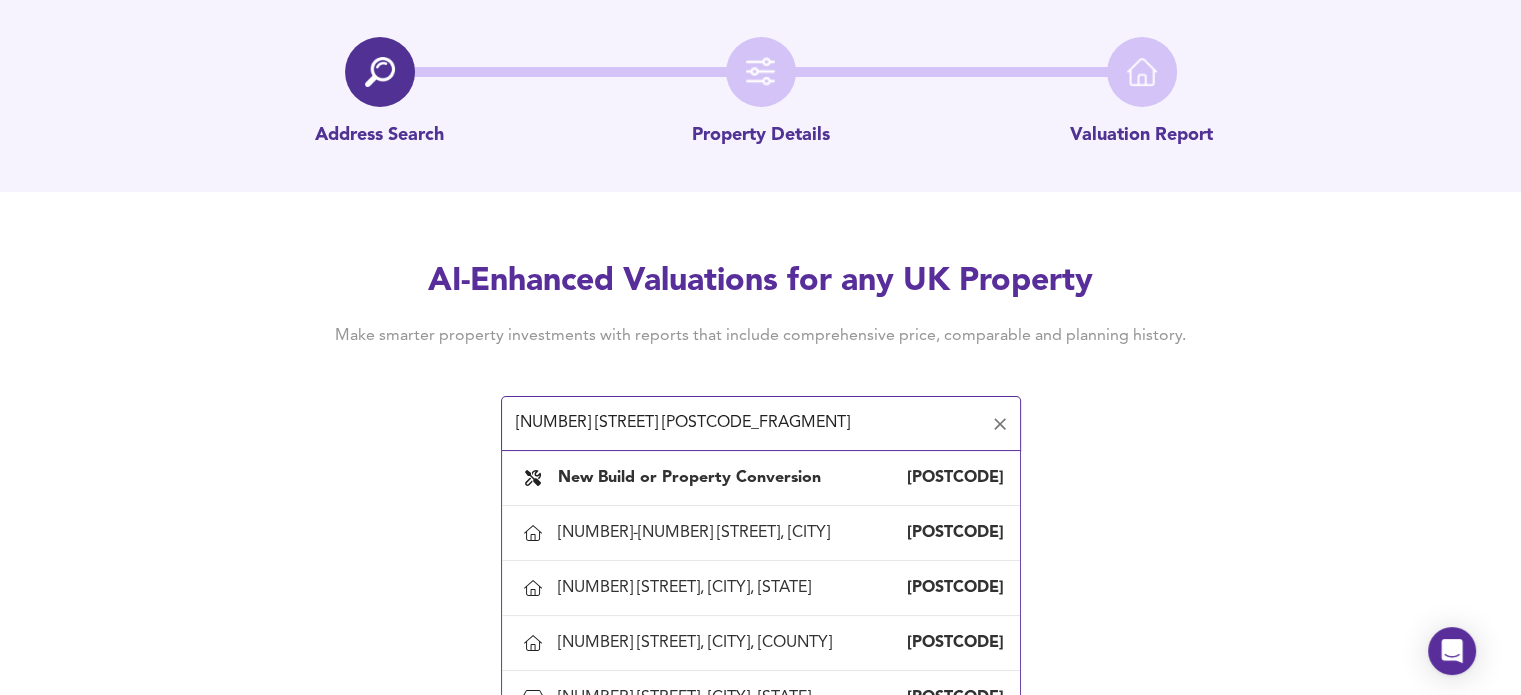 scroll, scrollTop: 92, scrollLeft: 0, axis: vertical 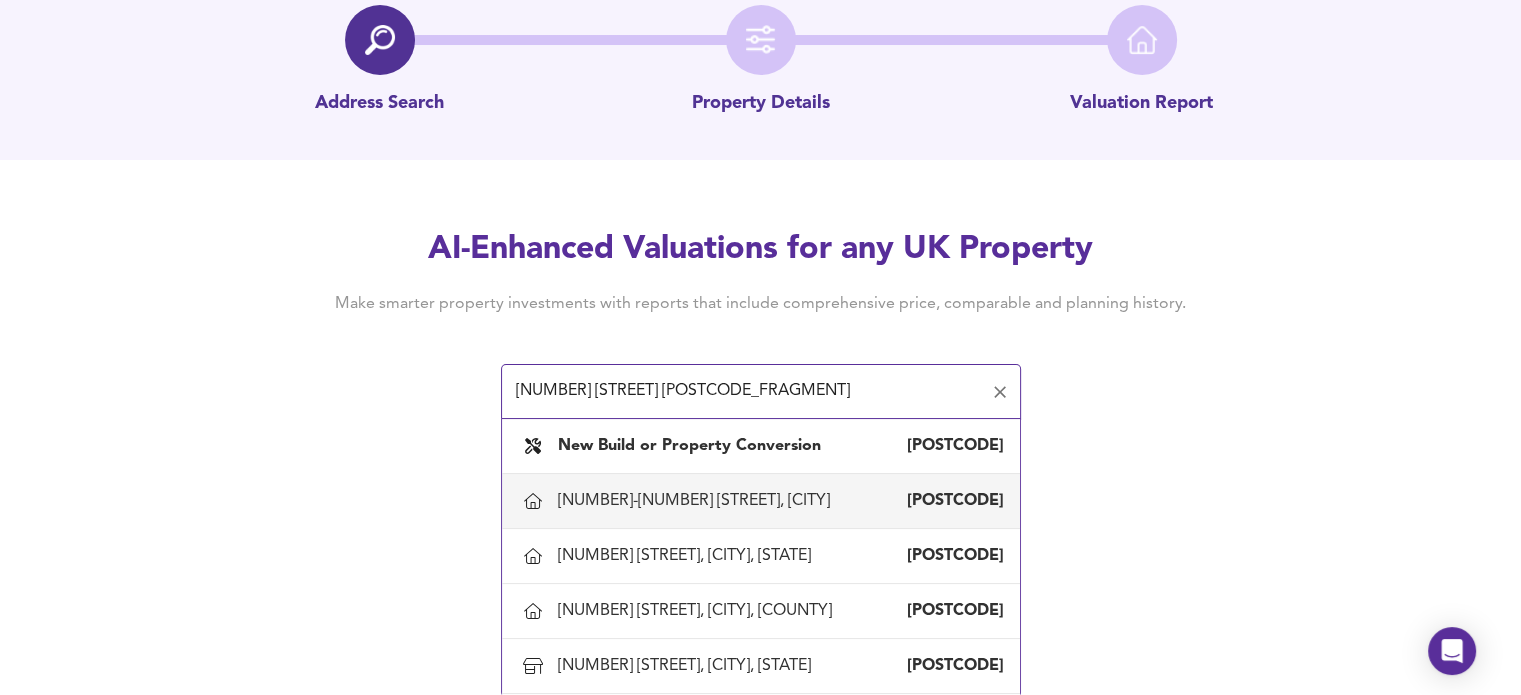 click on "236-238 Main Road, Sheffield" at bounding box center (698, 501) 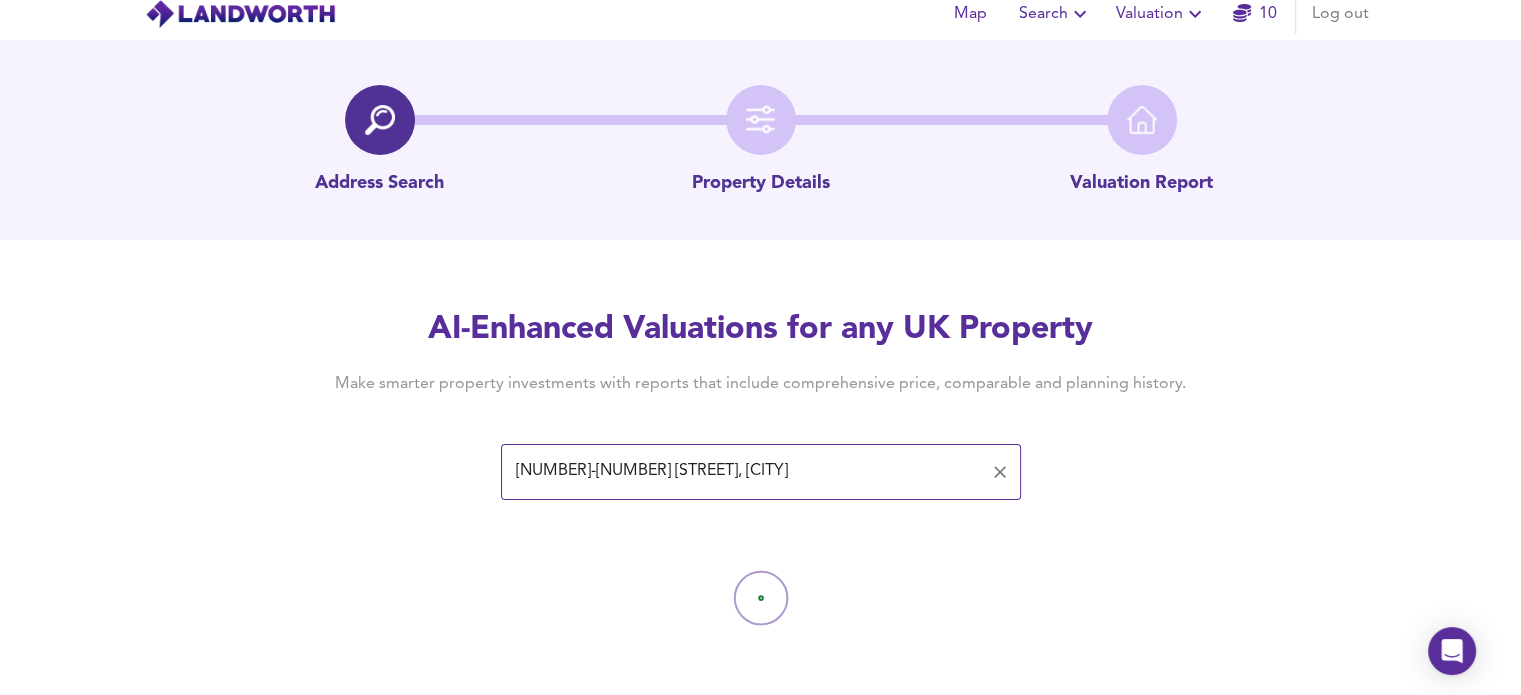 scroll, scrollTop: 15, scrollLeft: 0, axis: vertical 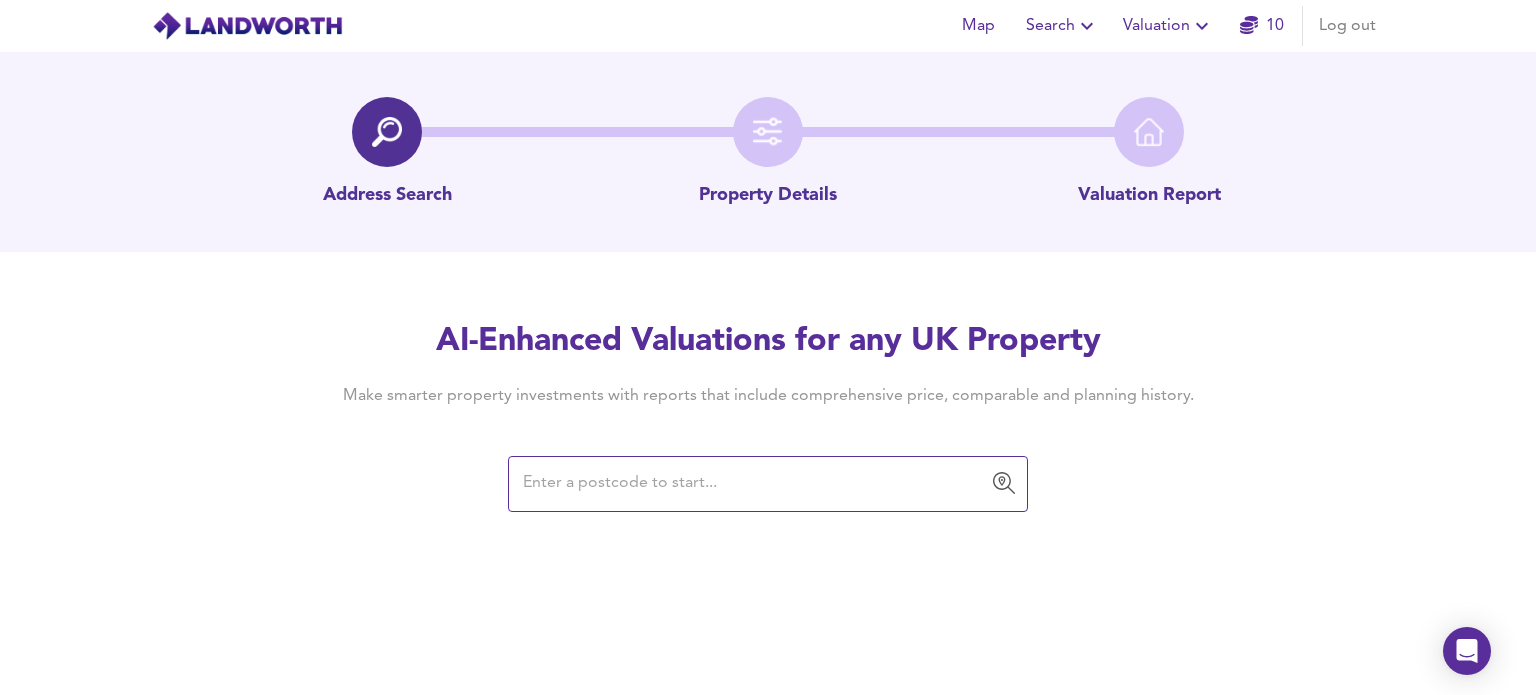 click at bounding box center (753, 484) 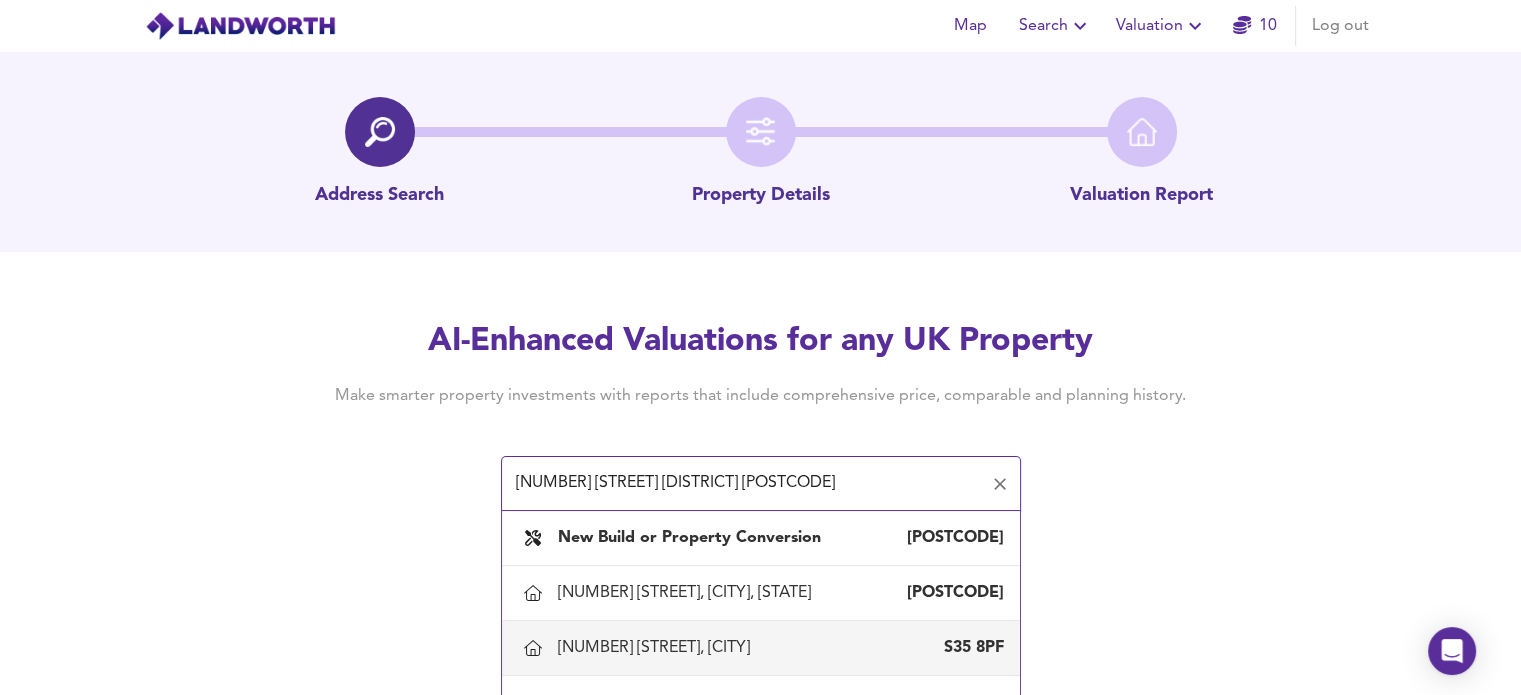 click on "18 Hill Top Road, Sheffield" at bounding box center [658, 648] 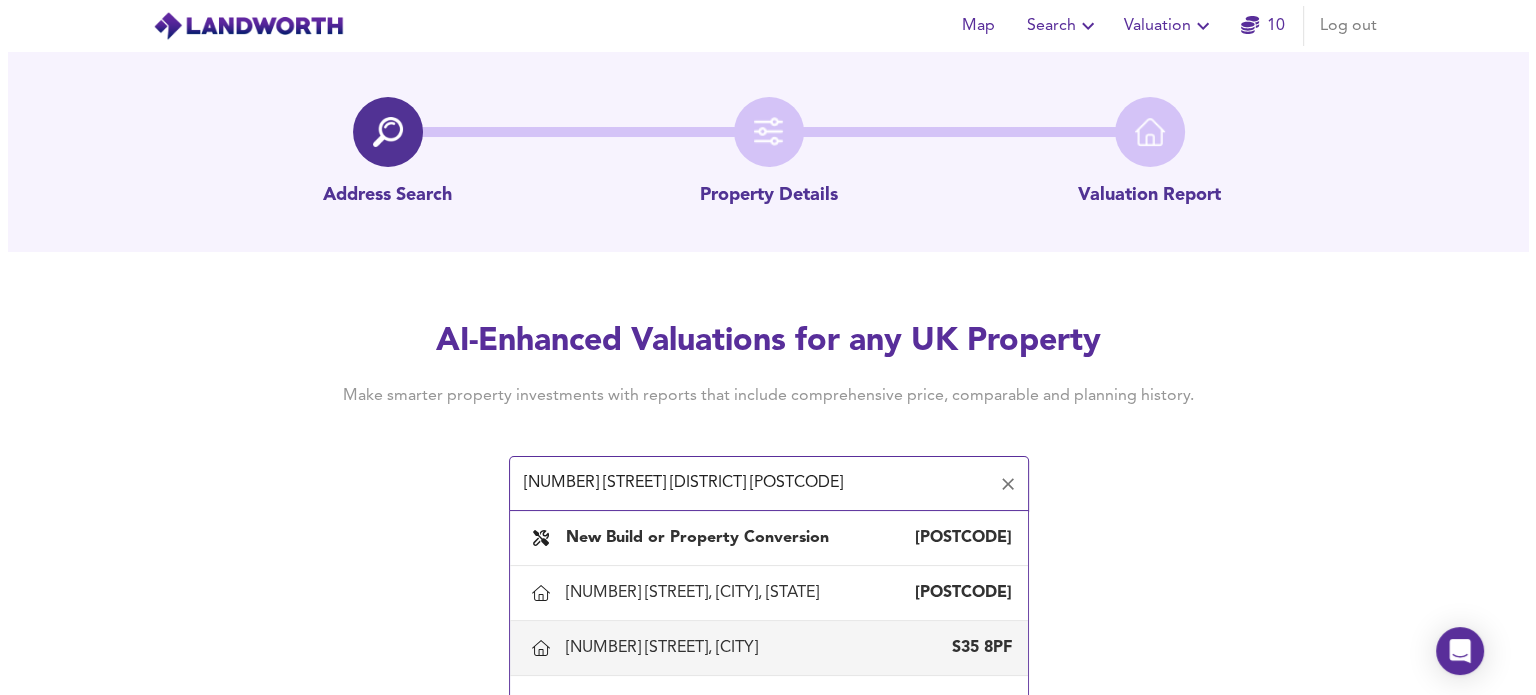type on "18 Hill Top Road, Sheffield" 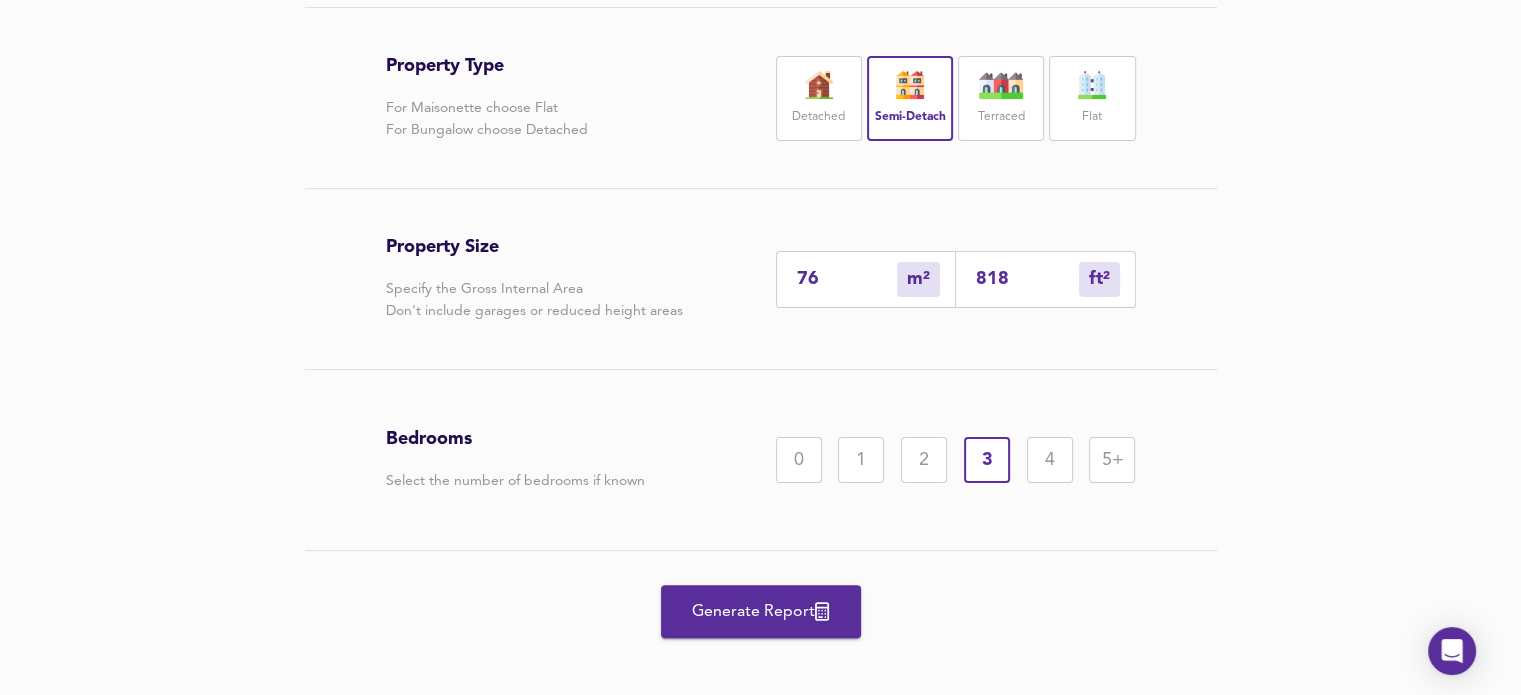 scroll, scrollTop: 451, scrollLeft: 0, axis: vertical 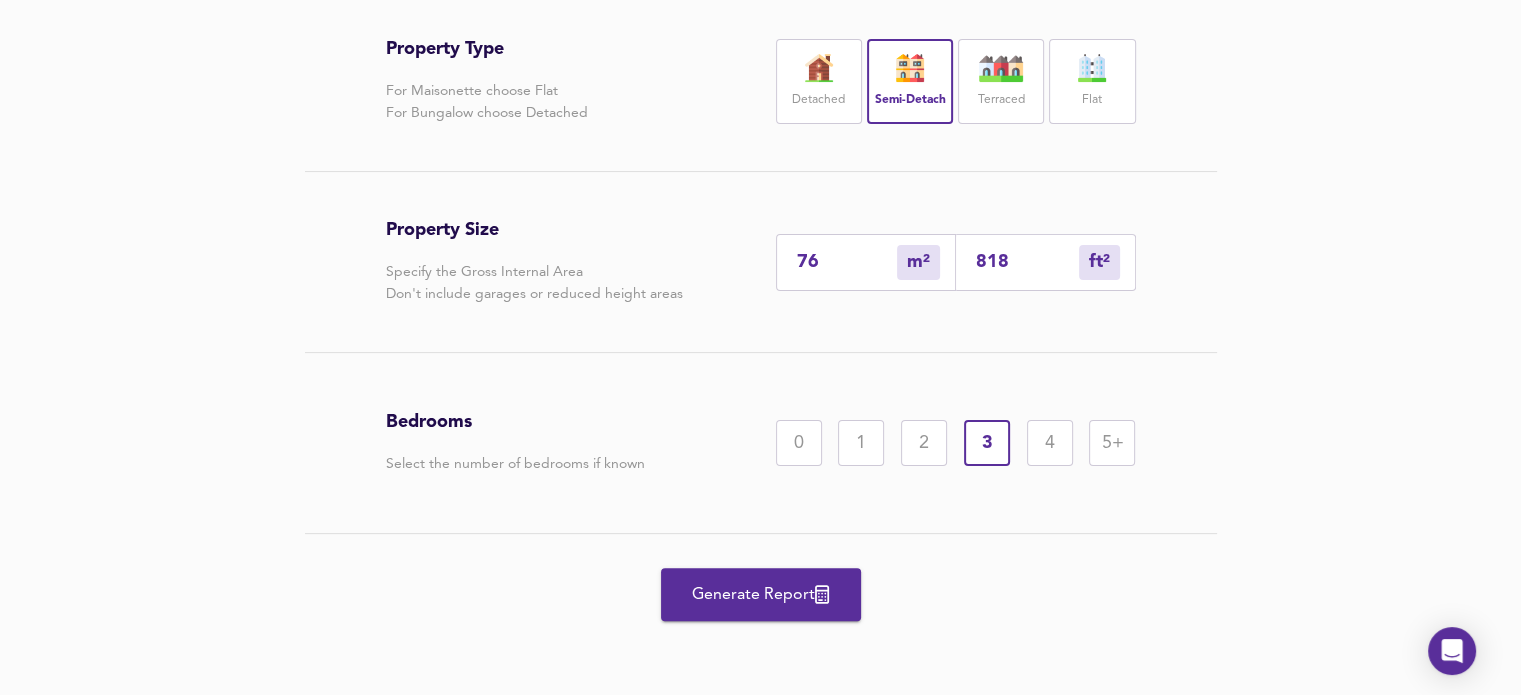 click on "Generate Report" at bounding box center (761, 595) 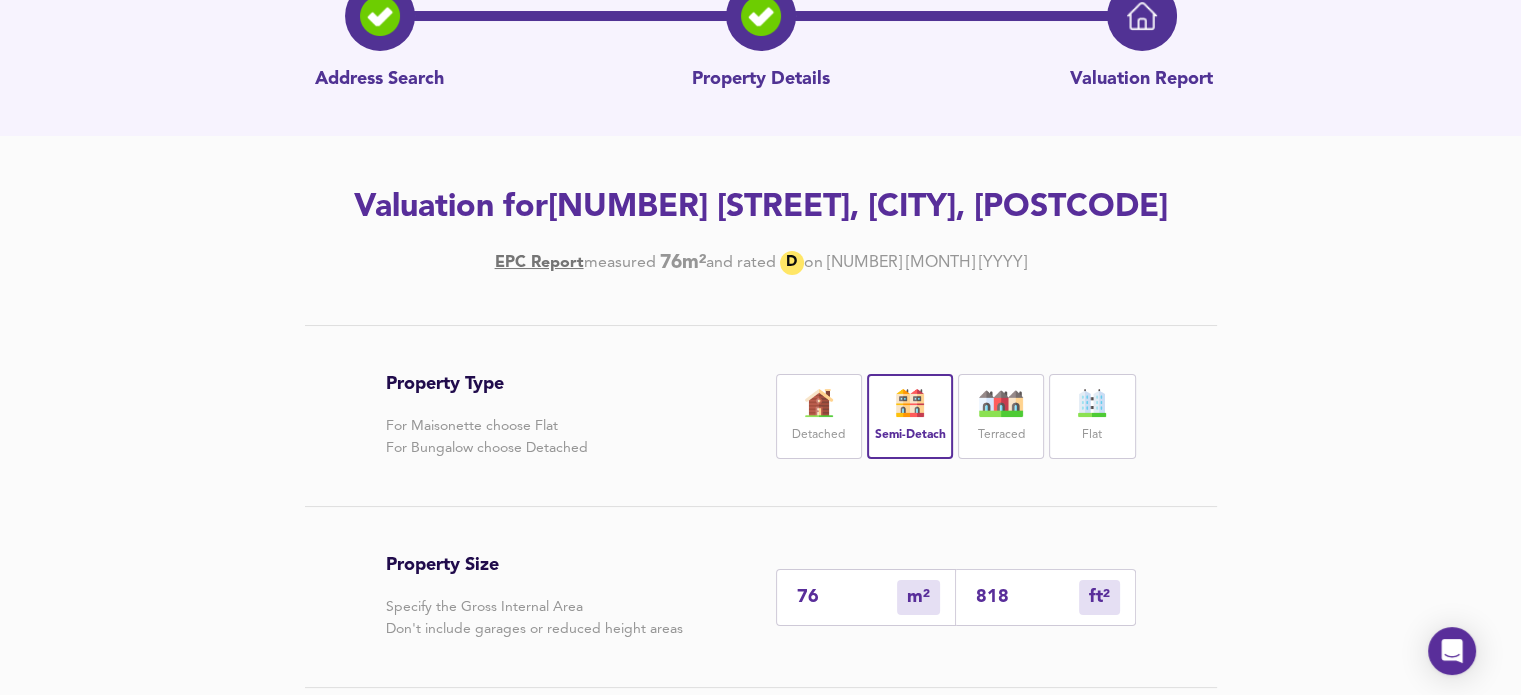 scroll, scrollTop: 151, scrollLeft: 0, axis: vertical 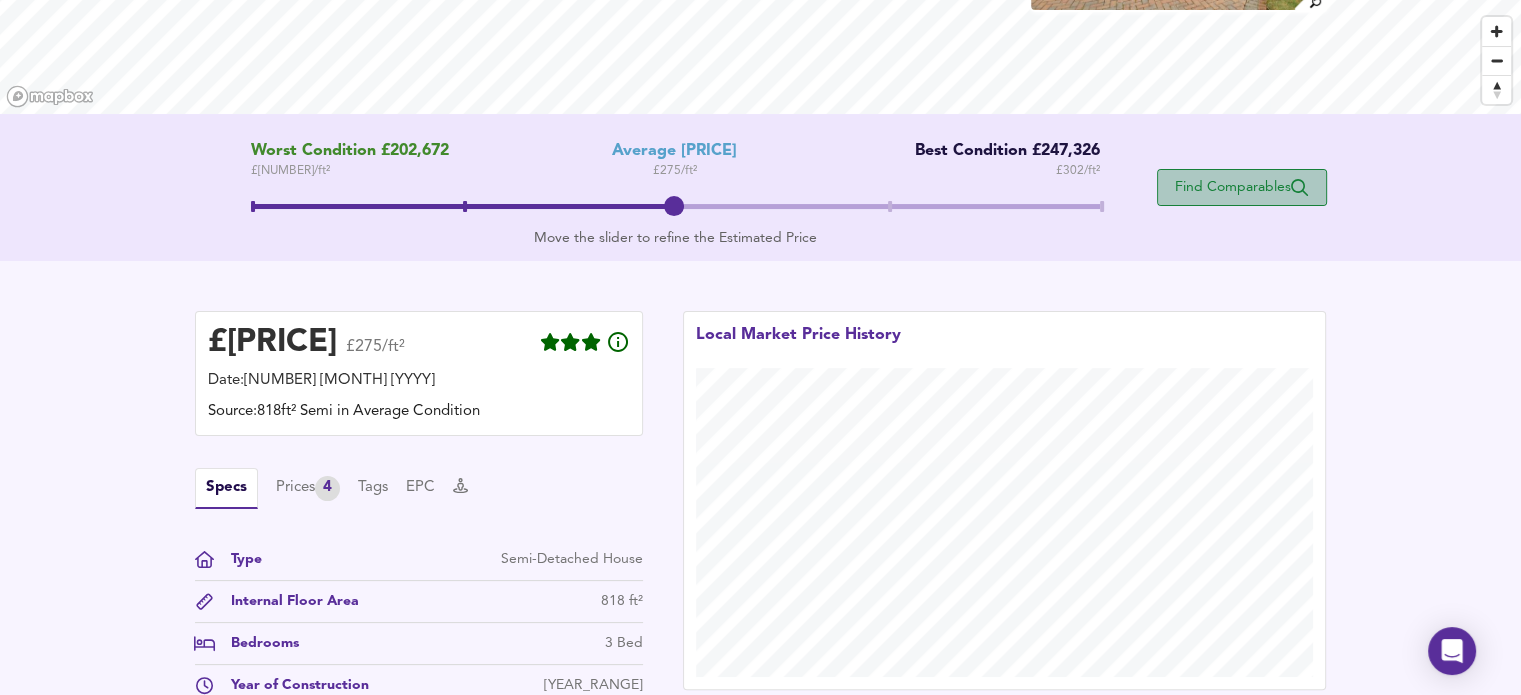 click on "Find Comparables" at bounding box center [1242, 187] 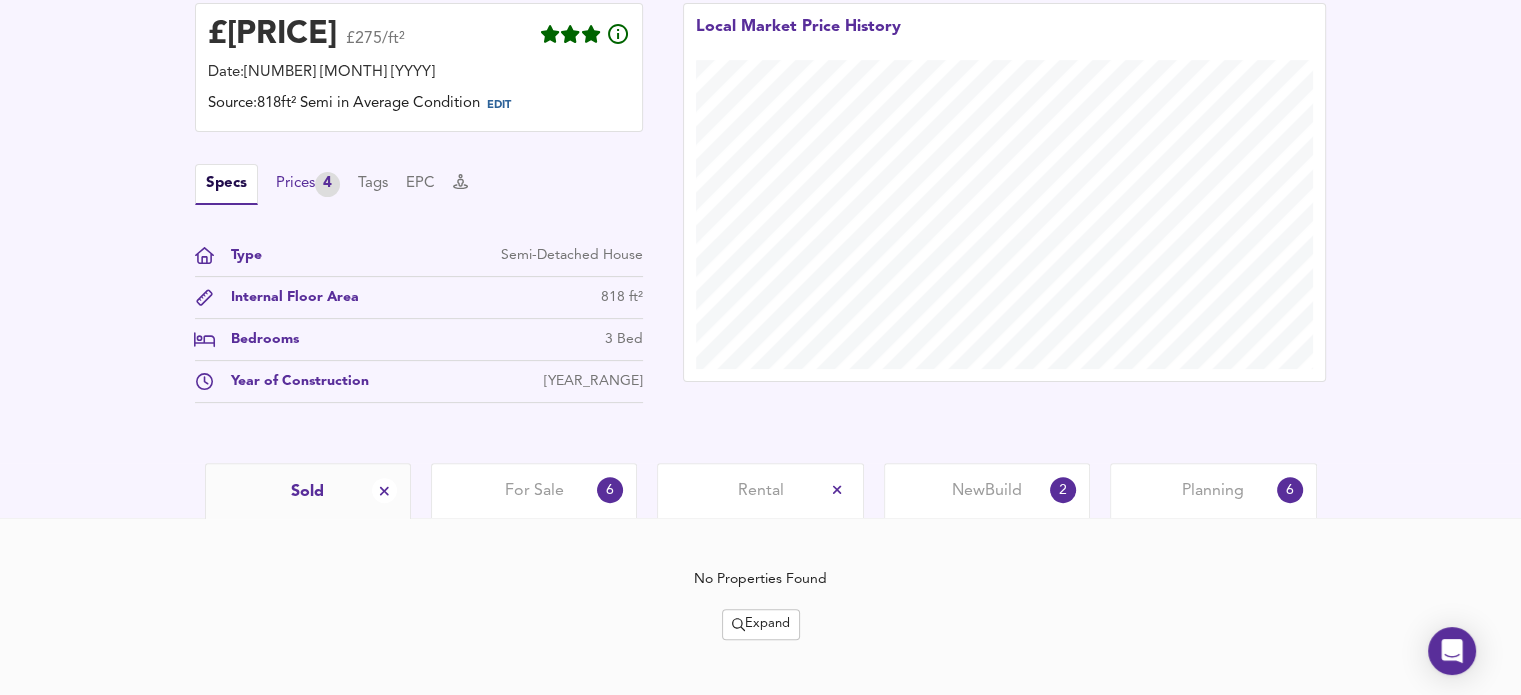 scroll, scrollTop: 545, scrollLeft: 0, axis: vertical 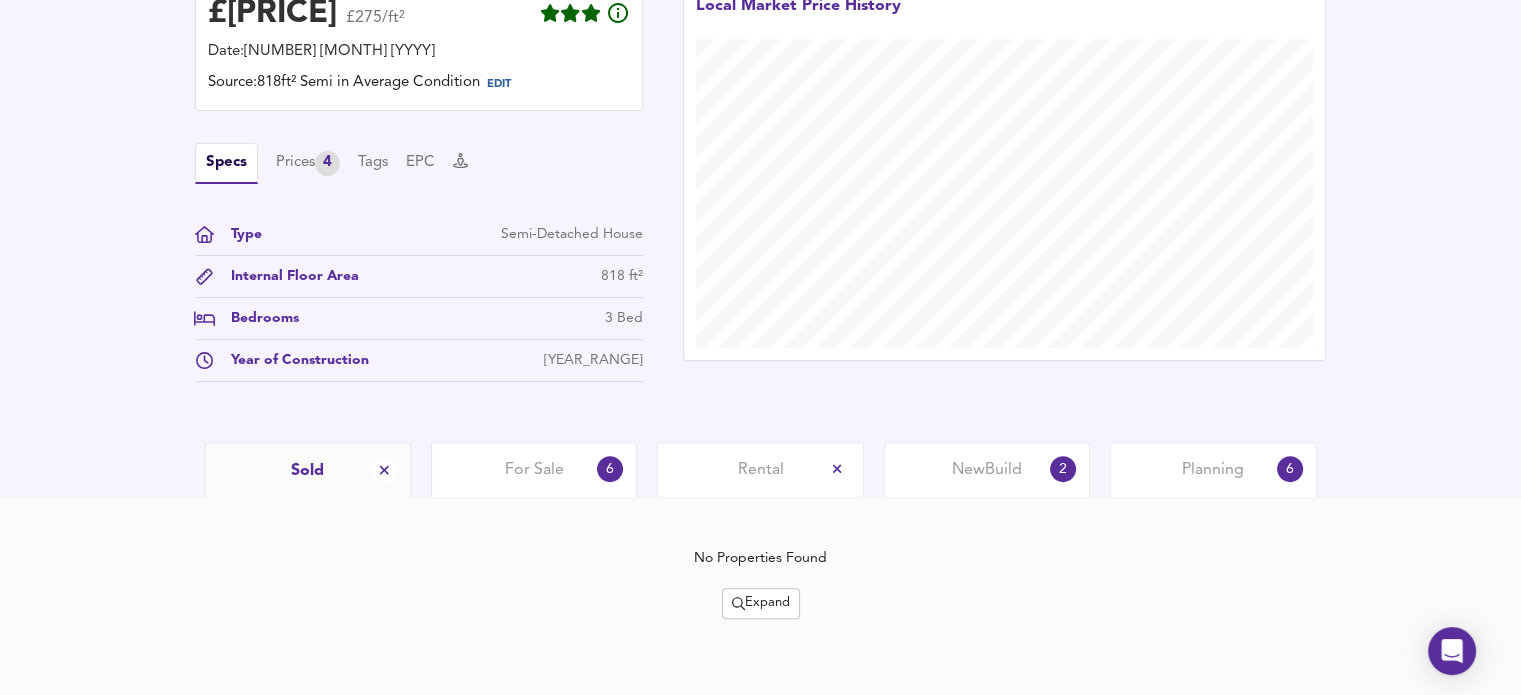 click on "For Sale" at bounding box center [534, 470] 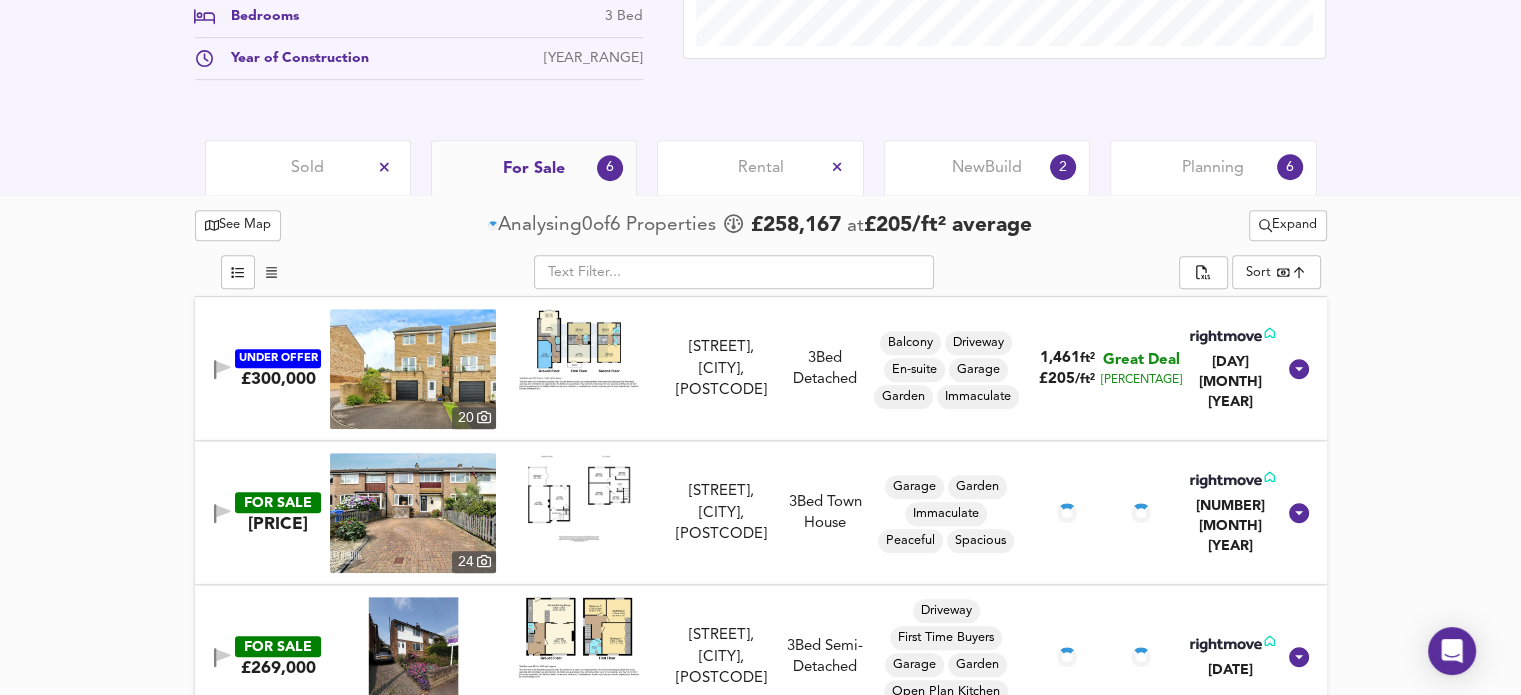 scroll, scrollTop: 845, scrollLeft: 0, axis: vertical 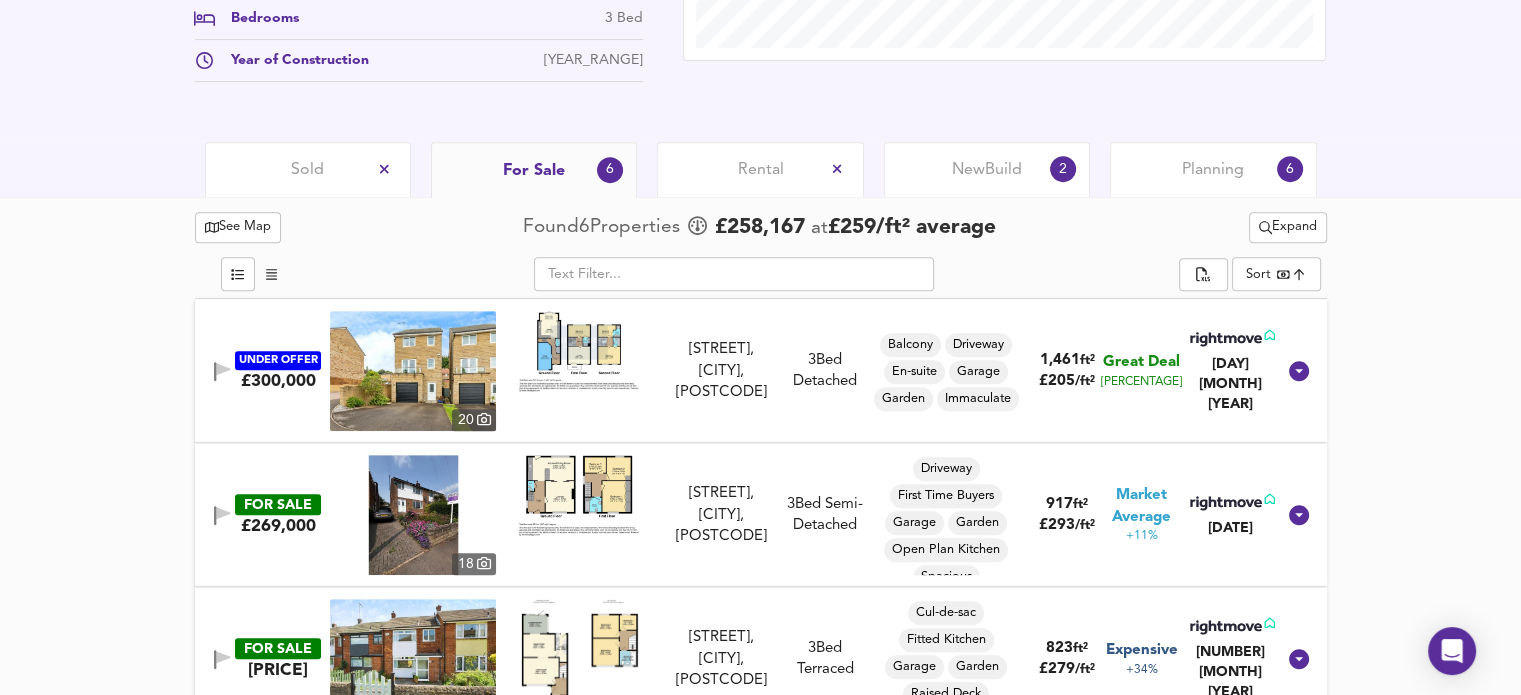 click on "Sold" at bounding box center (308, 169) 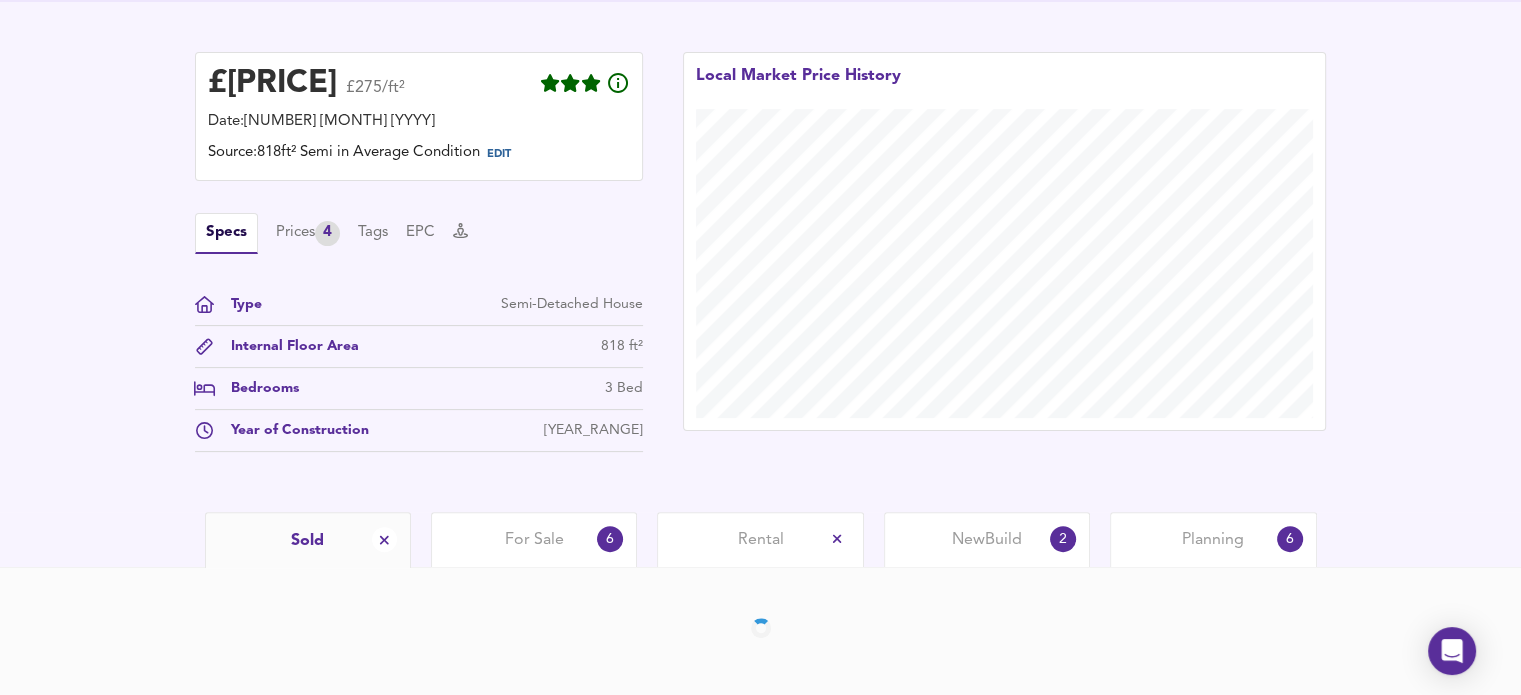 scroll, scrollTop: 545, scrollLeft: 0, axis: vertical 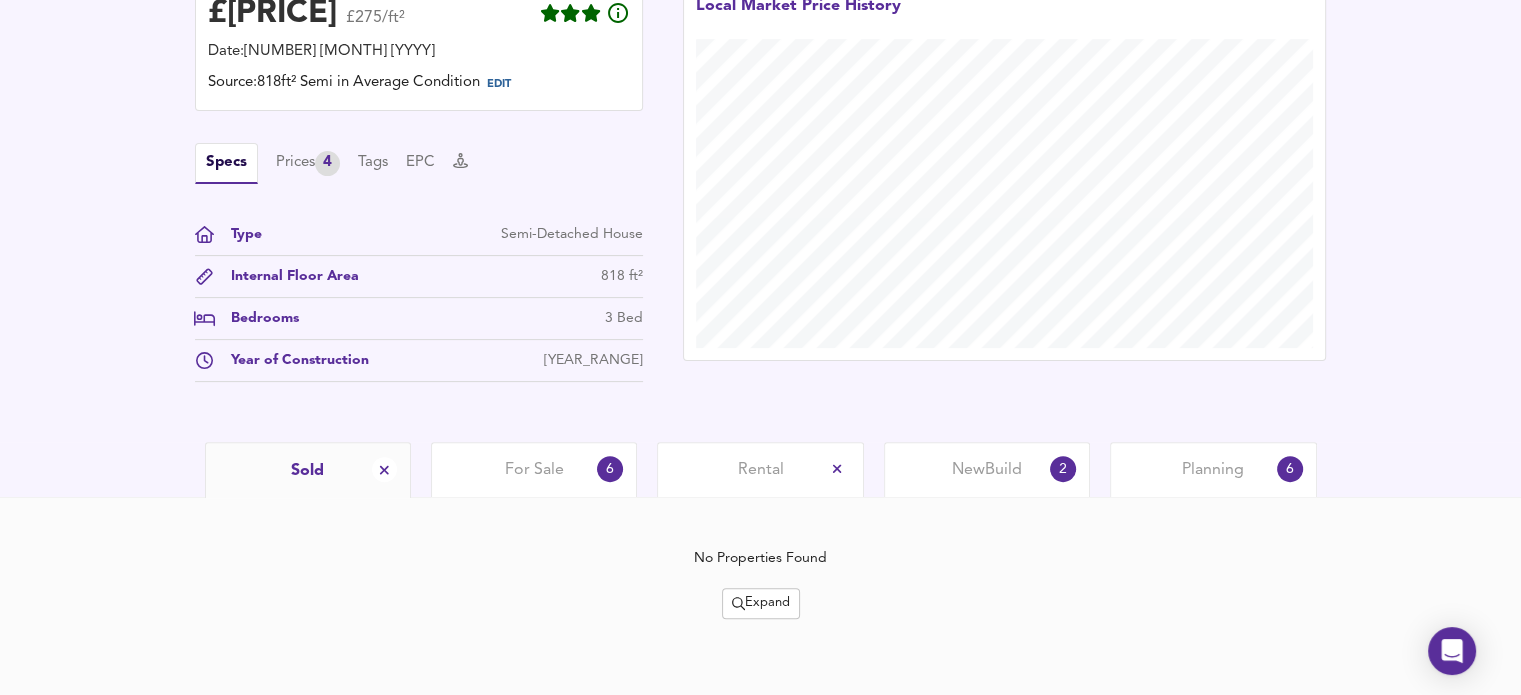 click on "Expand" at bounding box center [761, 603] 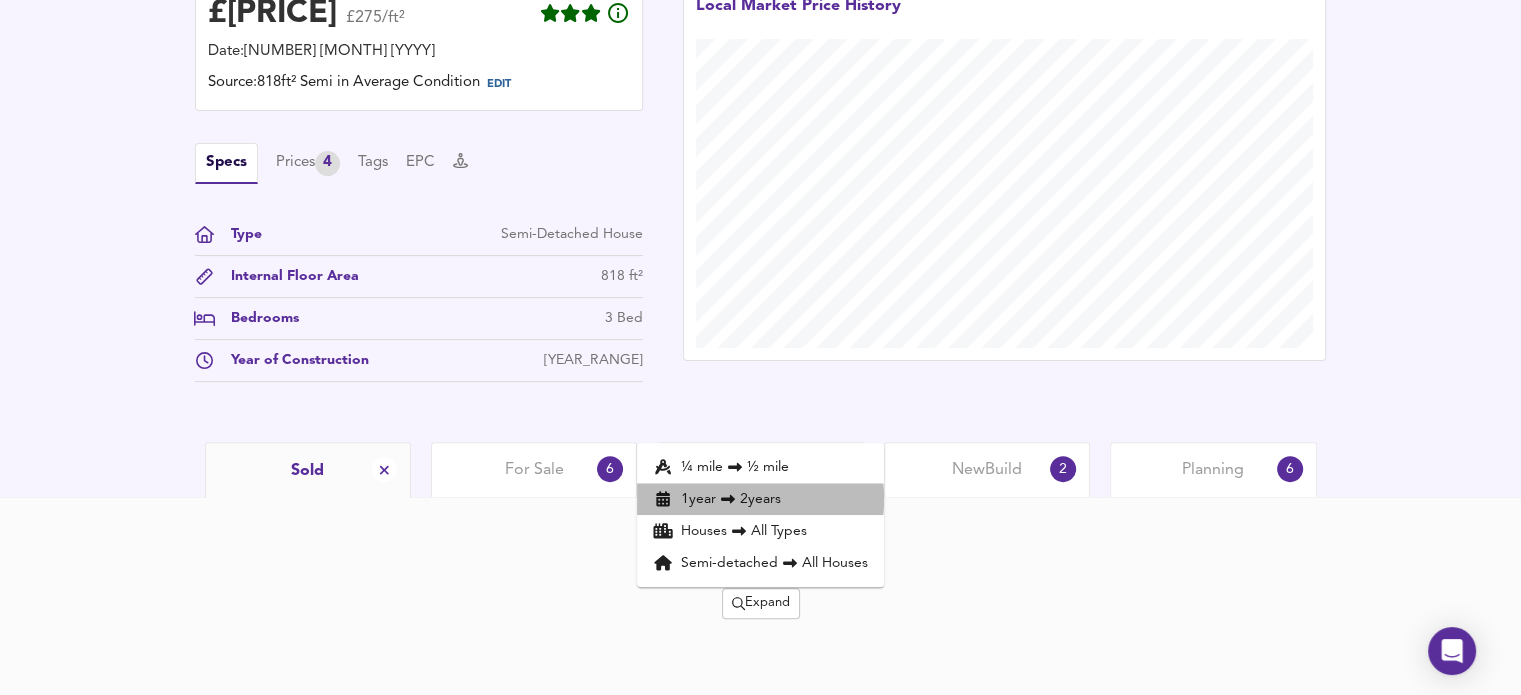 click on "1  year 2  years" at bounding box center [760, 499] 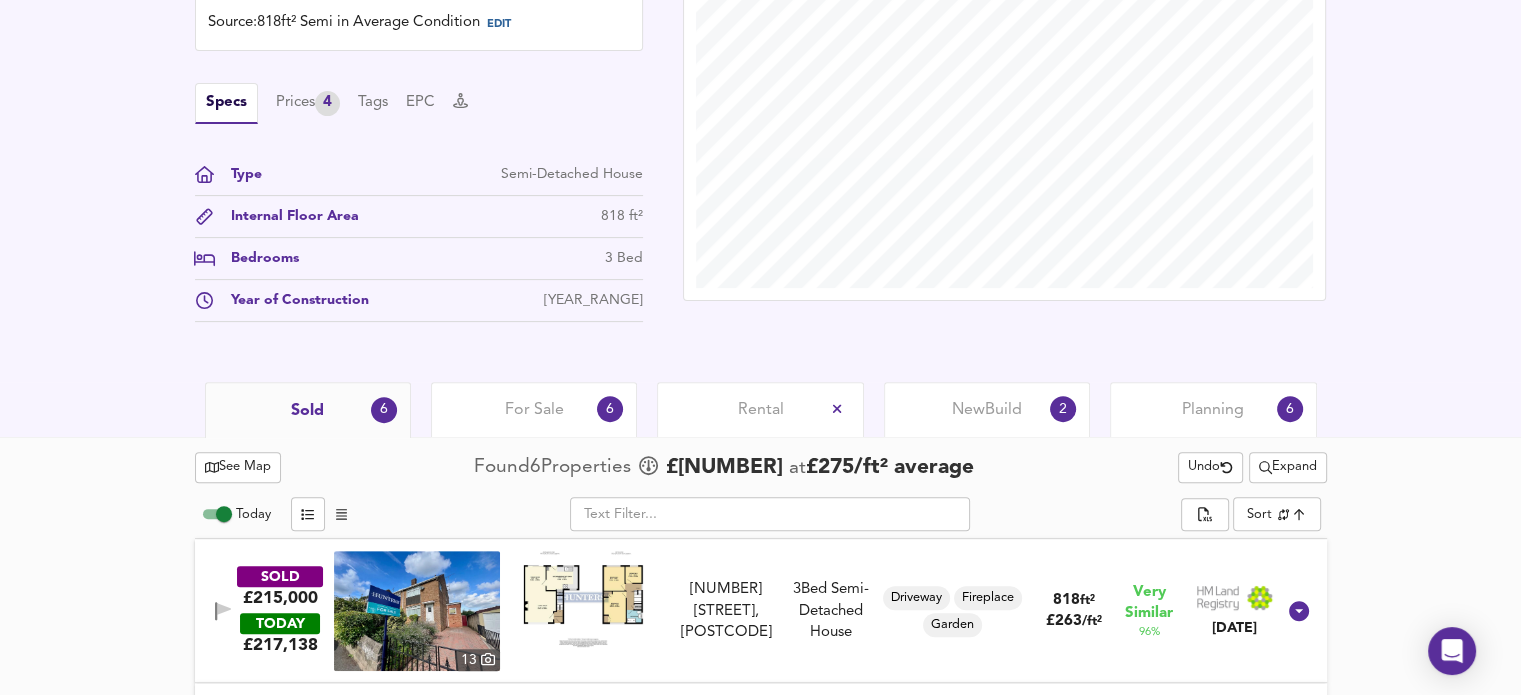 scroll, scrollTop: 700, scrollLeft: 0, axis: vertical 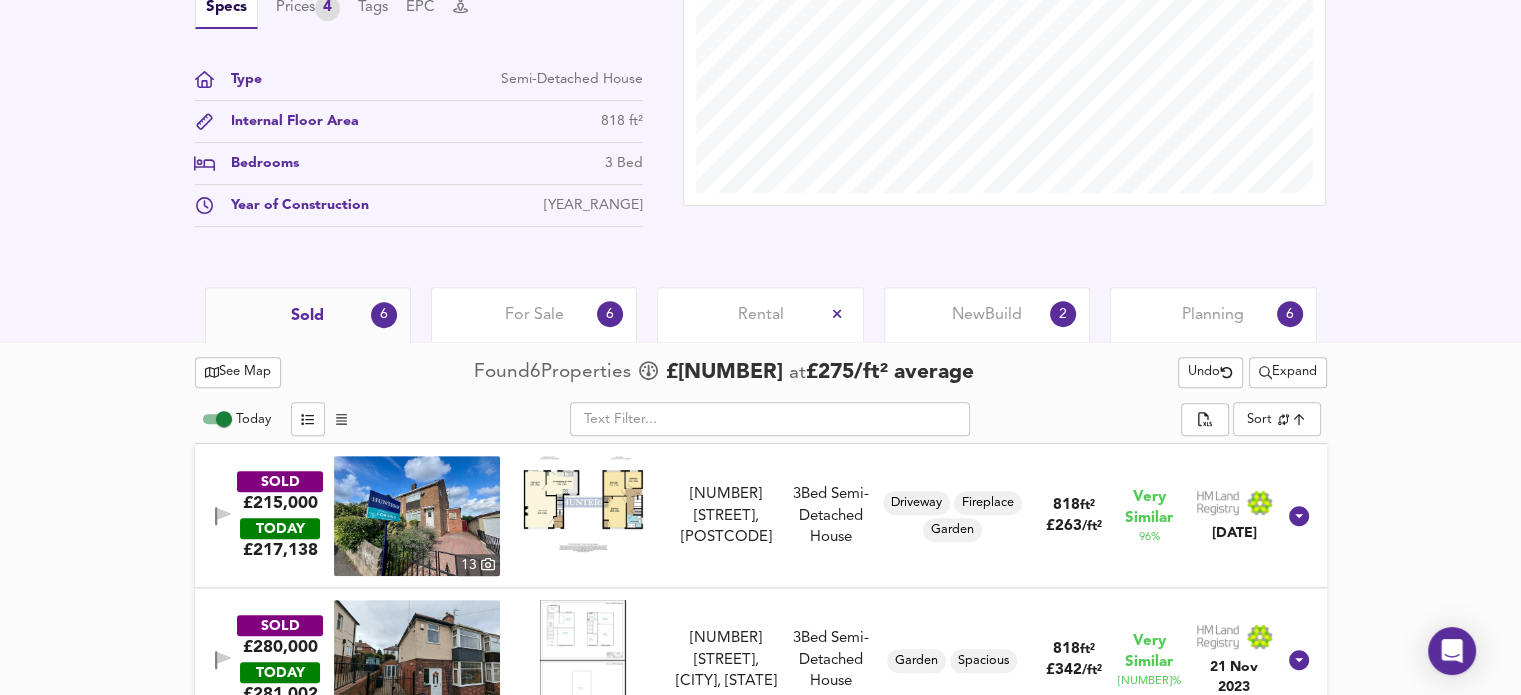 click on "New  Build 2" at bounding box center [987, 314] 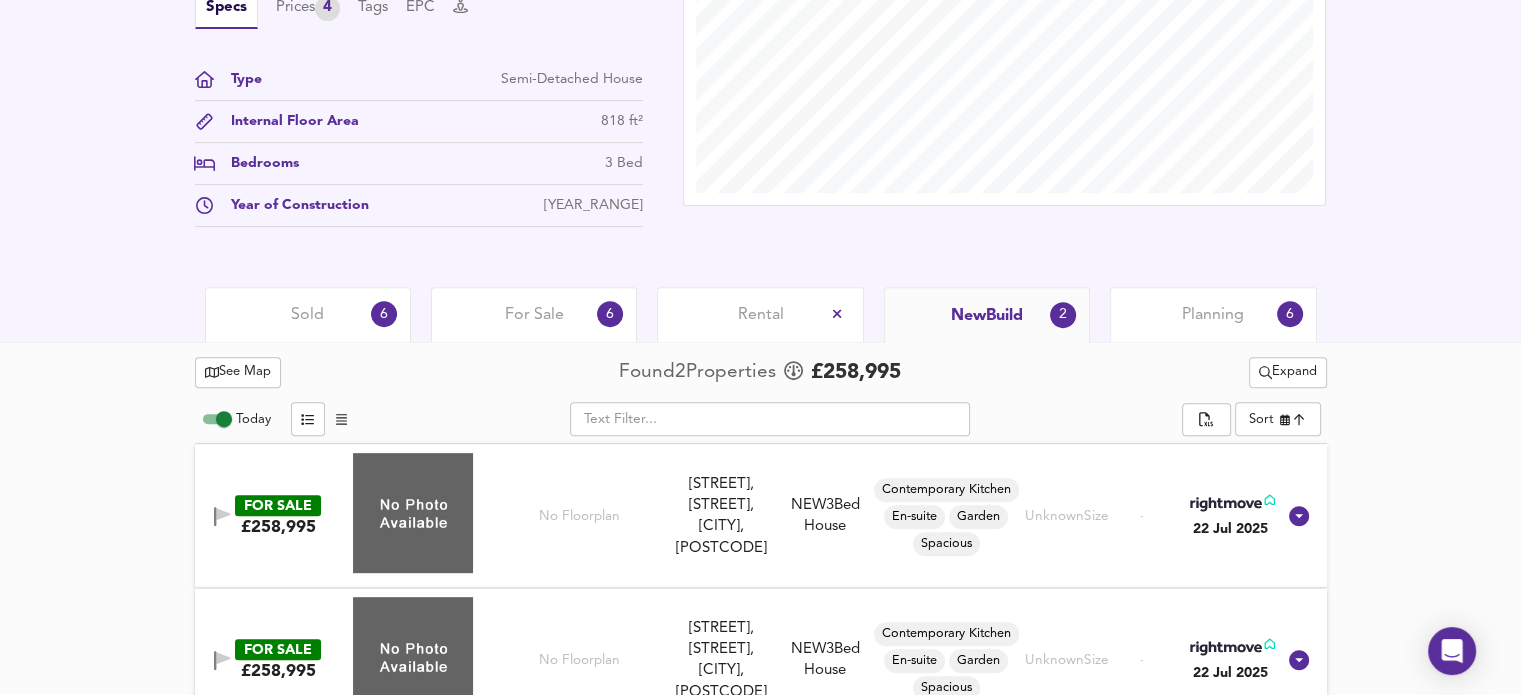 scroll, scrollTop: 744, scrollLeft: 0, axis: vertical 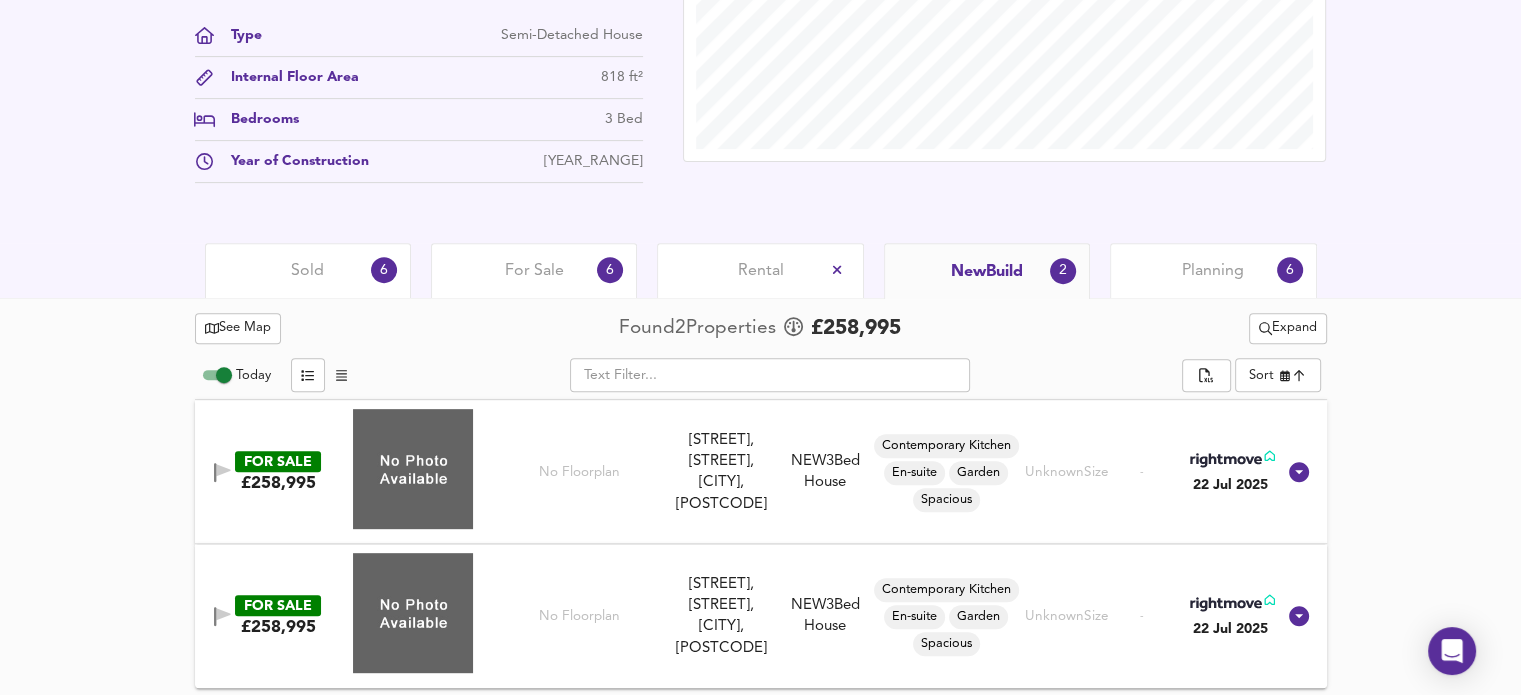 click on "Planning" at bounding box center (1213, 271) 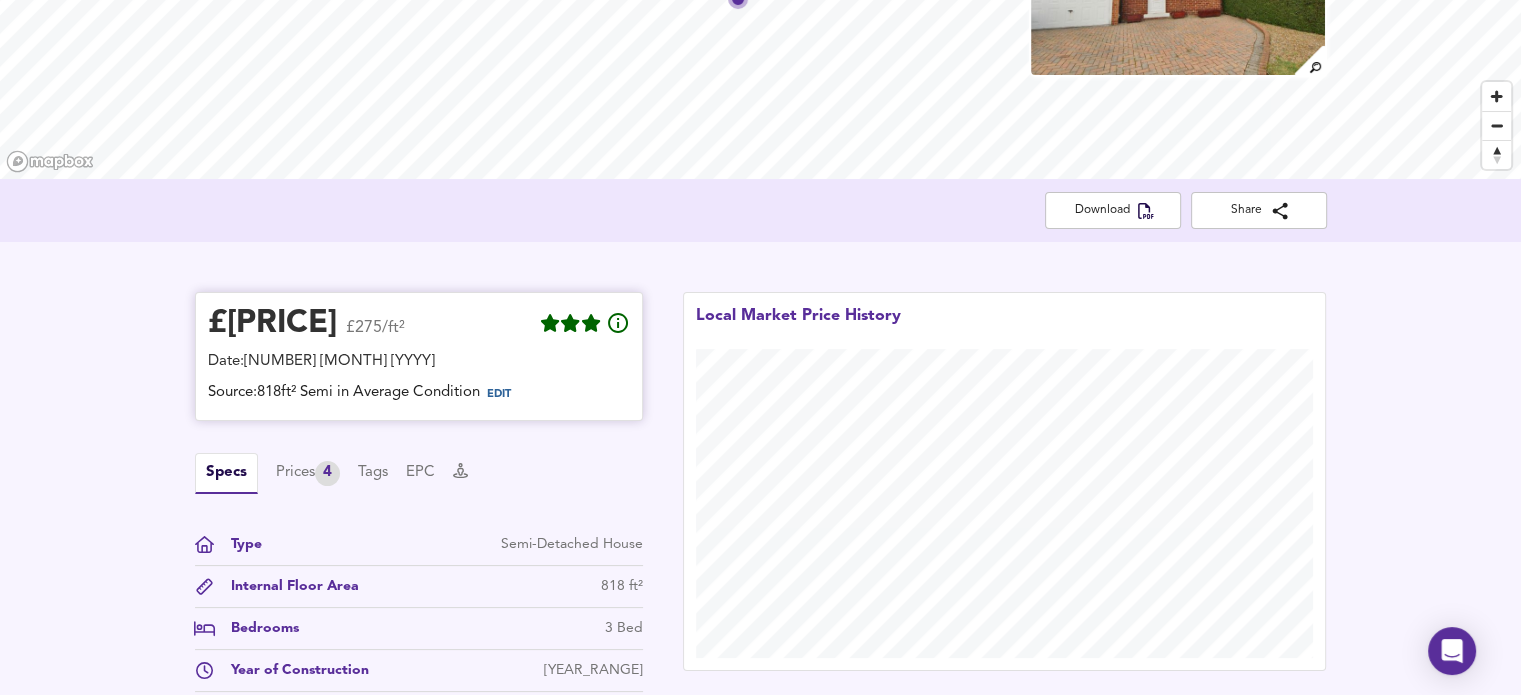 scroll, scrollTop: 268, scrollLeft: 0, axis: vertical 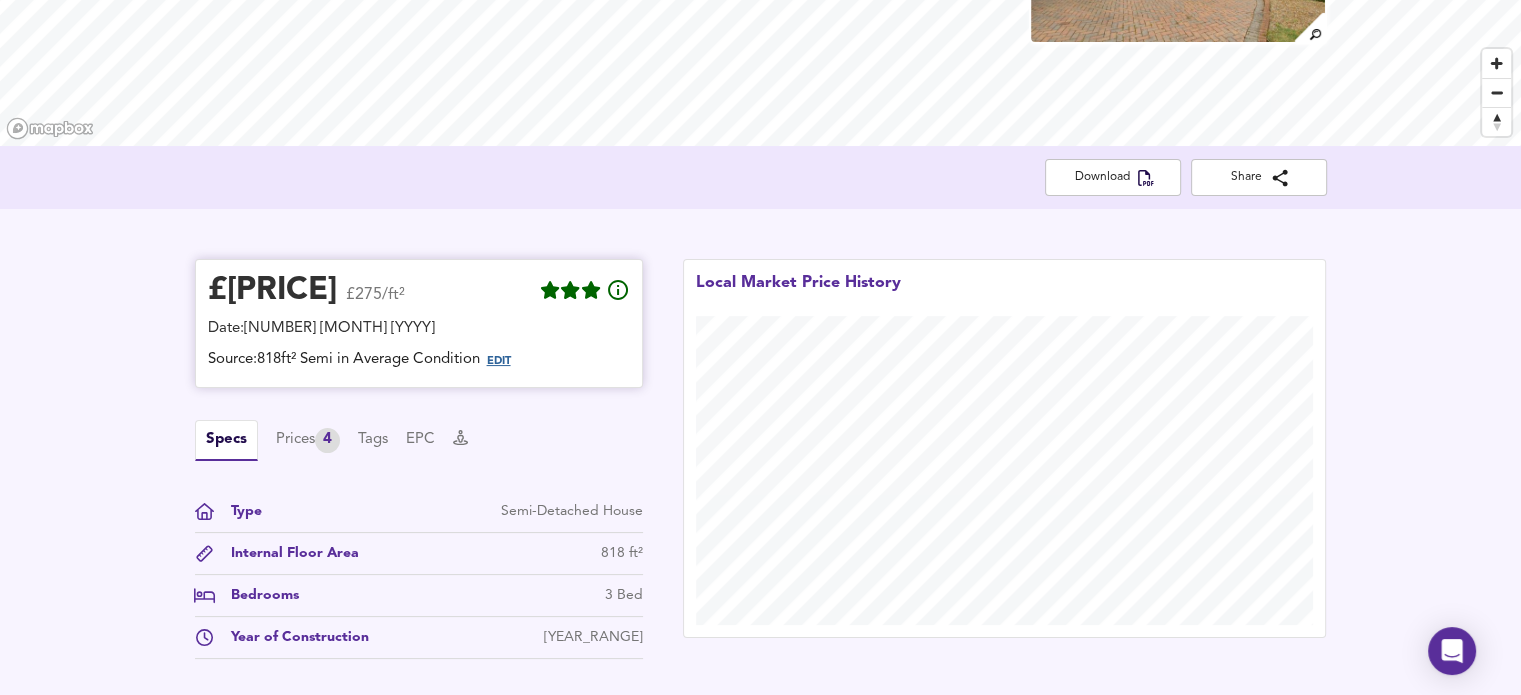 click on "EDIT" at bounding box center (499, 361) 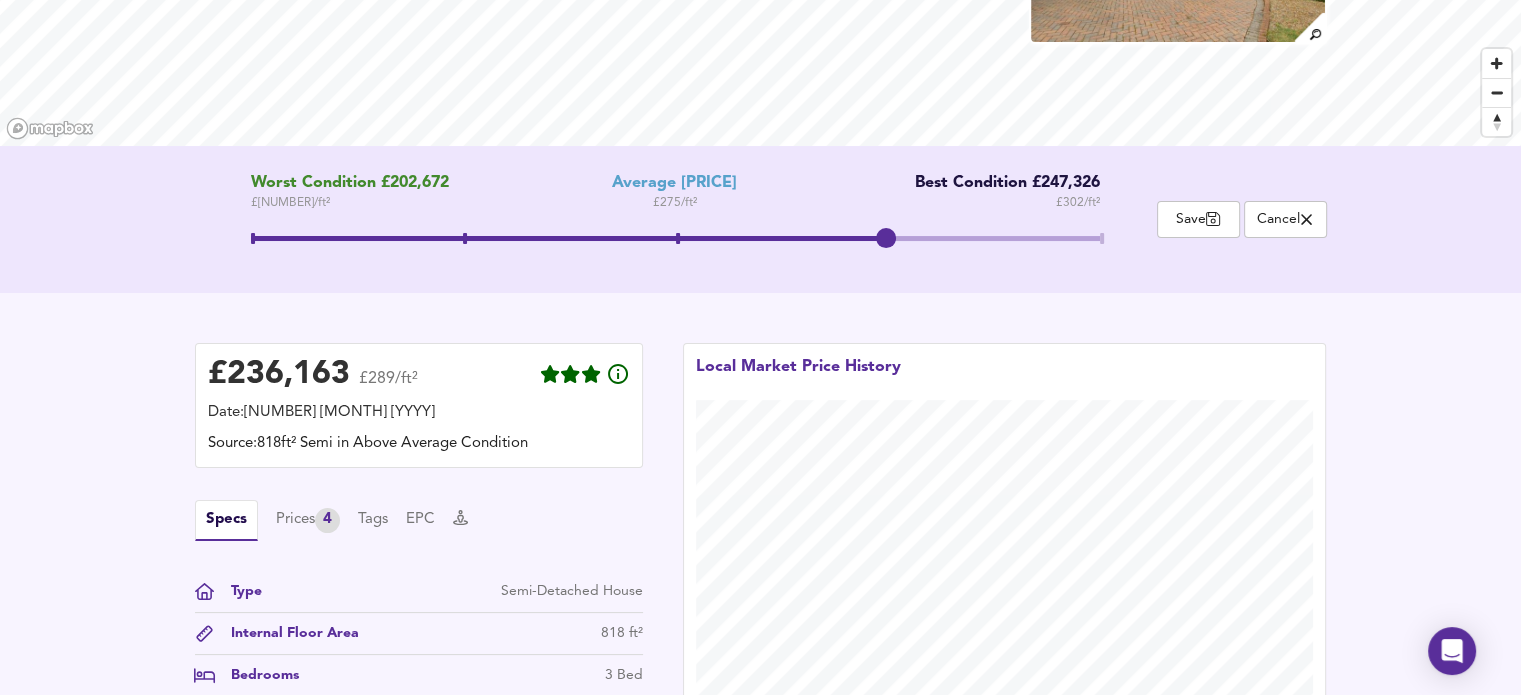 drag, startPoint x: 681, startPoint y: 239, endPoint x: 889, endPoint y: 230, distance: 208.19463 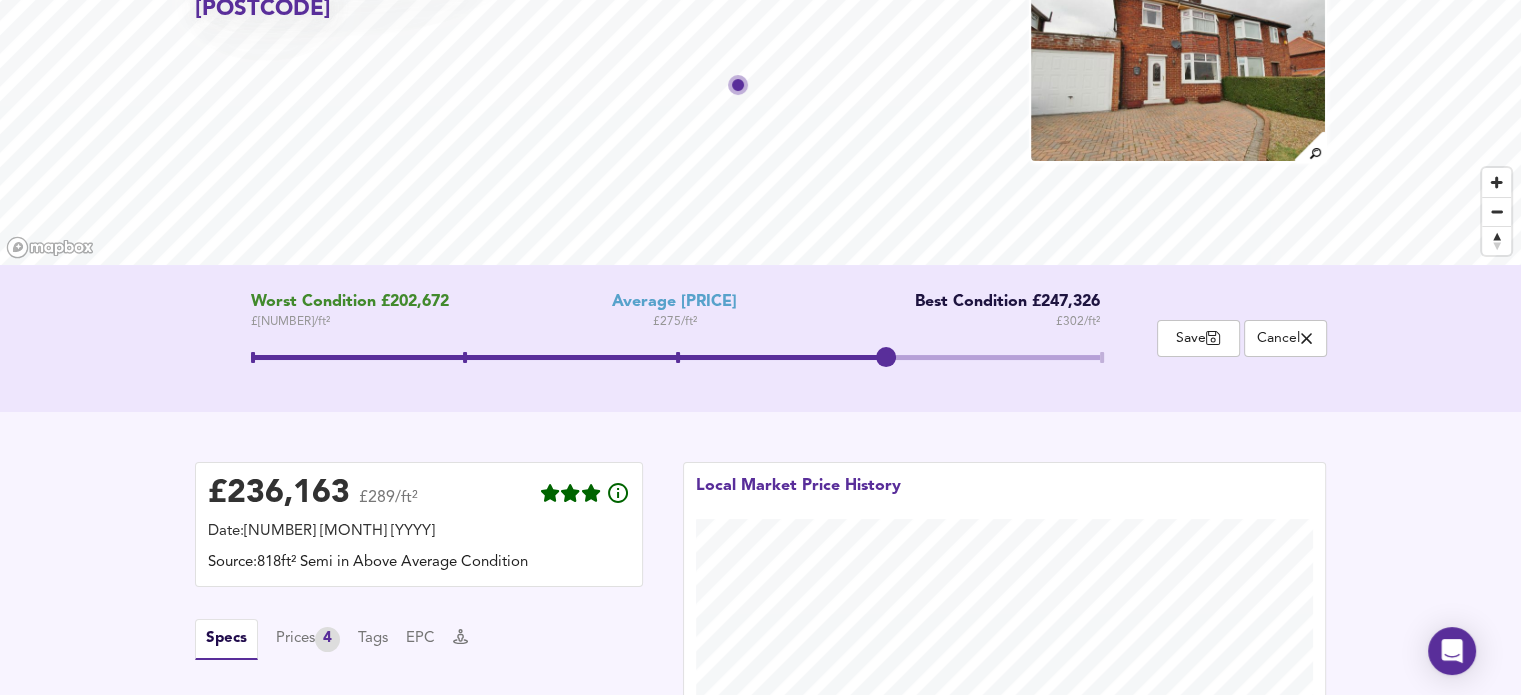 scroll, scrollTop: 0, scrollLeft: 0, axis: both 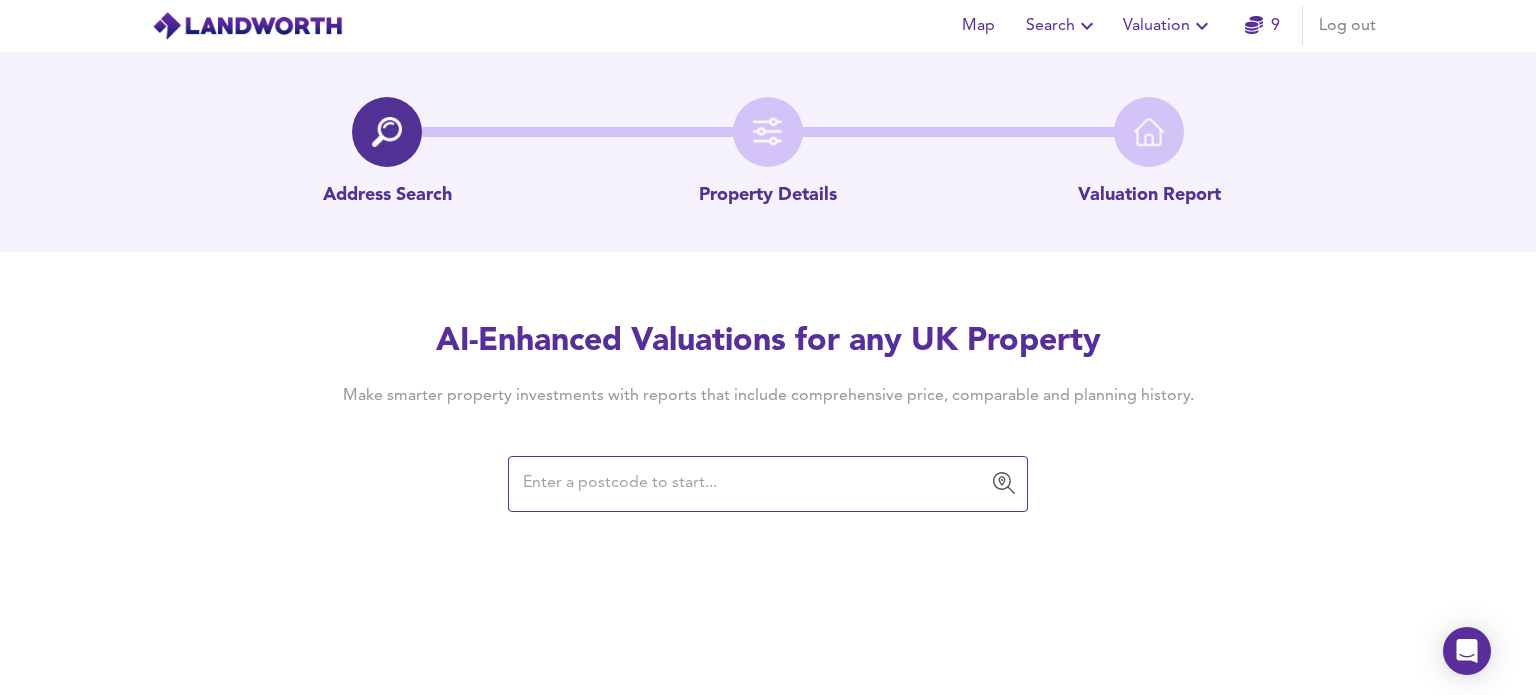 click at bounding box center [753, 484] 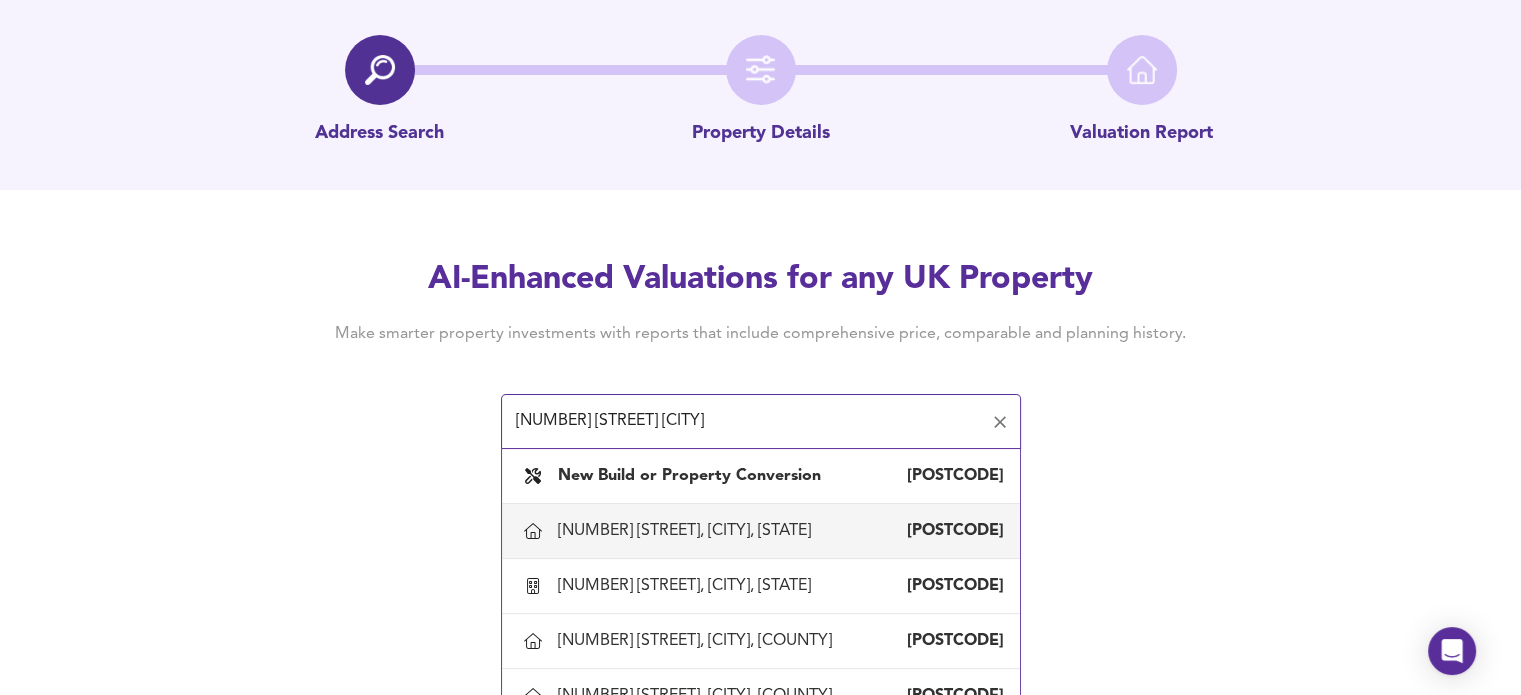 scroll, scrollTop: 90, scrollLeft: 0, axis: vertical 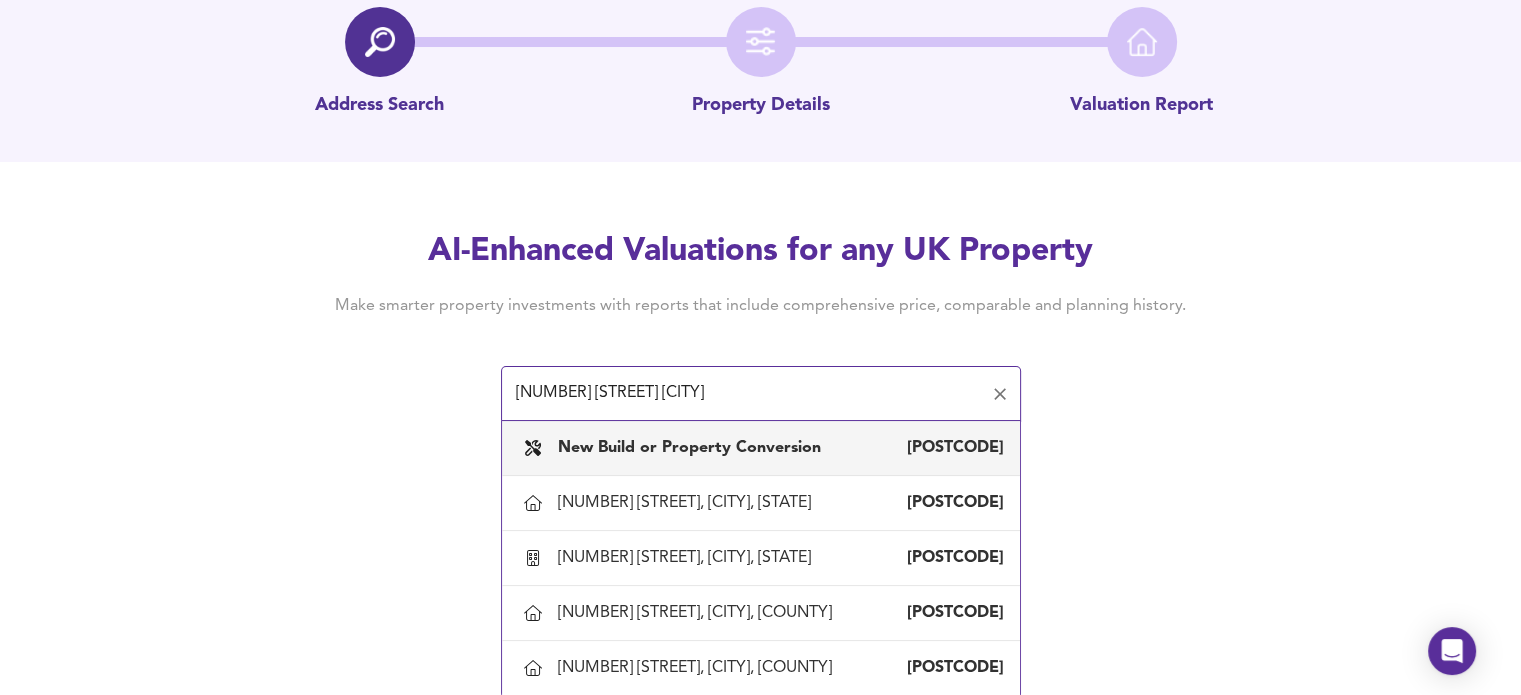 drag, startPoint x: 700, startPoint y: 398, endPoint x: 629, endPoint y: 395, distance: 71.063354 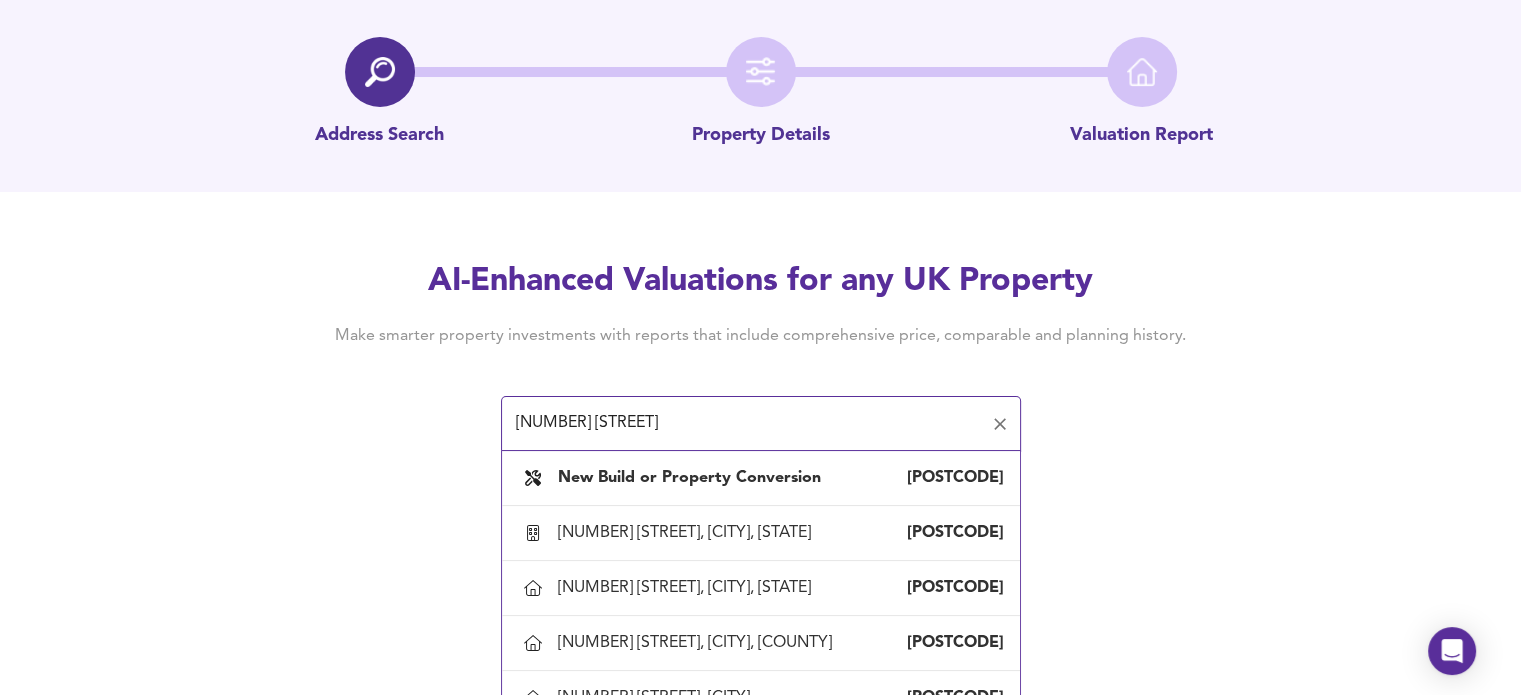 scroll, scrollTop: 92, scrollLeft: 0, axis: vertical 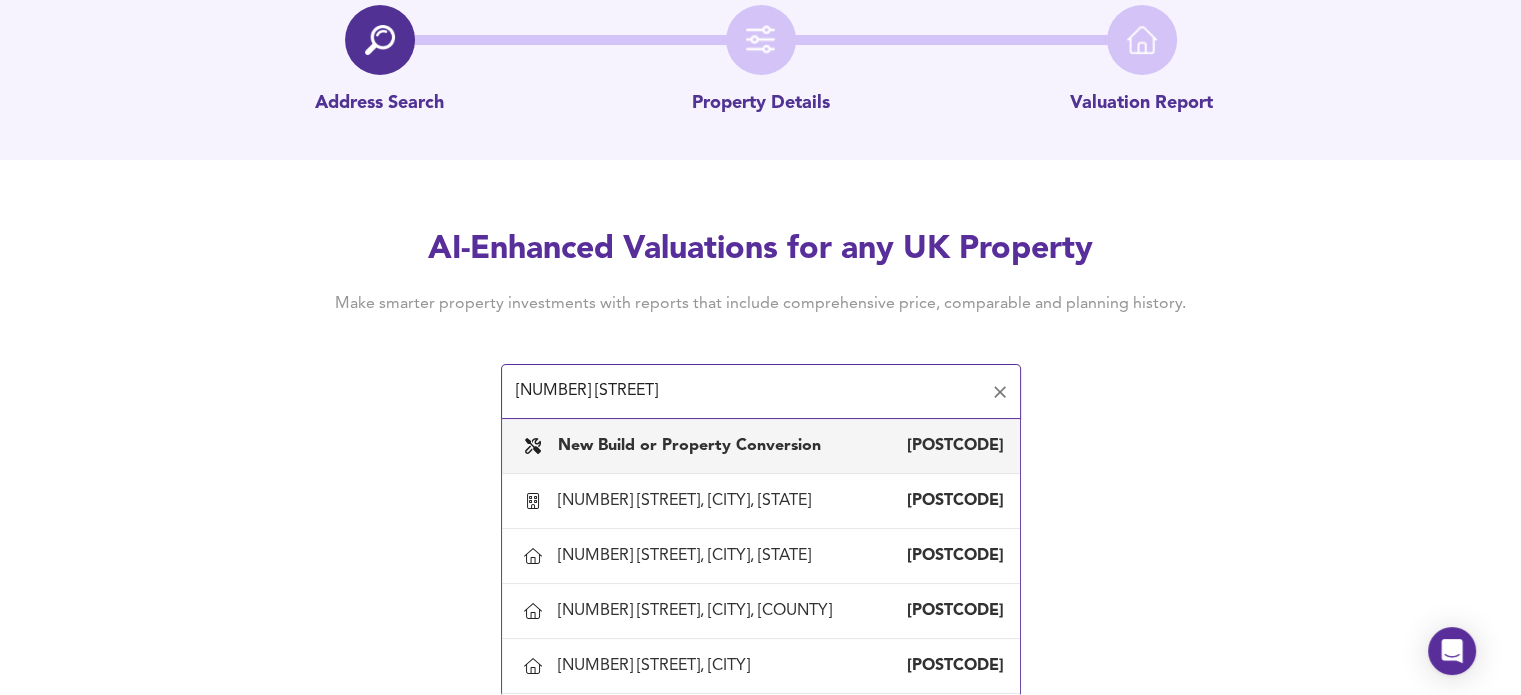 drag, startPoint x: 640, startPoint y: 398, endPoint x: 387, endPoint y: 399, distance: 253.00198 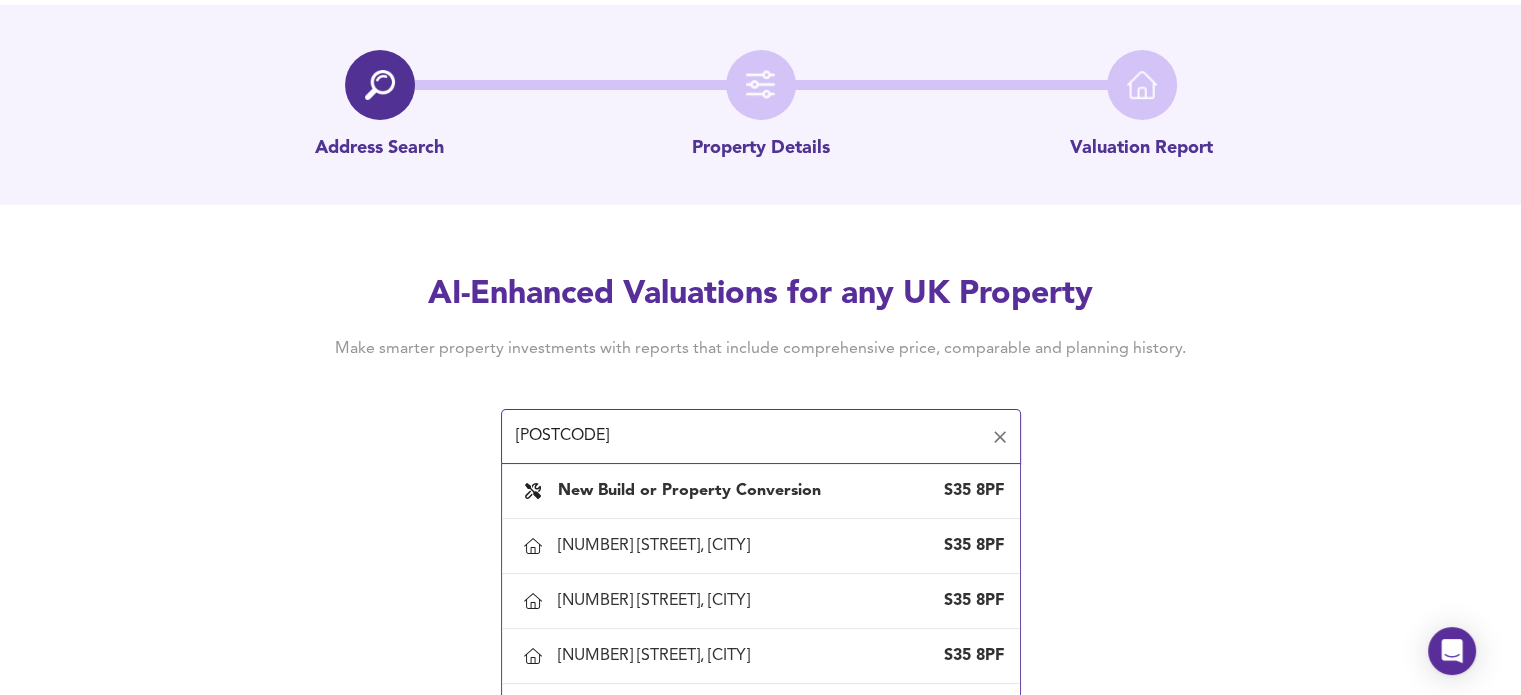 scroll, scrollTop: 92, scrollLeft: 0, axis: vertical 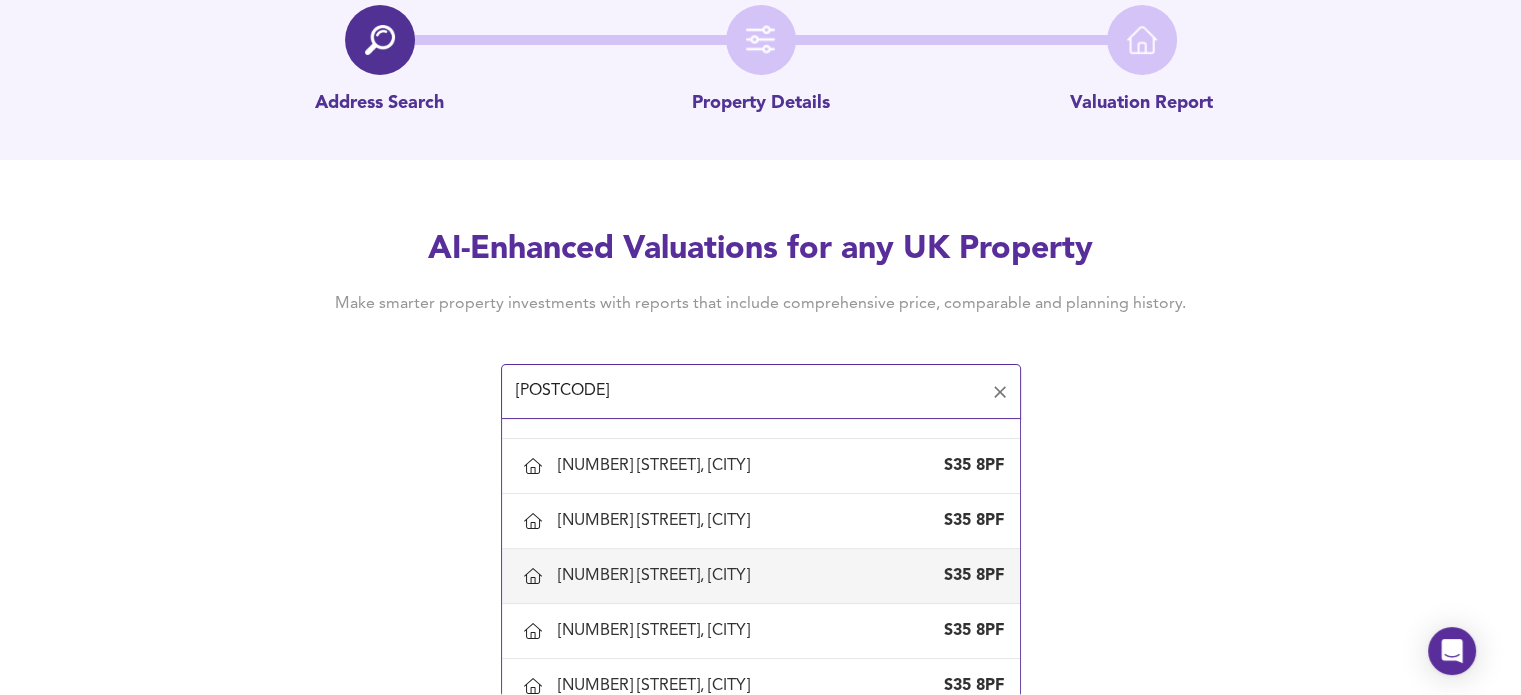 click on "16 Hill Top Road, Sheffield" at bounding box center [658, 576] 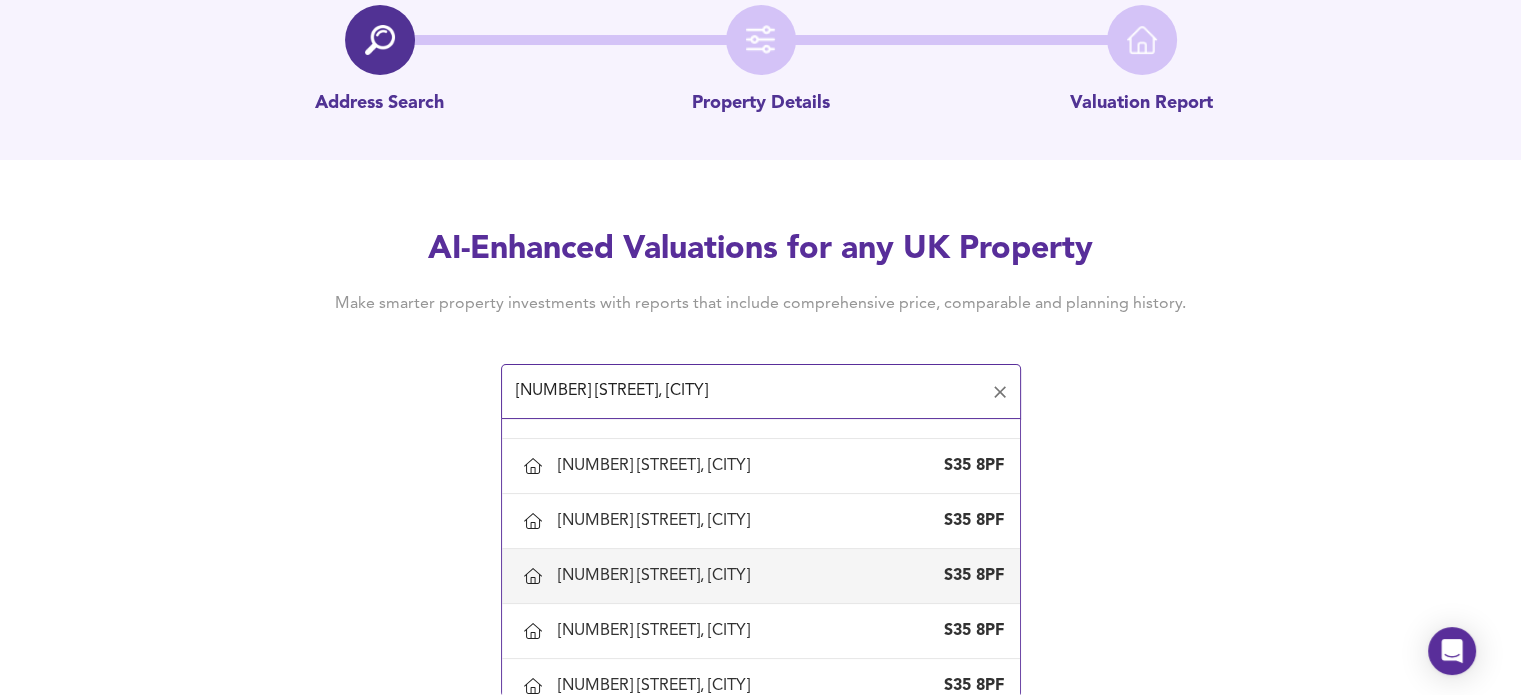 scroll, scrollTop: 0, scrollLeft: 0, axis: both 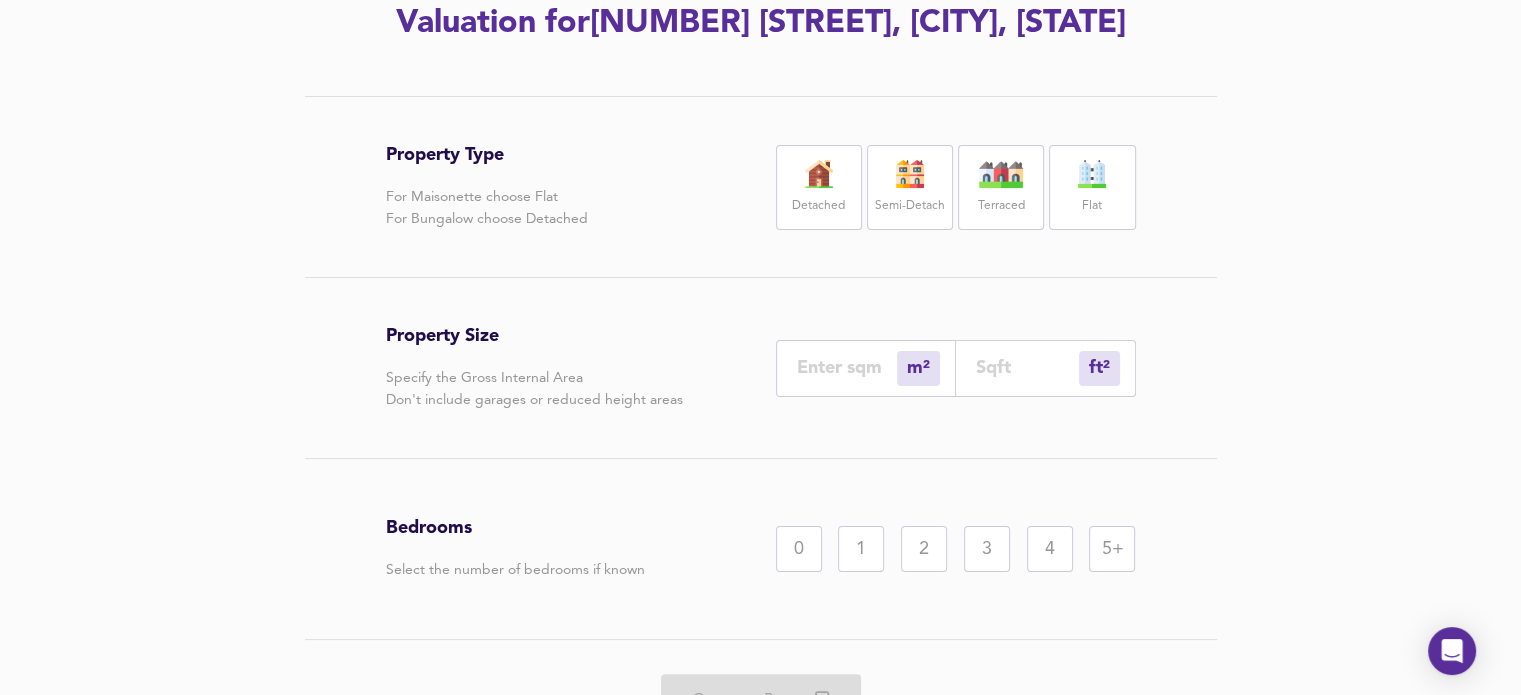 click at bounding box center (1027, 367) 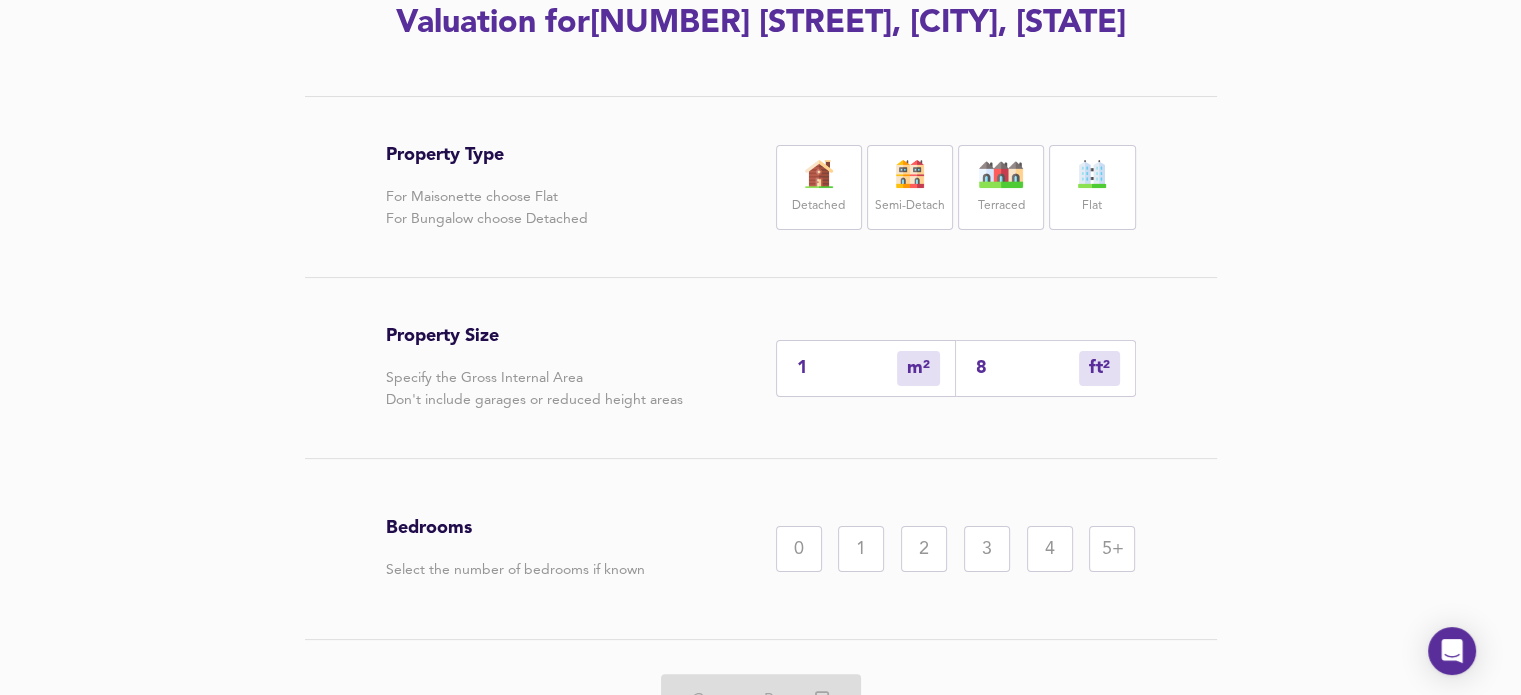 type on "8" 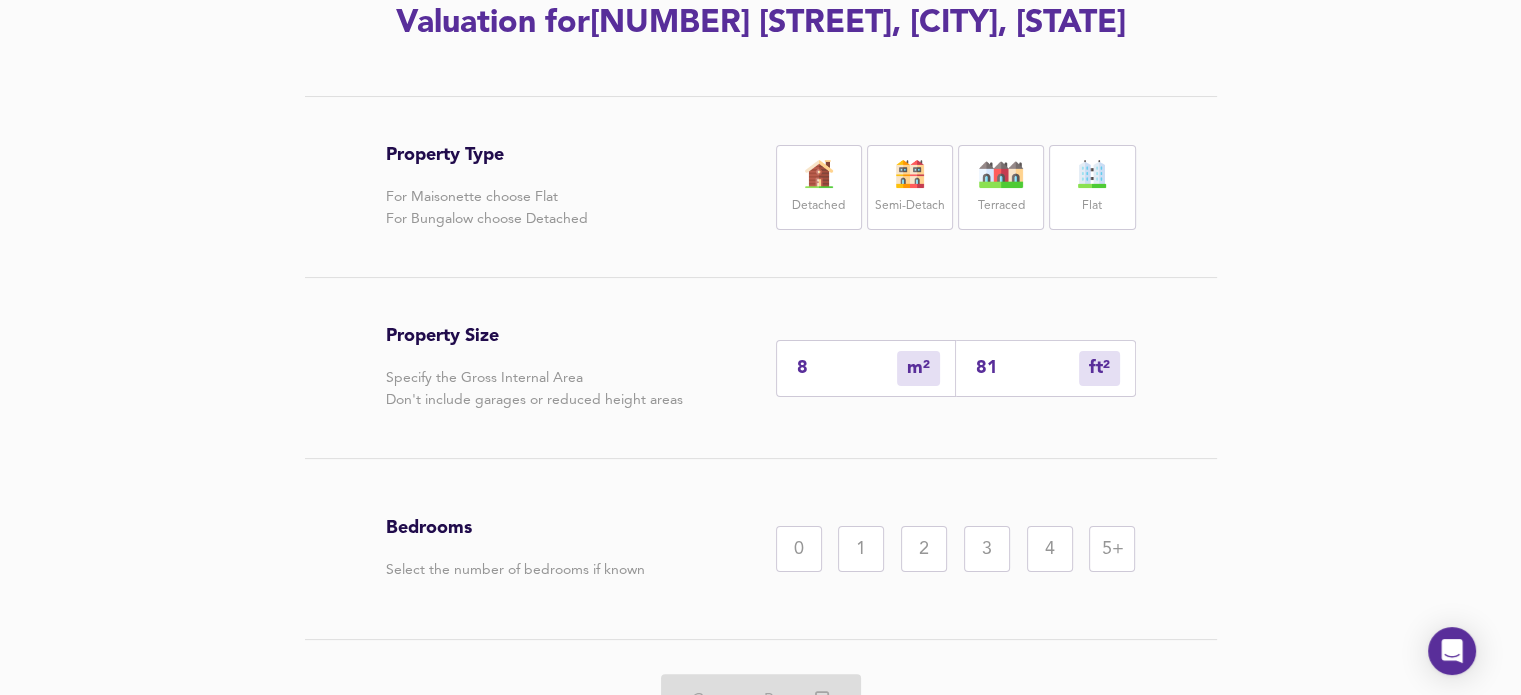 type on "76" 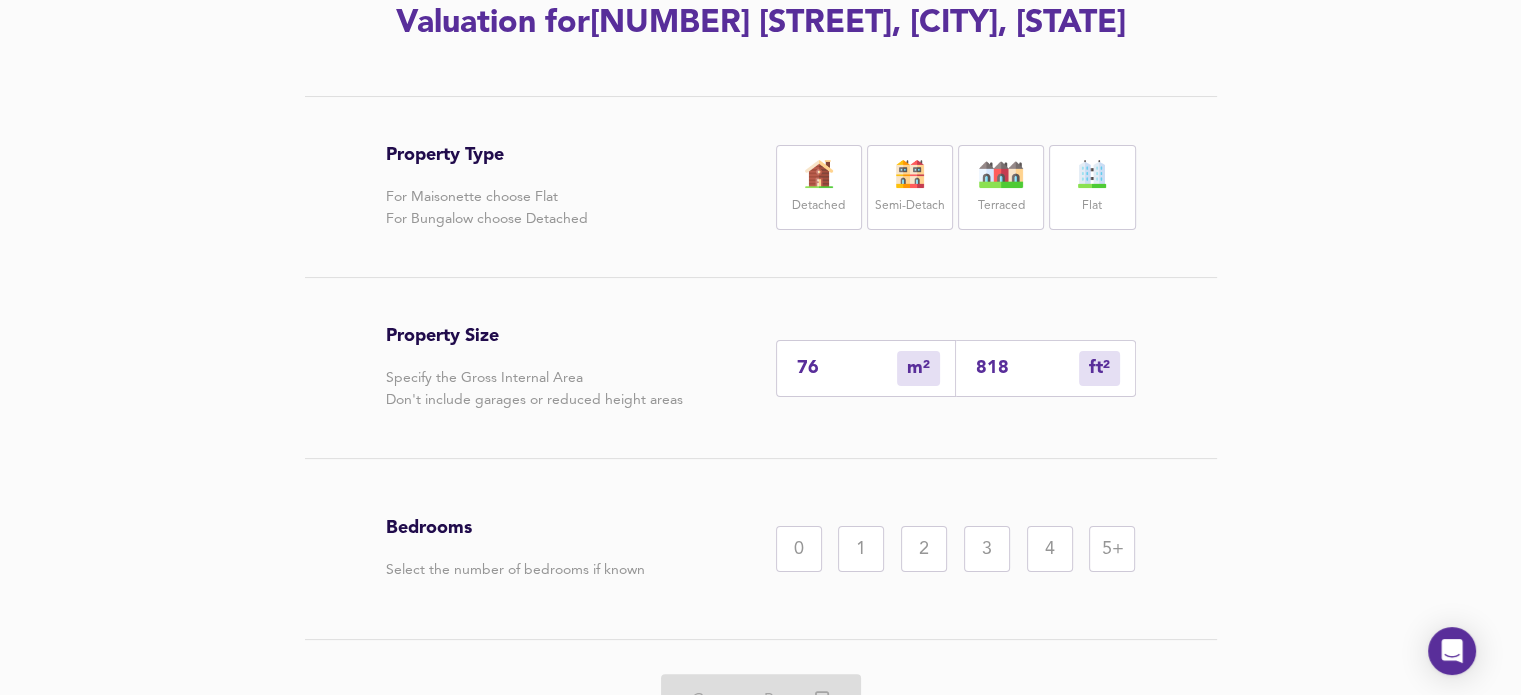 type on "818" 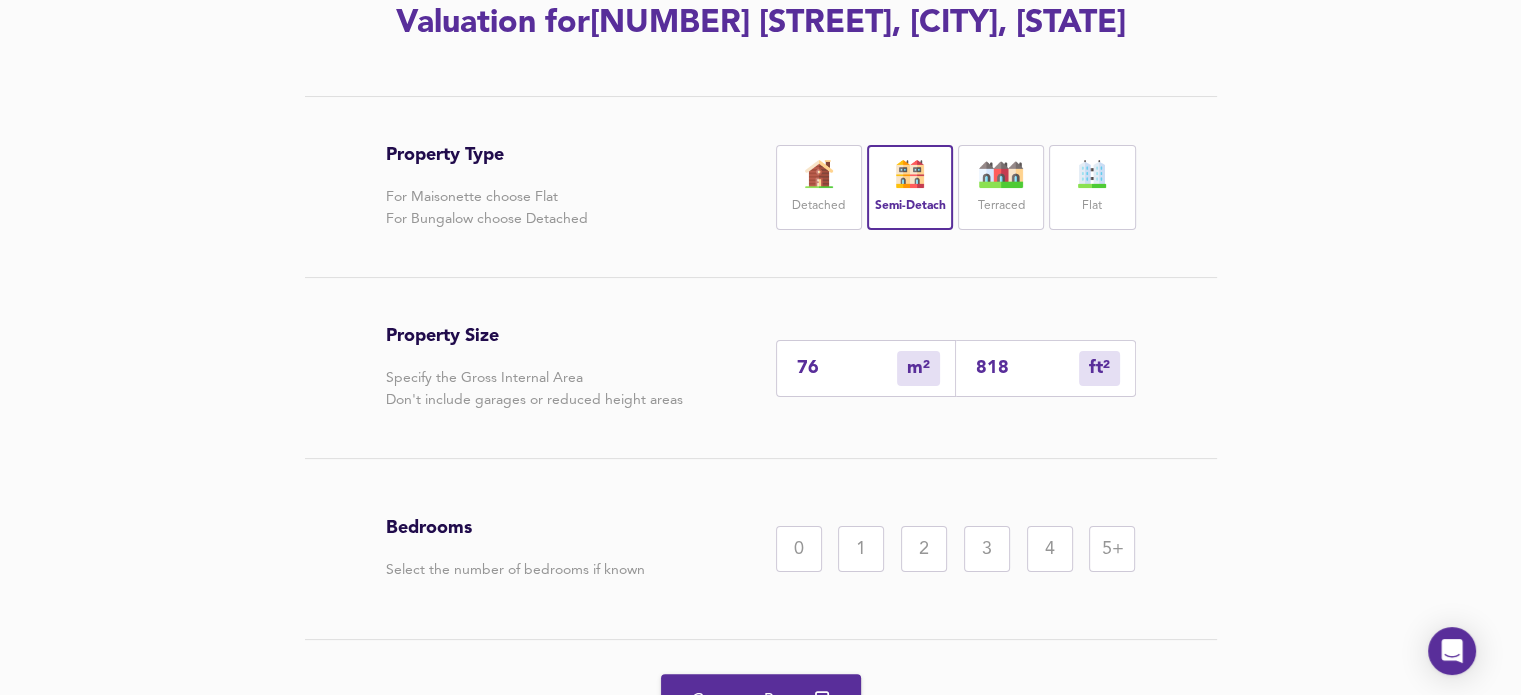 click on "3" at bounding box center [987, 549] 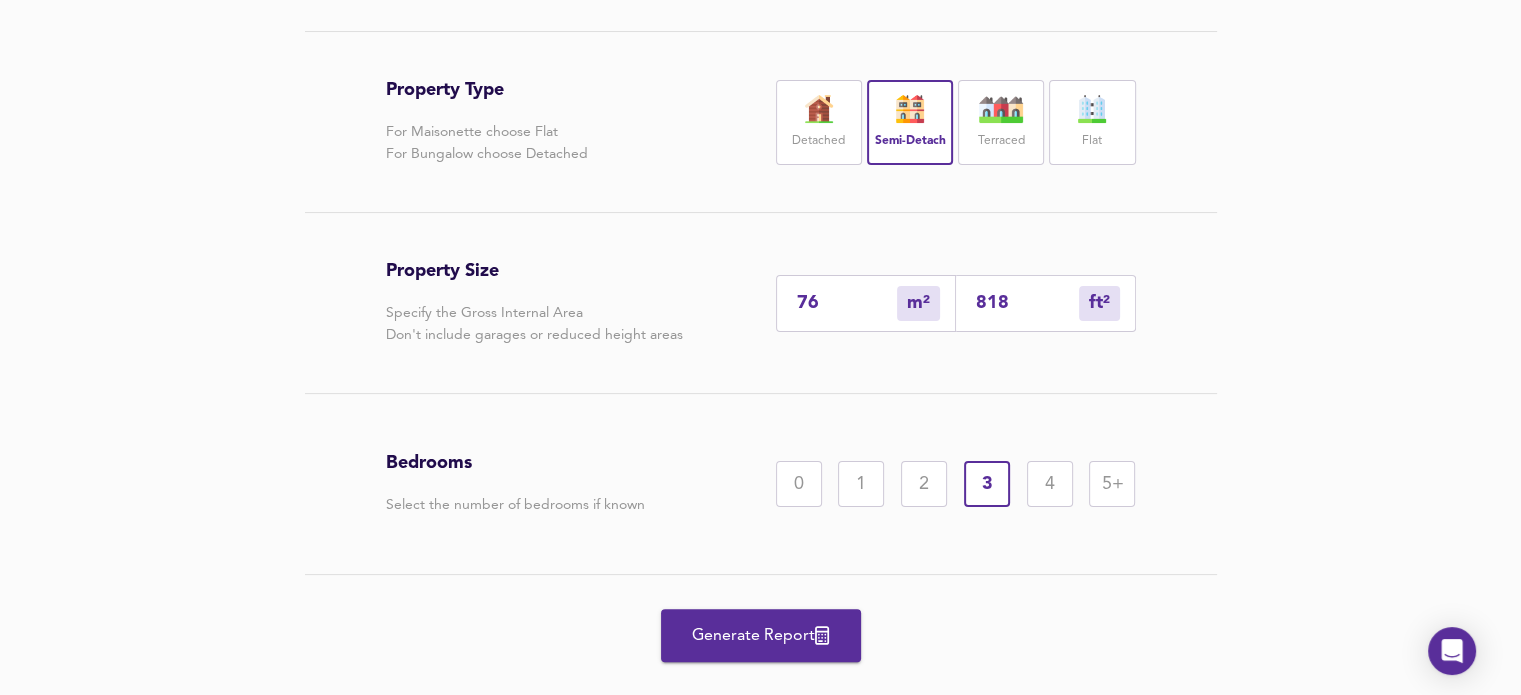 scroll, scrollTop: 400, scrollLeft: 0, axis: vertical 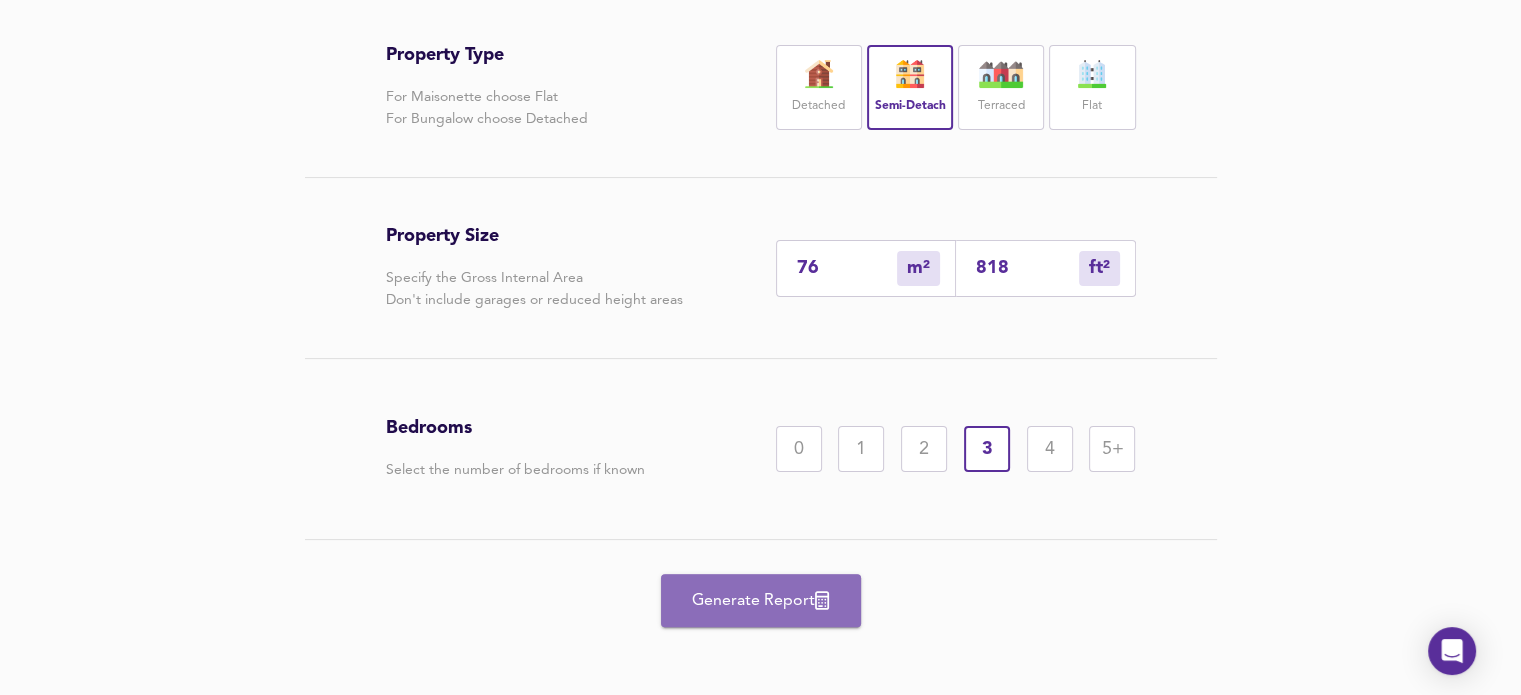 click on "Generate Report" at bounding box center (761, 601) 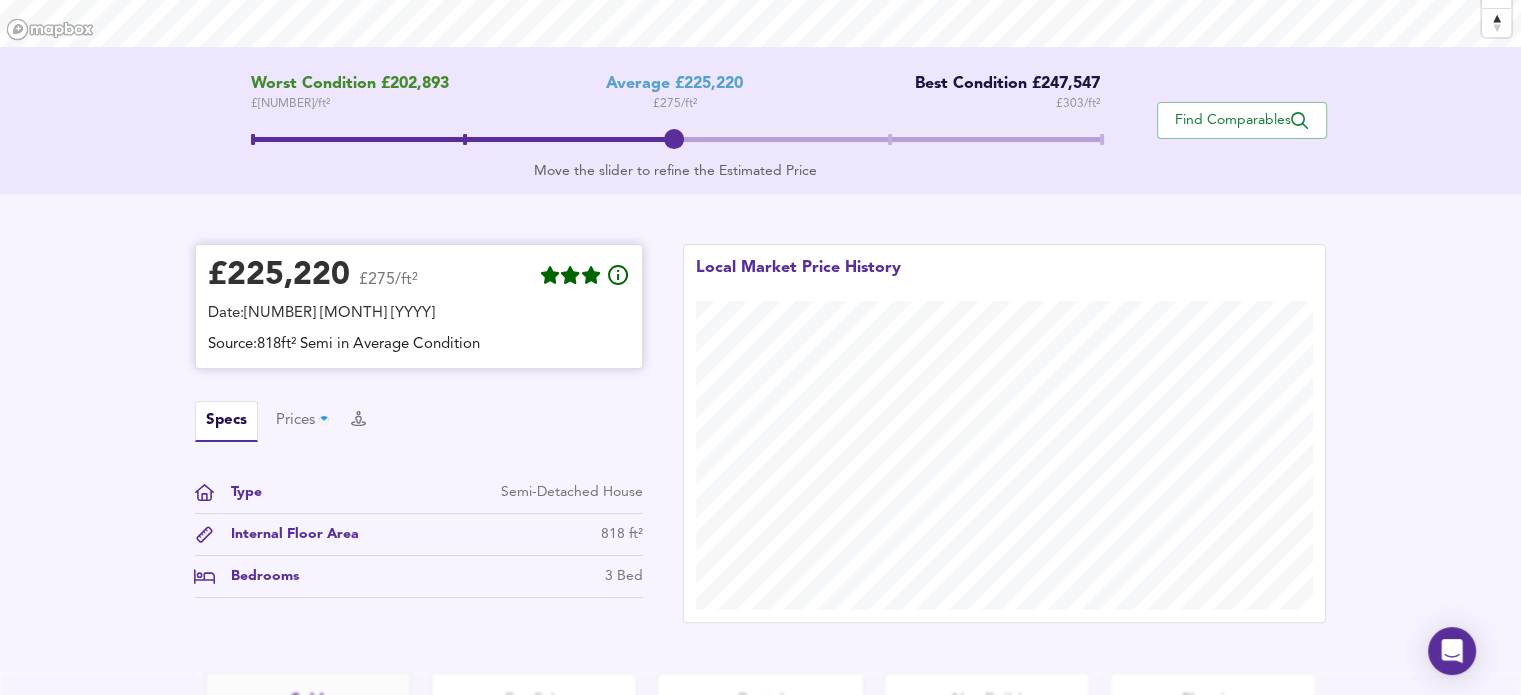 scroll, scrollTop: 159, scrollLeft: 0, axis: vertical 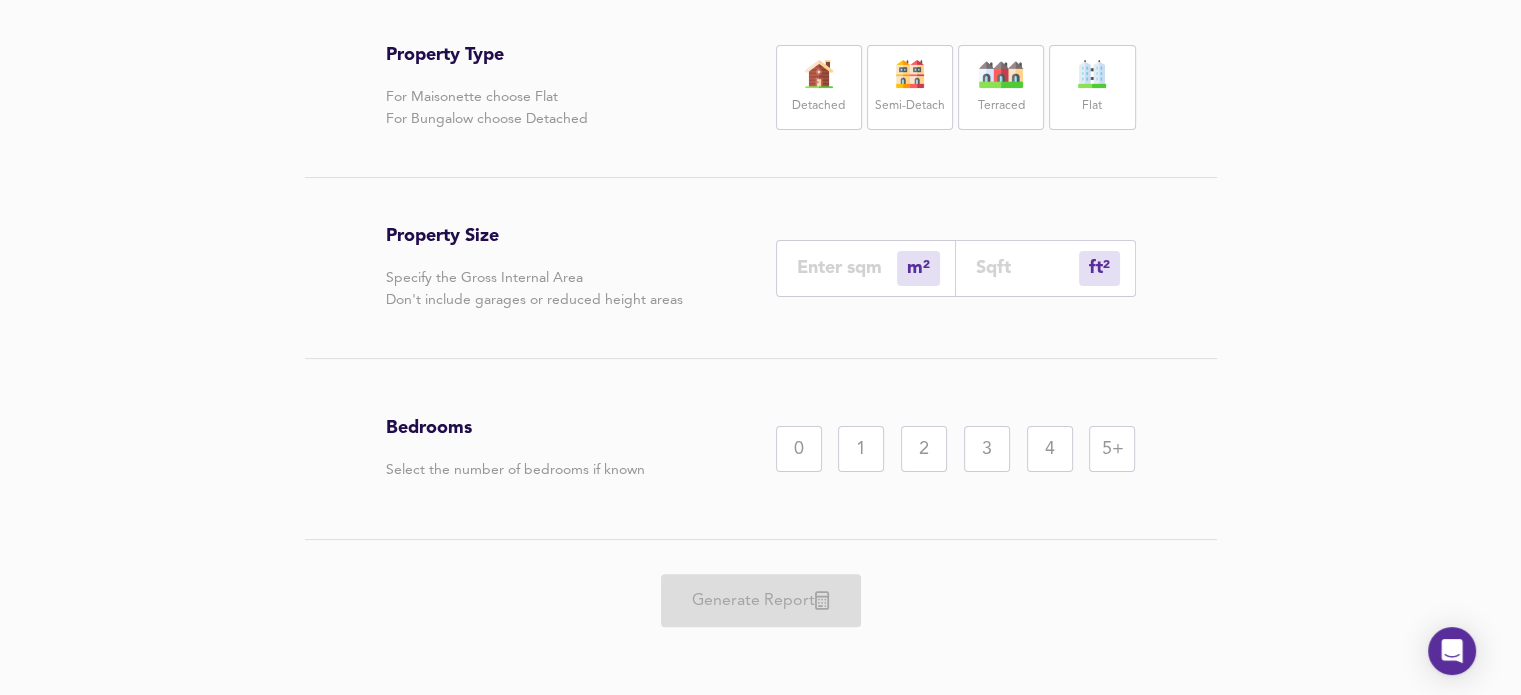 type 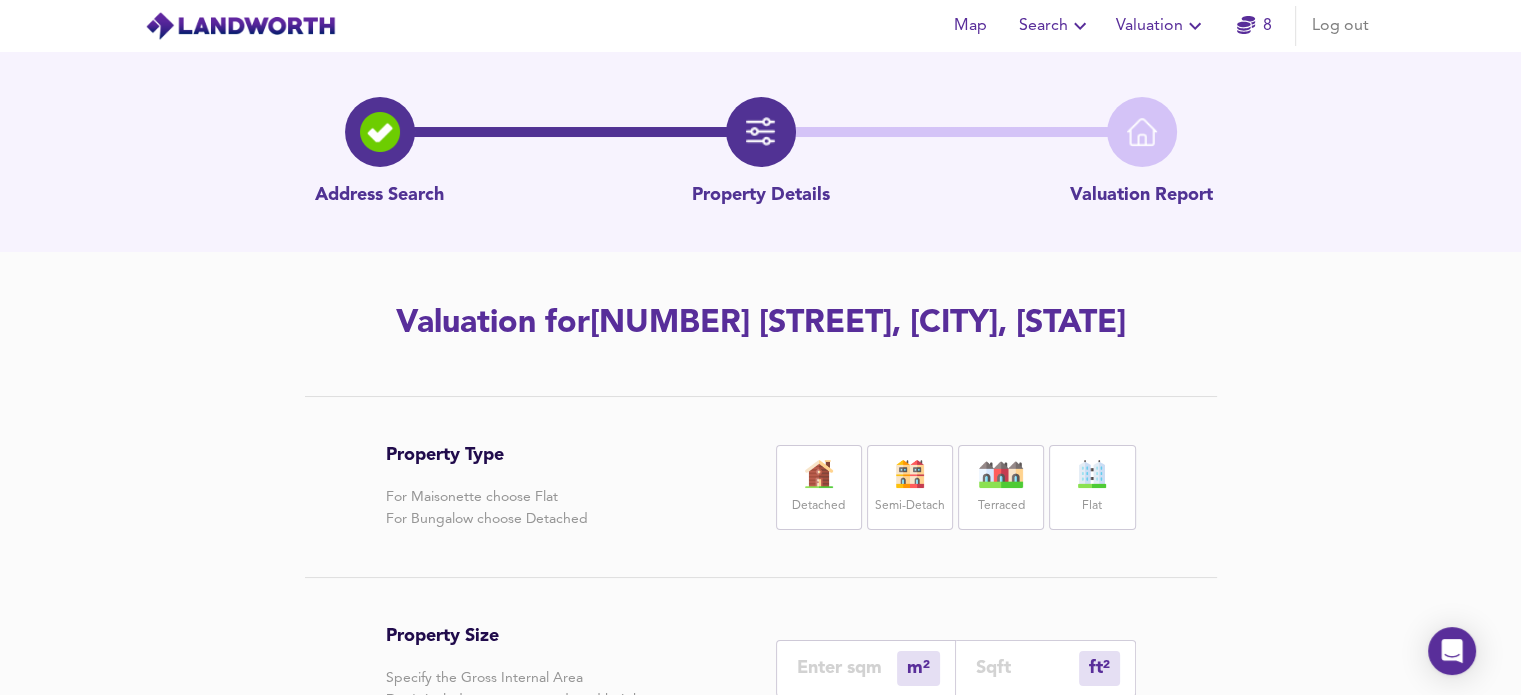 click at bounding box center [380, 132] 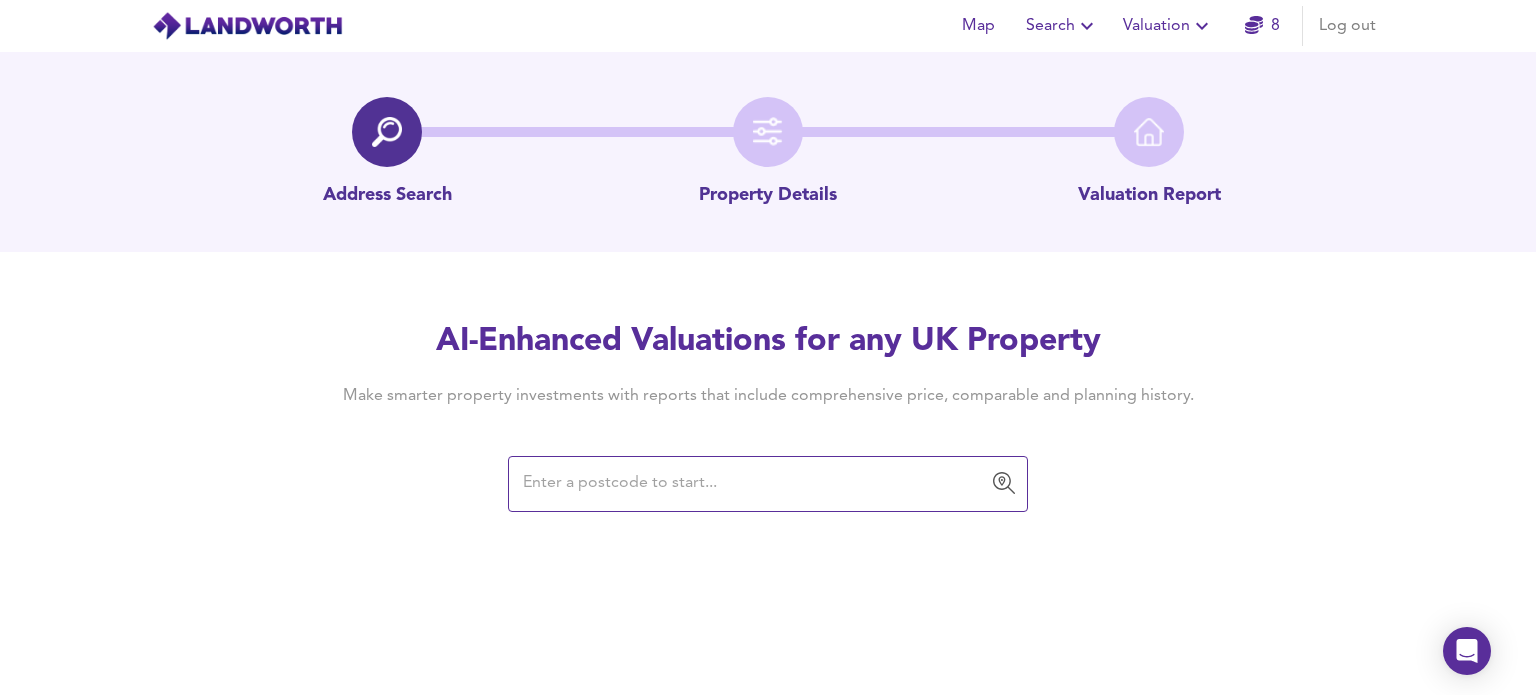 click at bounding box center (753, 484) 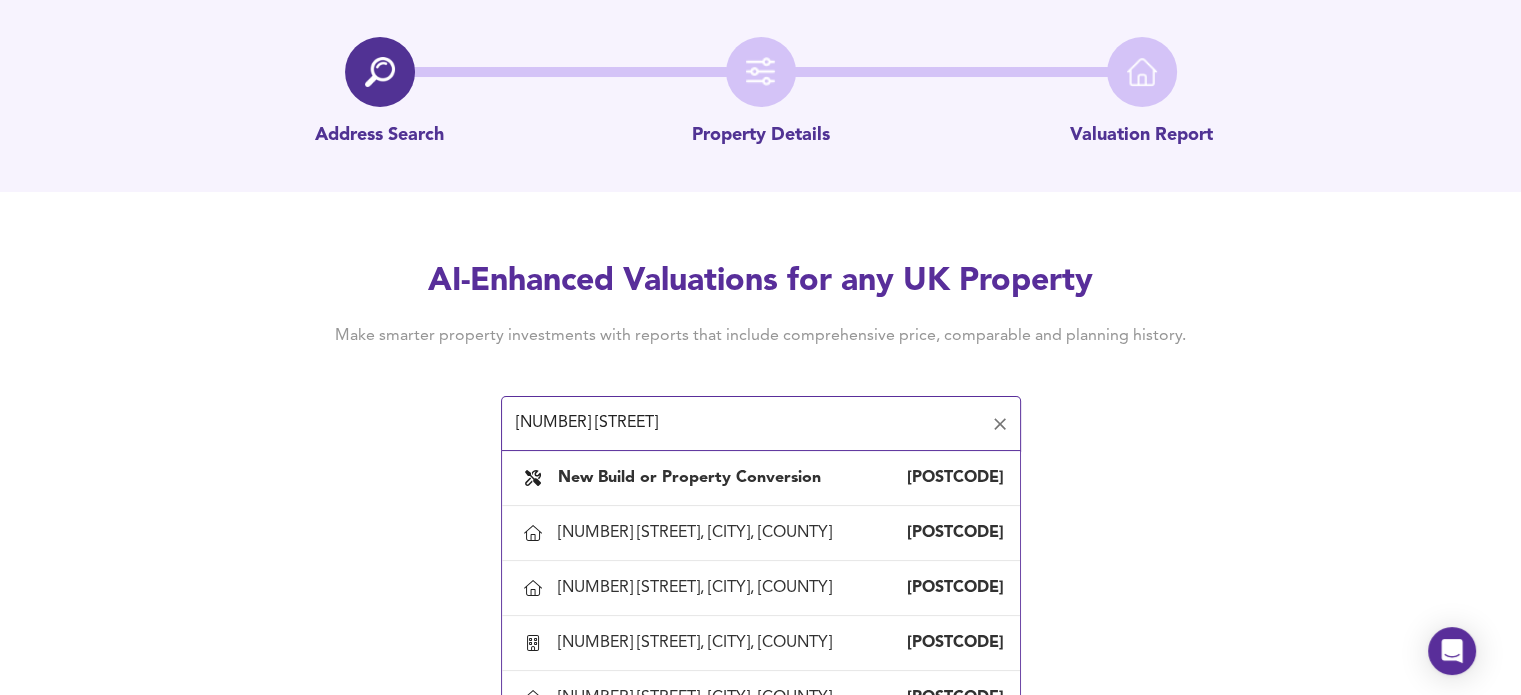 scroll, scrollTop: 92, scrollLeft: 0, axis: vertical 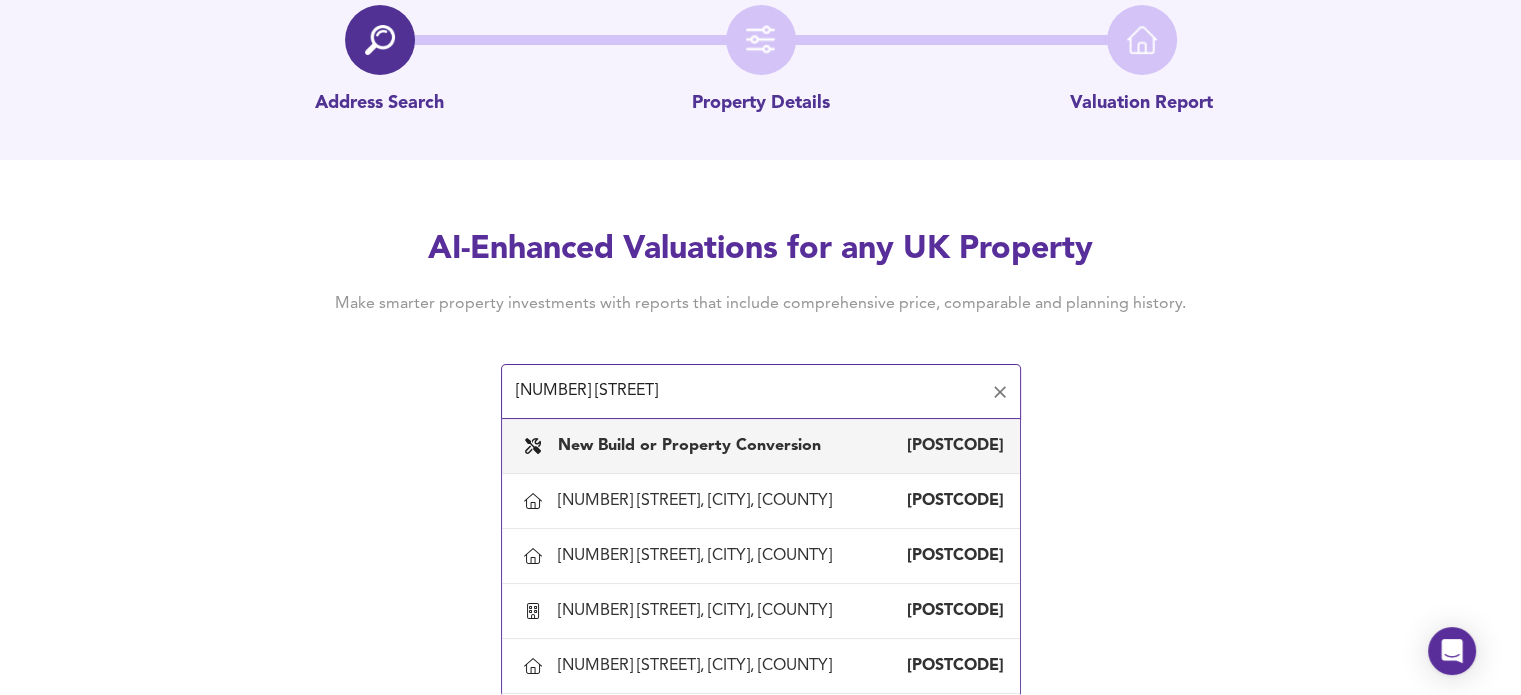 drag, startPoint x: 669, startPoint y: 391, endPoint x: 617, endPoint y: 389, distance: 52.03845 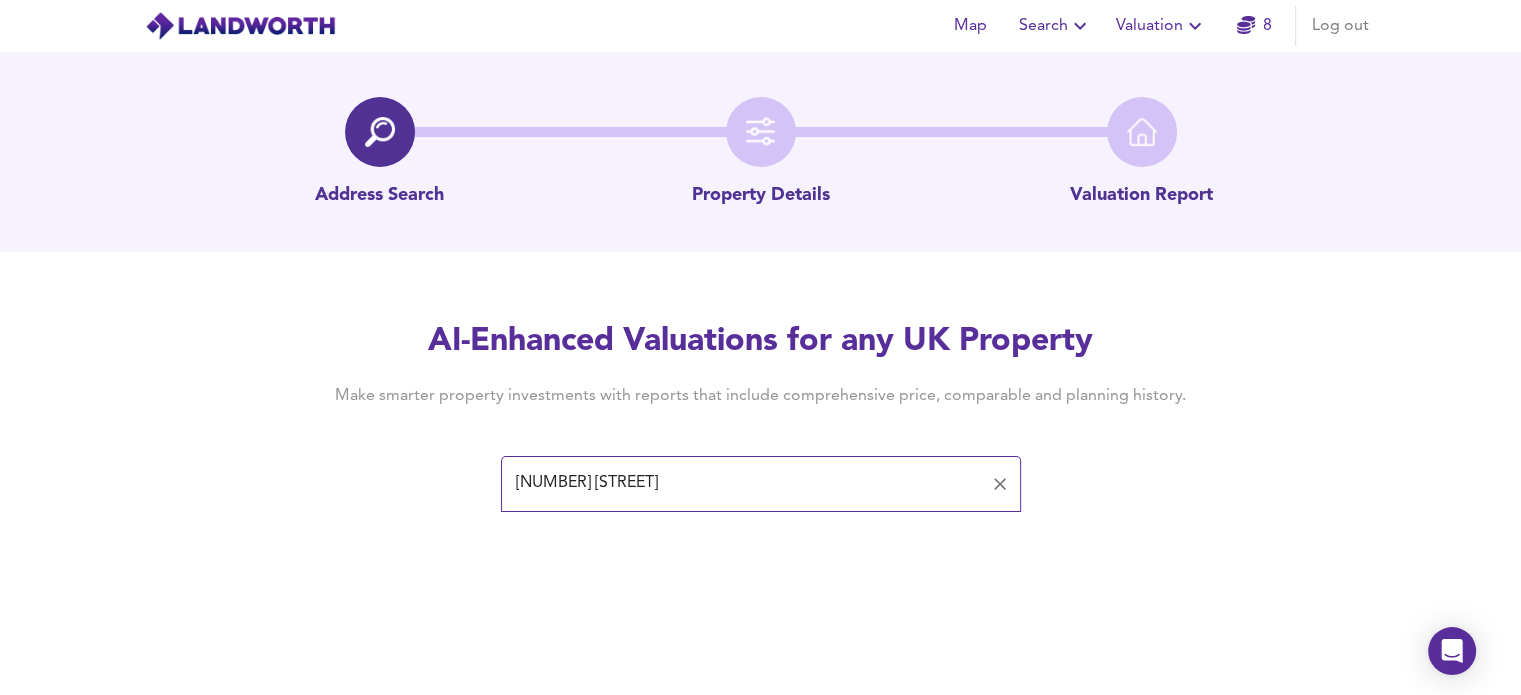 scroll, scrollTop: 0, scrollLeft: 0, axis: both 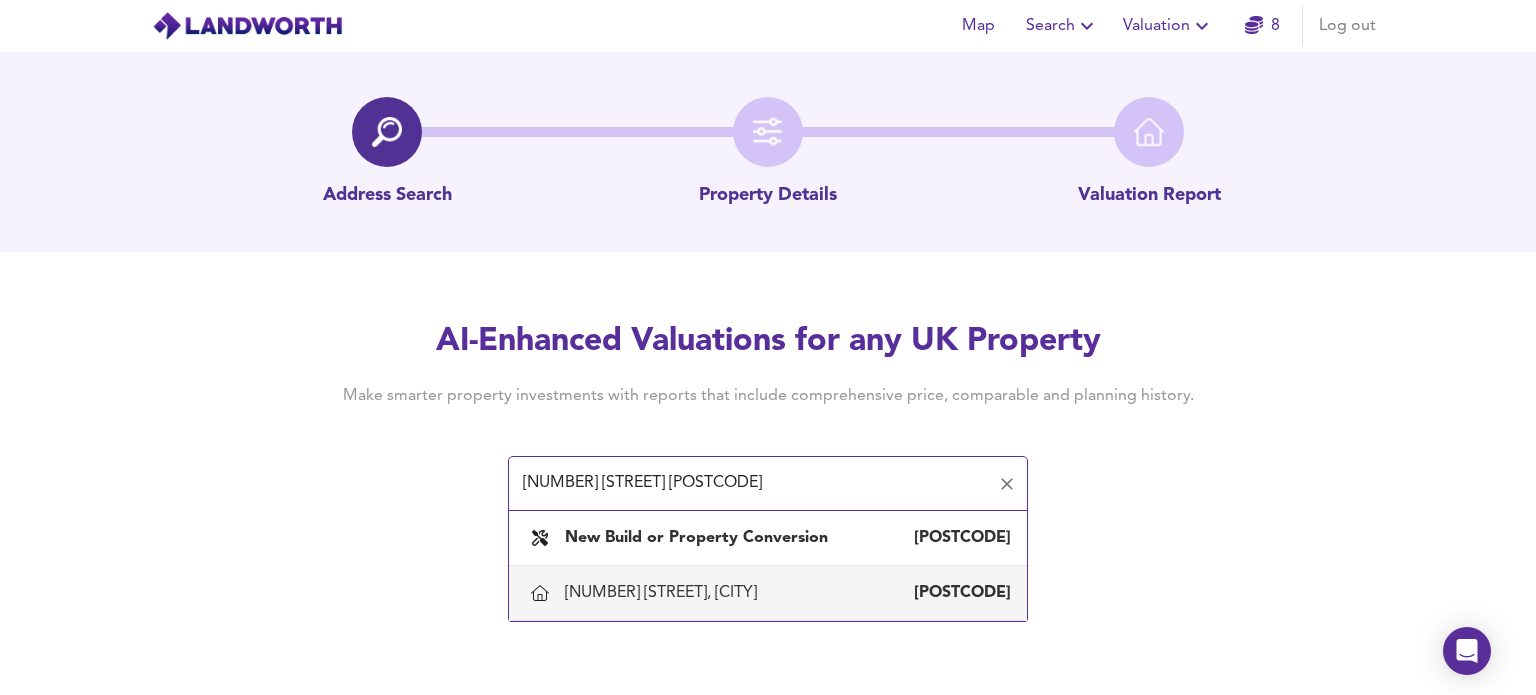 click on "26 Chase Road, Sheffield    S6 6RA" at bounding box center [788, 593] 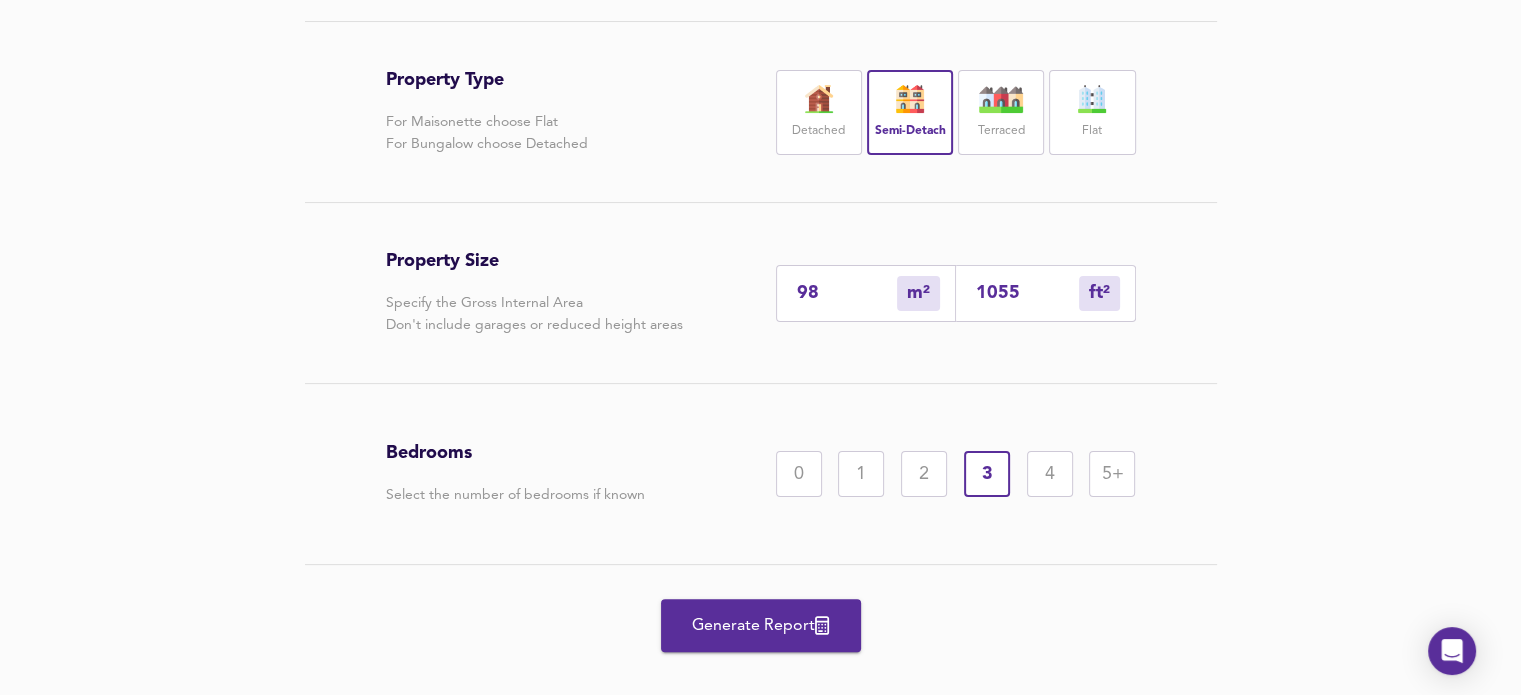 scroll, scrollTop: 451, scrollLeft: 0, axis: vertical 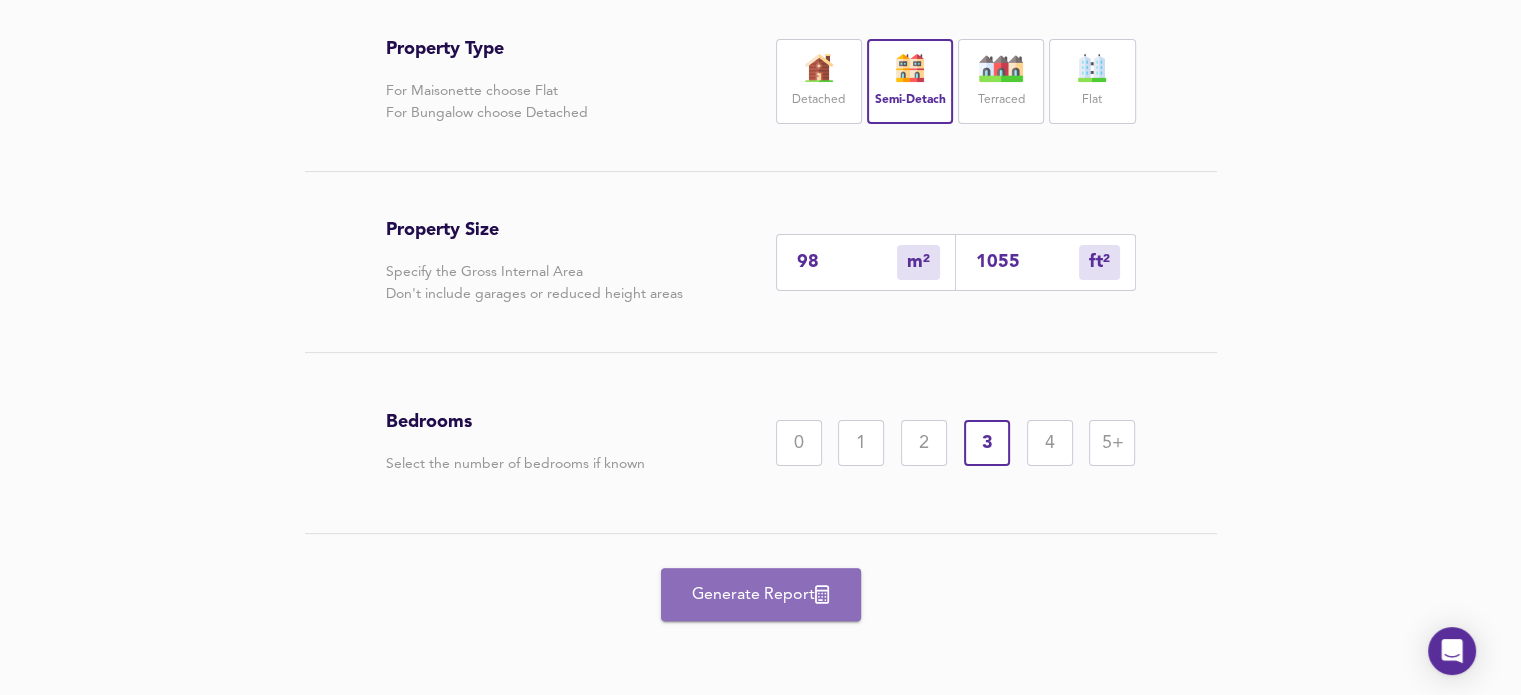 click on "Generate Report" at bounding box center (761, 594) 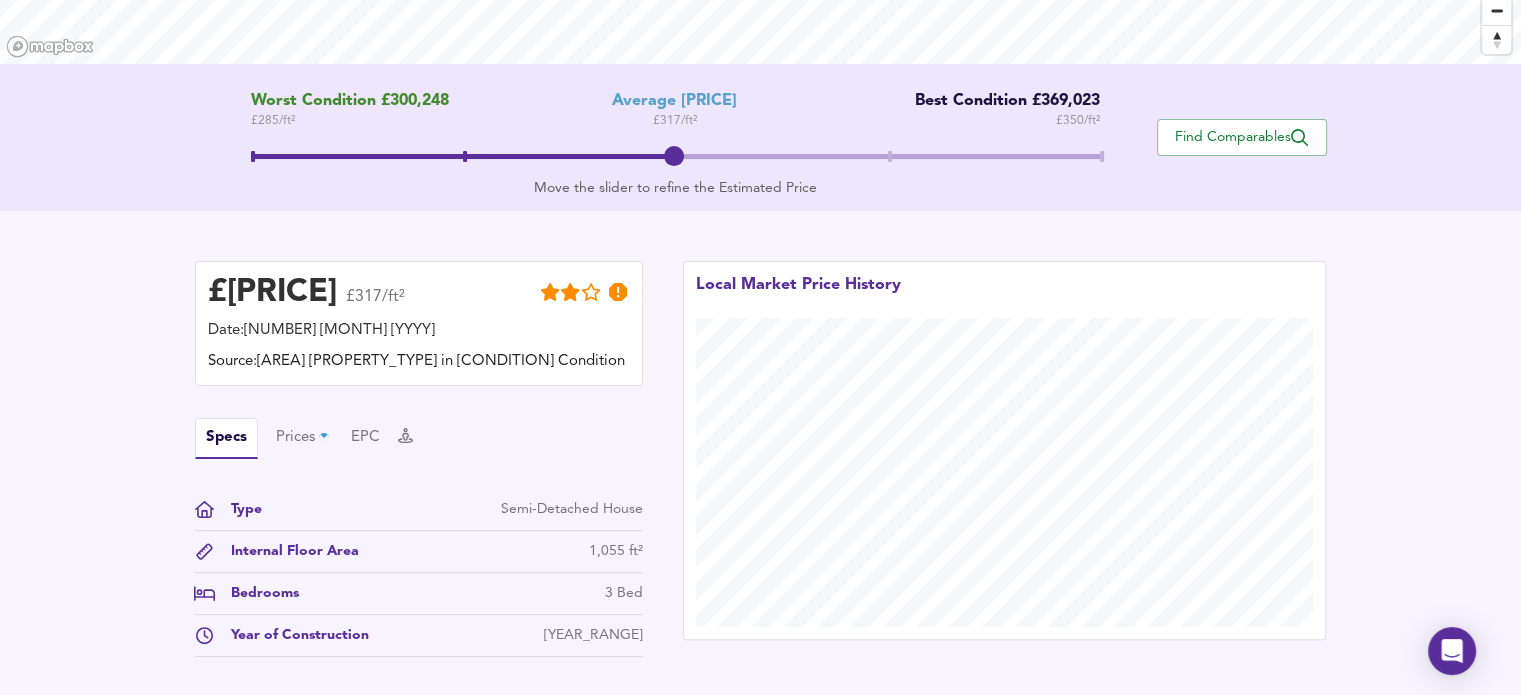 scroll, scrollTop: 385, scrollLeft: 0, axis: vertical 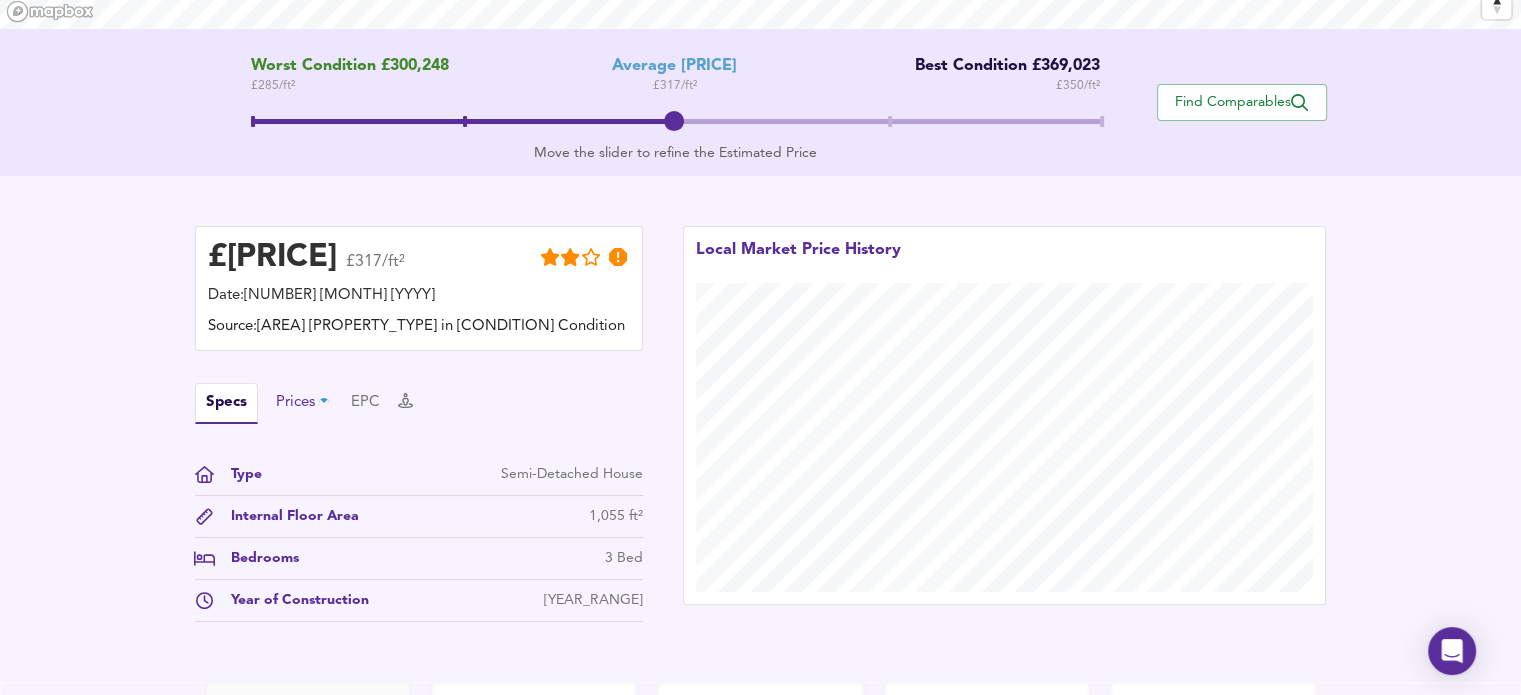 click on "Prices" at bounding box center [304, 403] 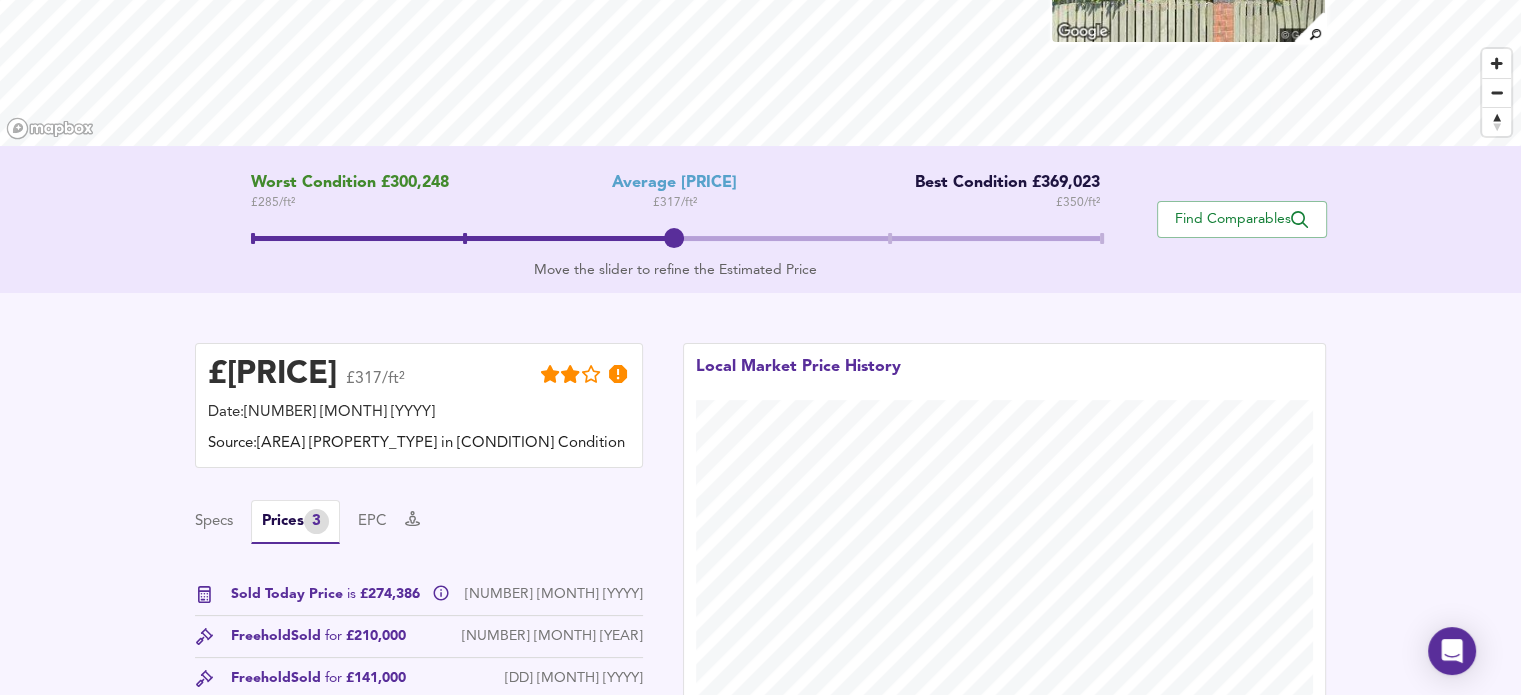 scroll, scrollTop: 185, scrollLeft: 0, axis: vertical 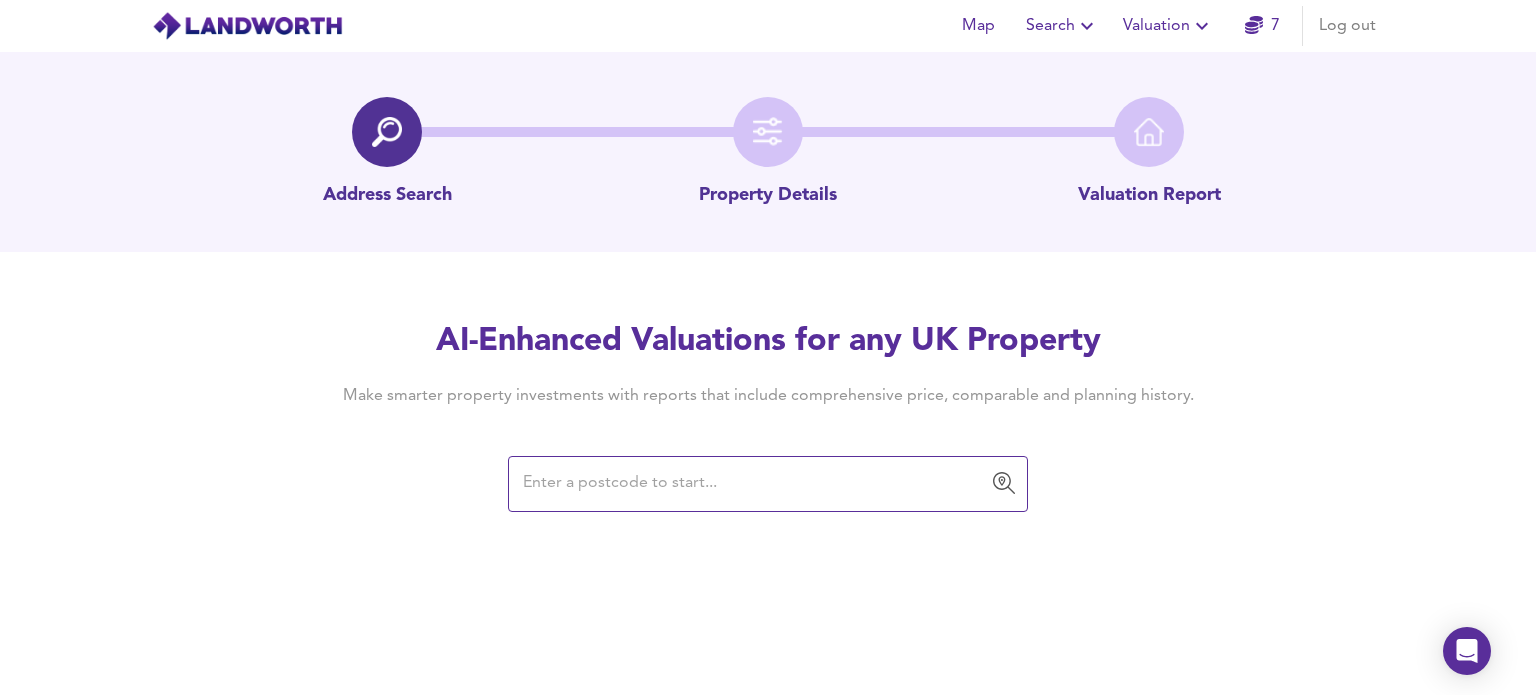 click at bounding box center (753, 484) 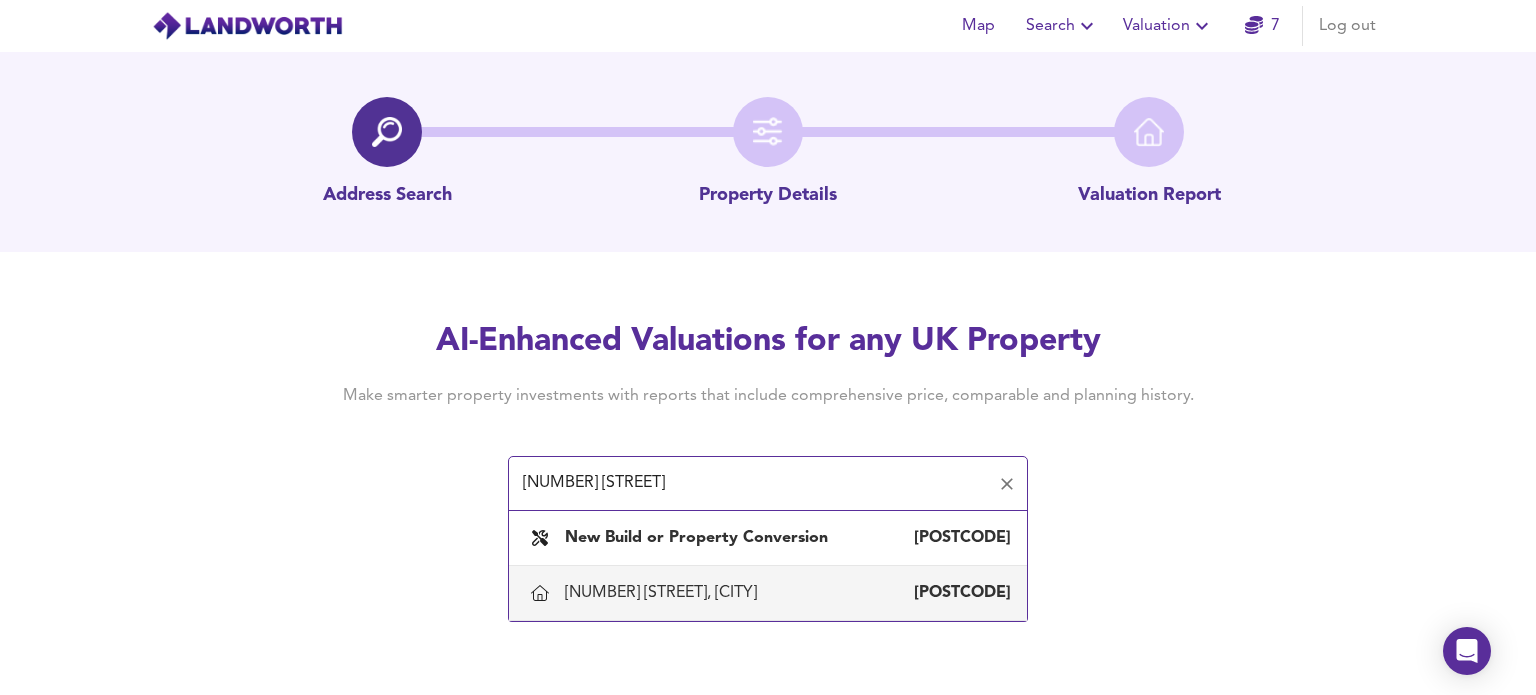 click on "1 Leaton Close, Sheffield" at bounding box center (665, 593) 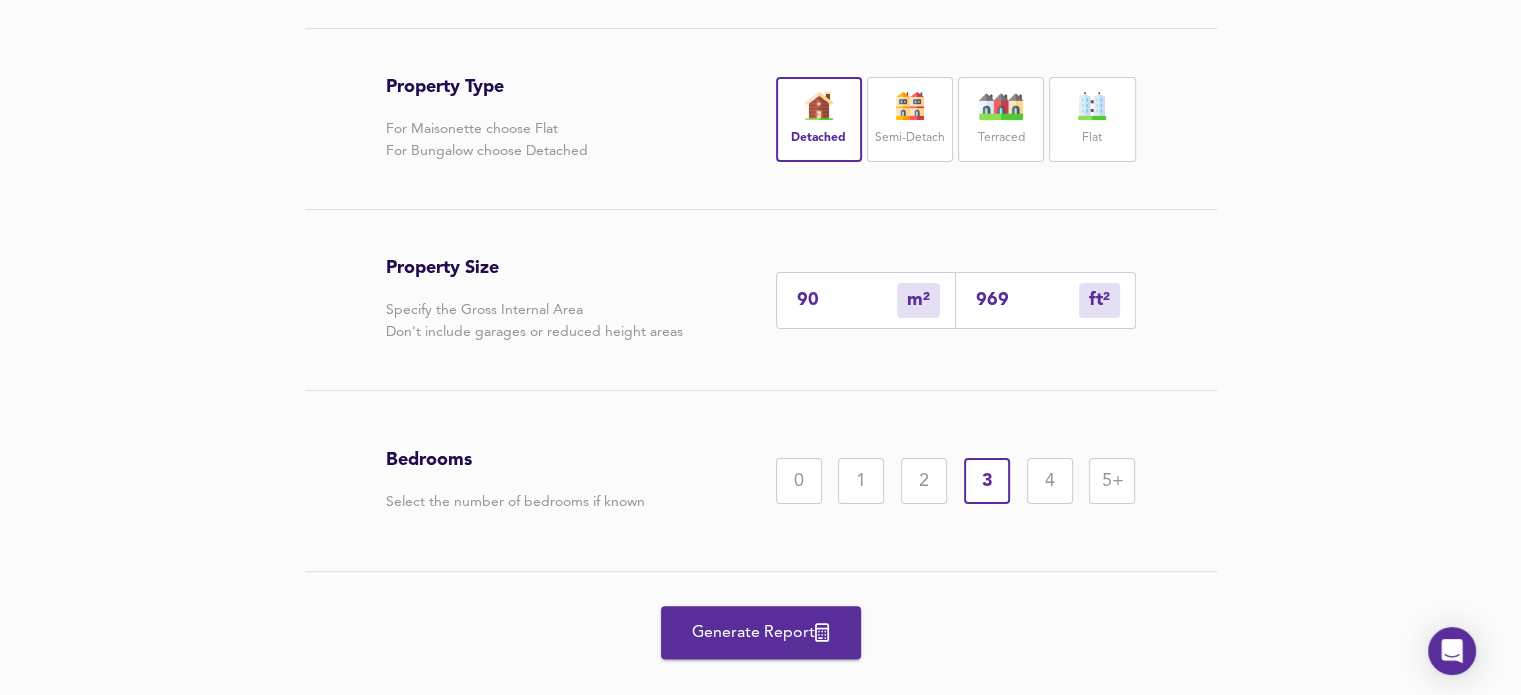 scroll, scrollTop: 451, scrollLeft: 0, axis: vertical 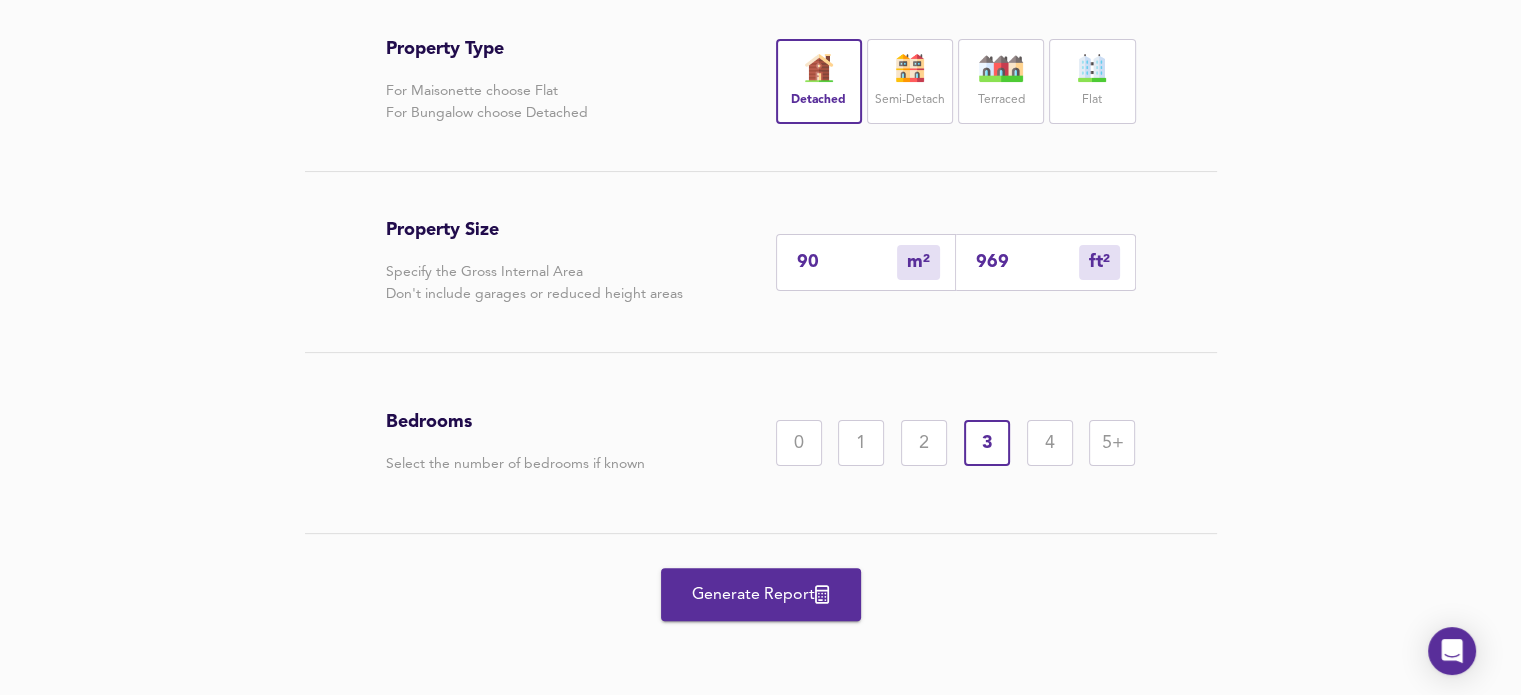 click on "Generate Report" at bounding box center (761, 595) 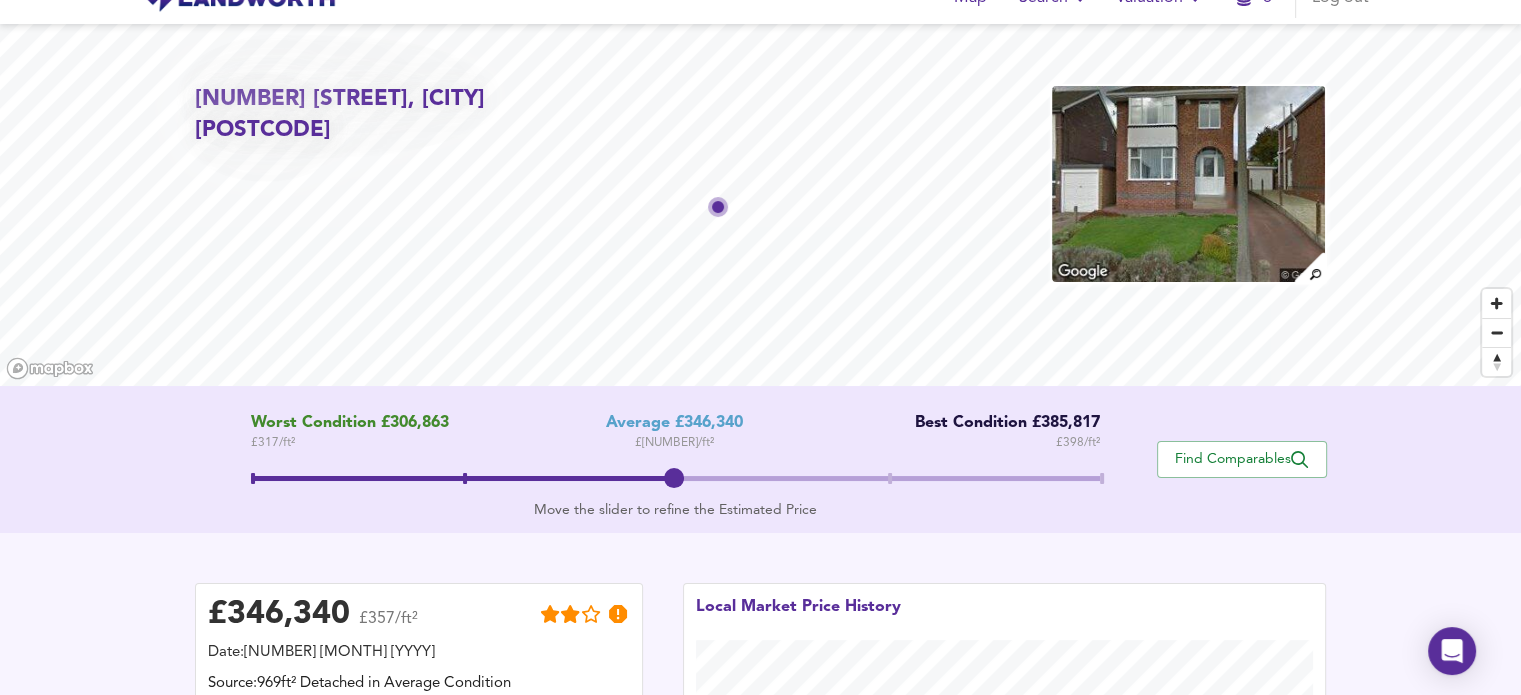 scroll, scrollTop: 0, scrollLeft: 0, axis: both 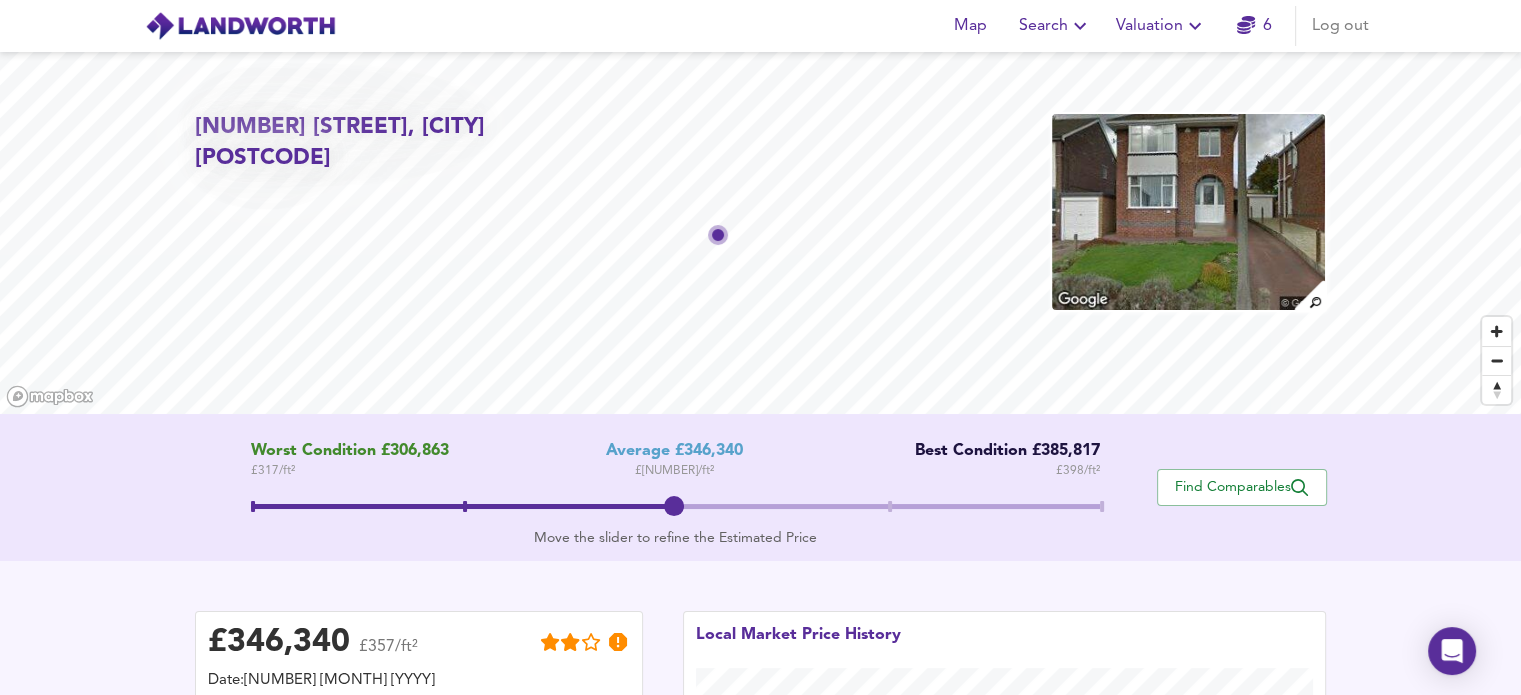click at bounding box center (240, 26) 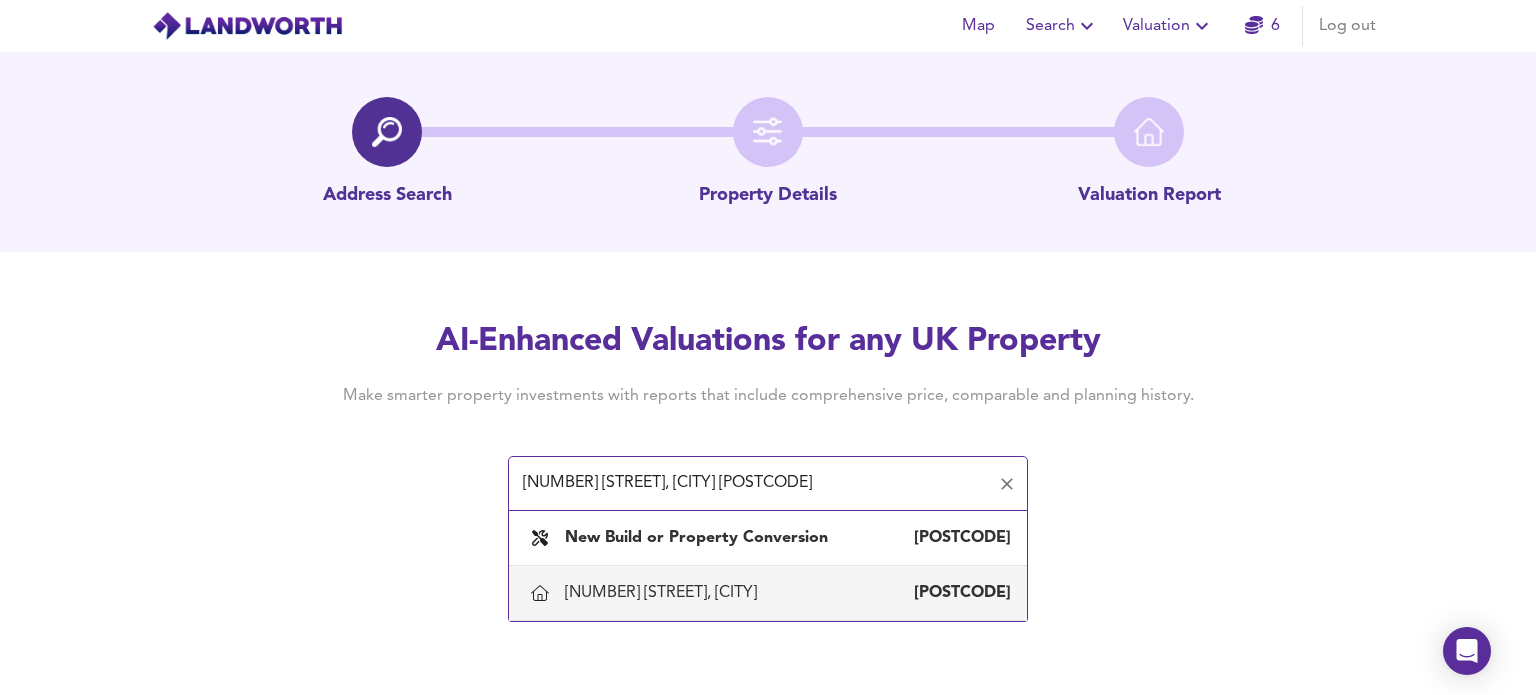 click on "10 Leaton Close, Sheffield    S6 6RH" at bounding box center [768, 593] 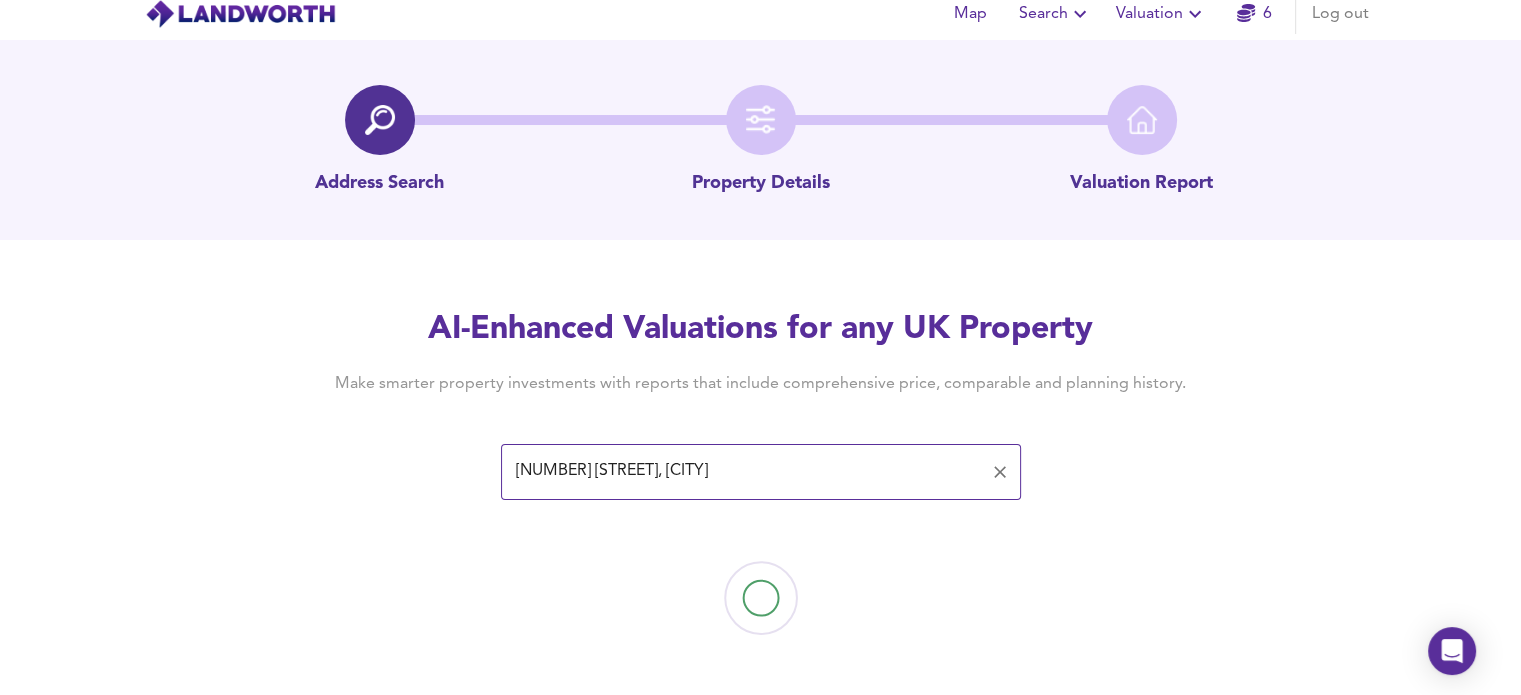 scroll, scrollTop: 15, scrollLeft: 0, axis: vertical 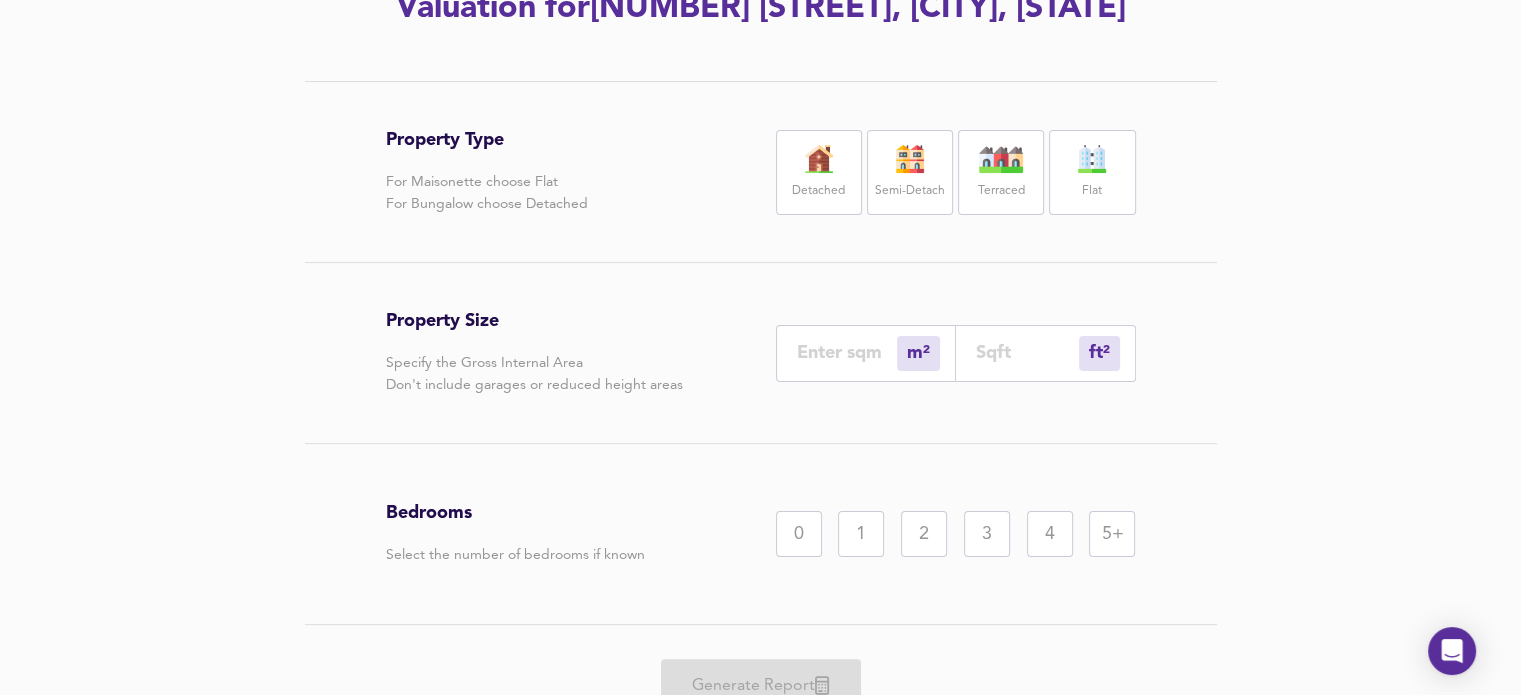 click on "Semi-Detach" at bounding box center [910, 172] 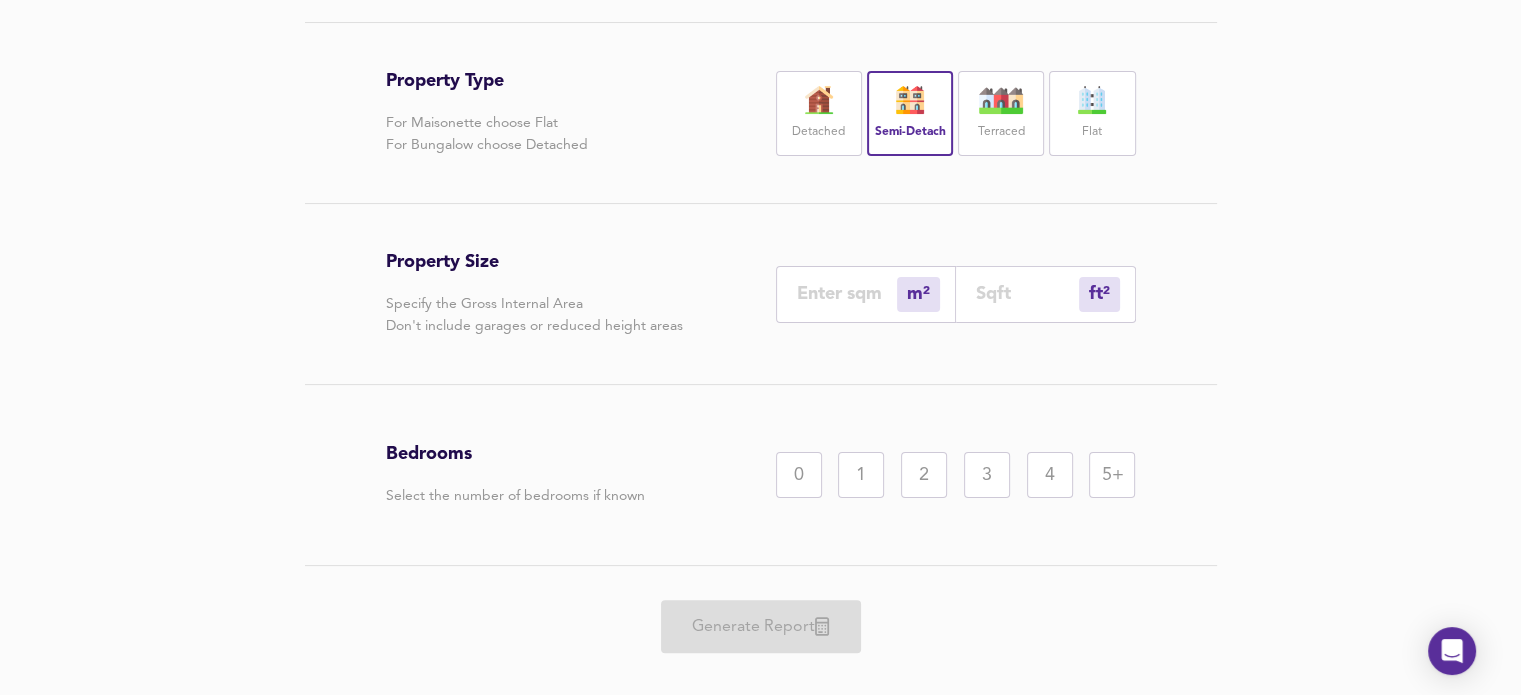 scroll, scrollTop: 405, scrollLeft: 0, axis: vertical 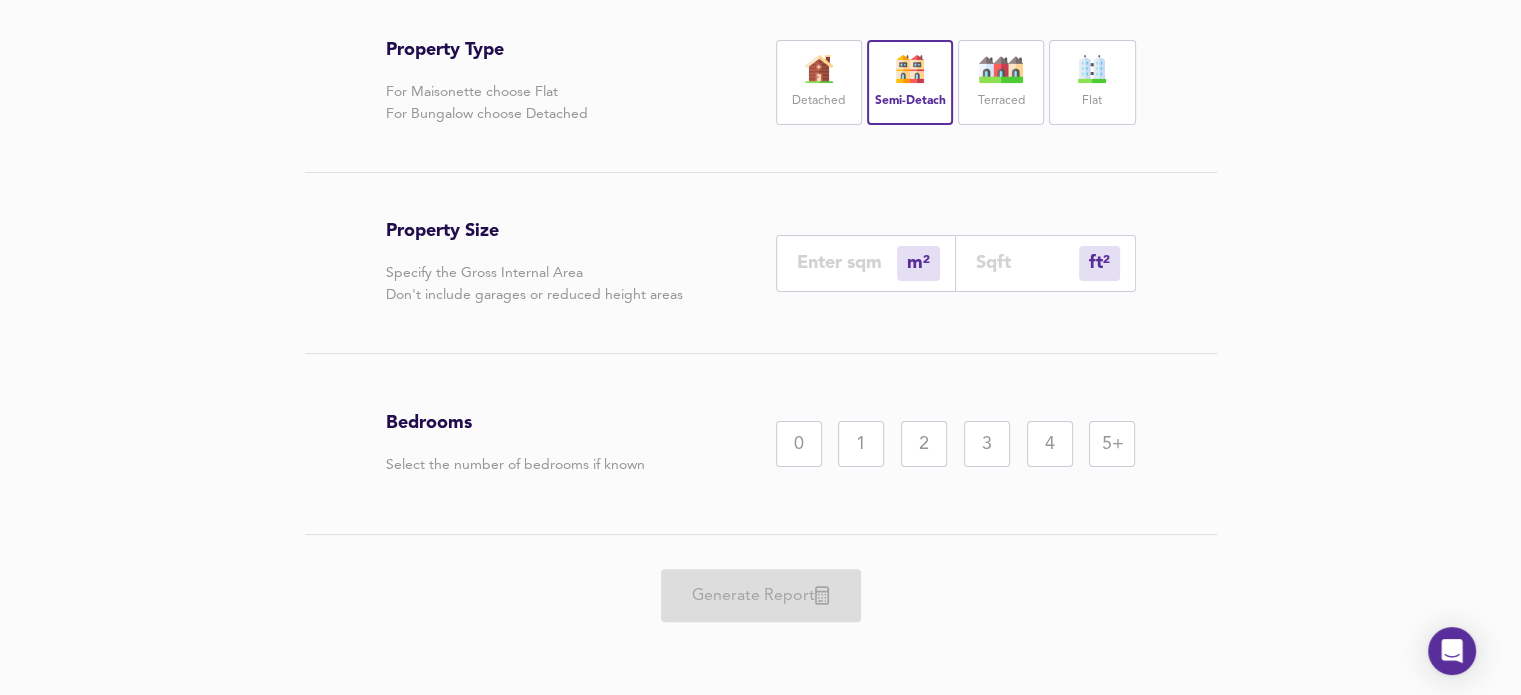 click on "3" at bounding box center [987, 444] 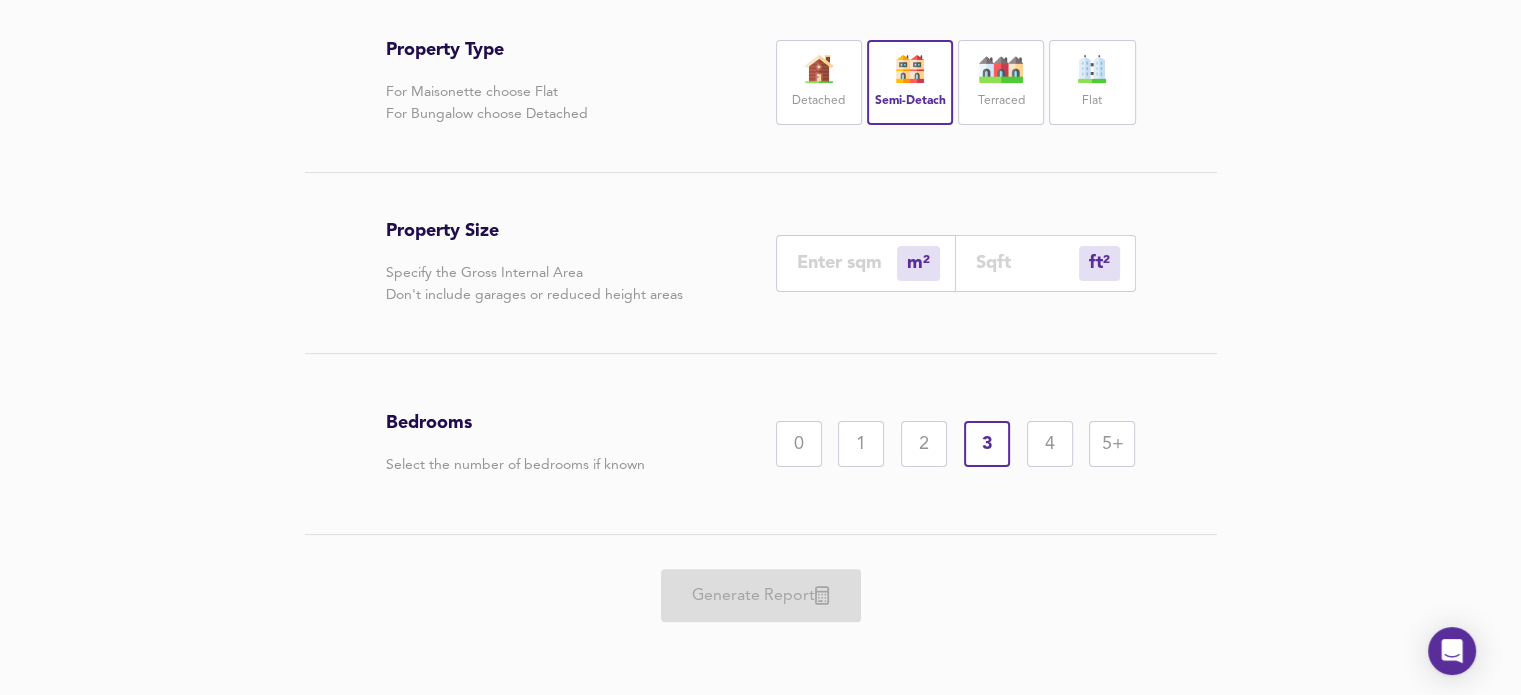 click at bounding box center [1027, 262] 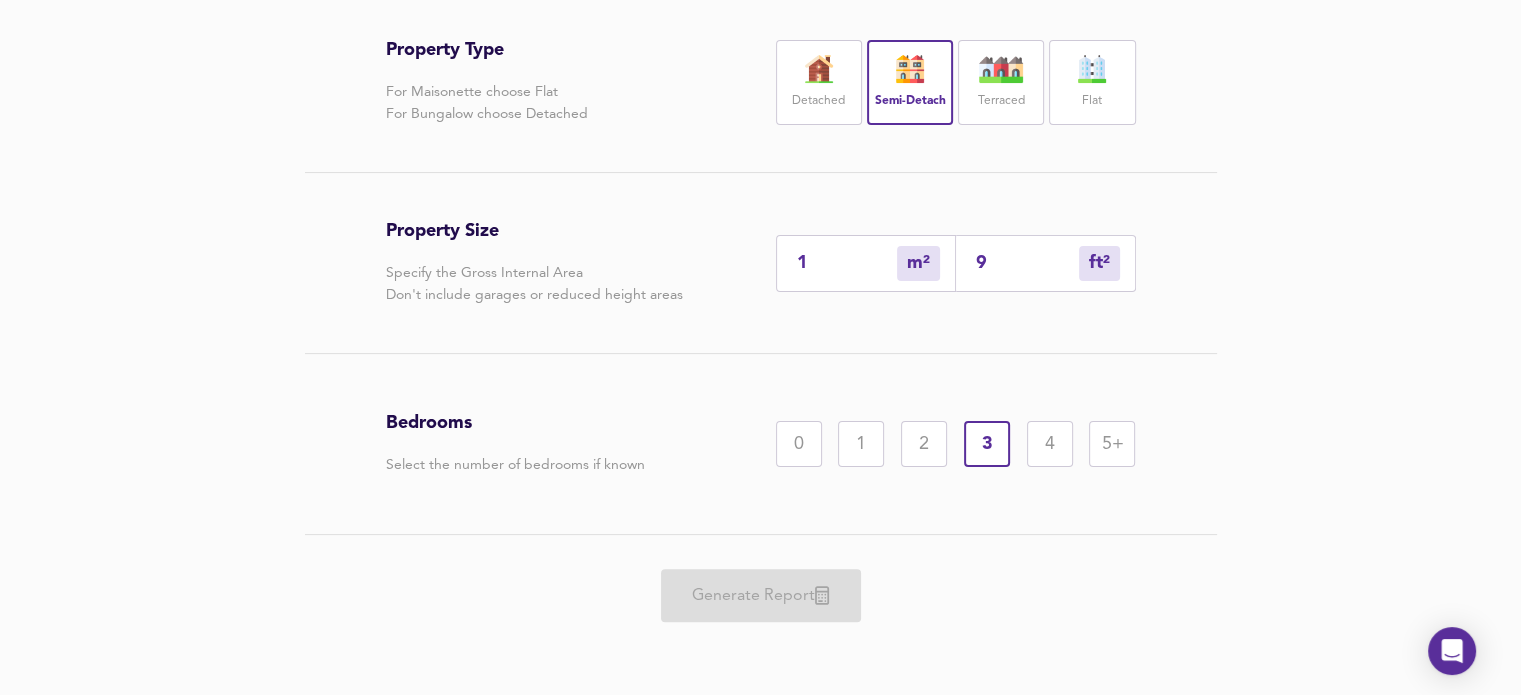 type on "8" 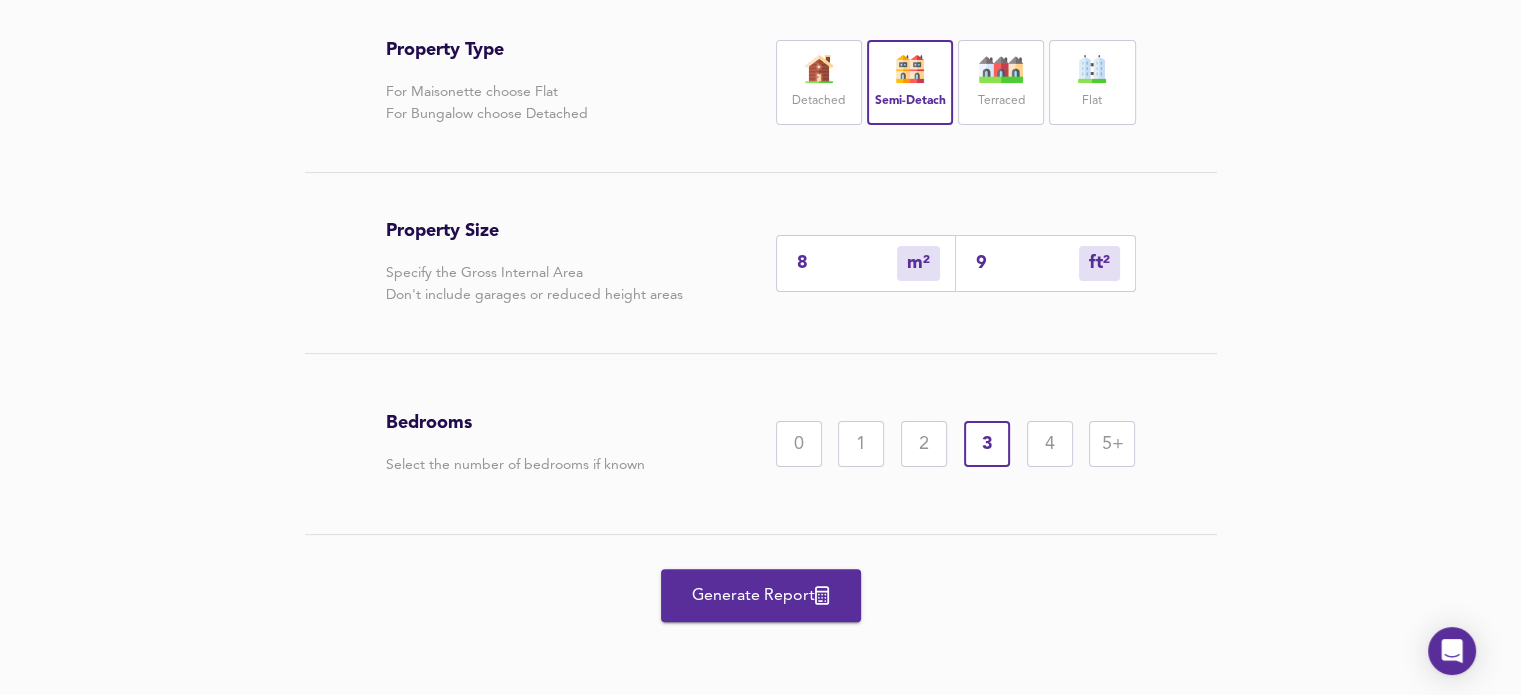 type on "85" 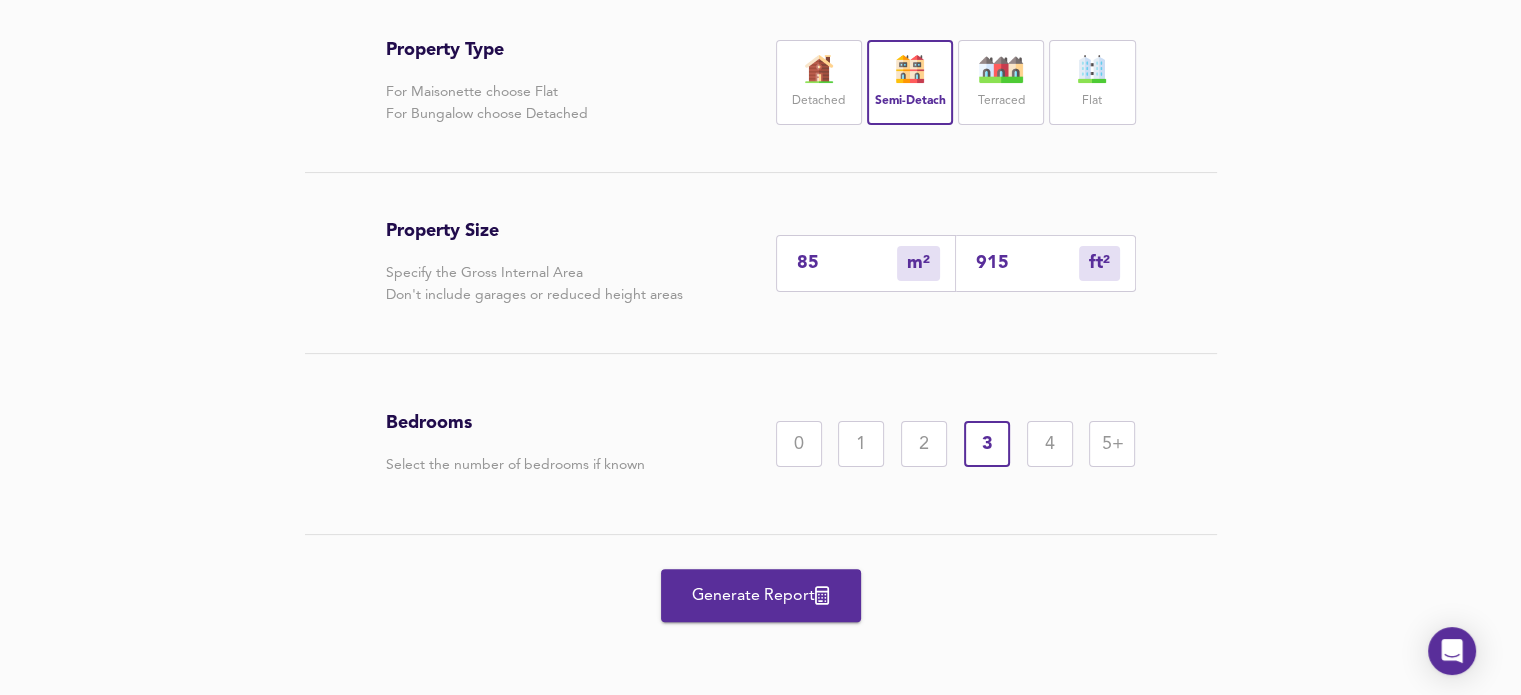 type on "915" 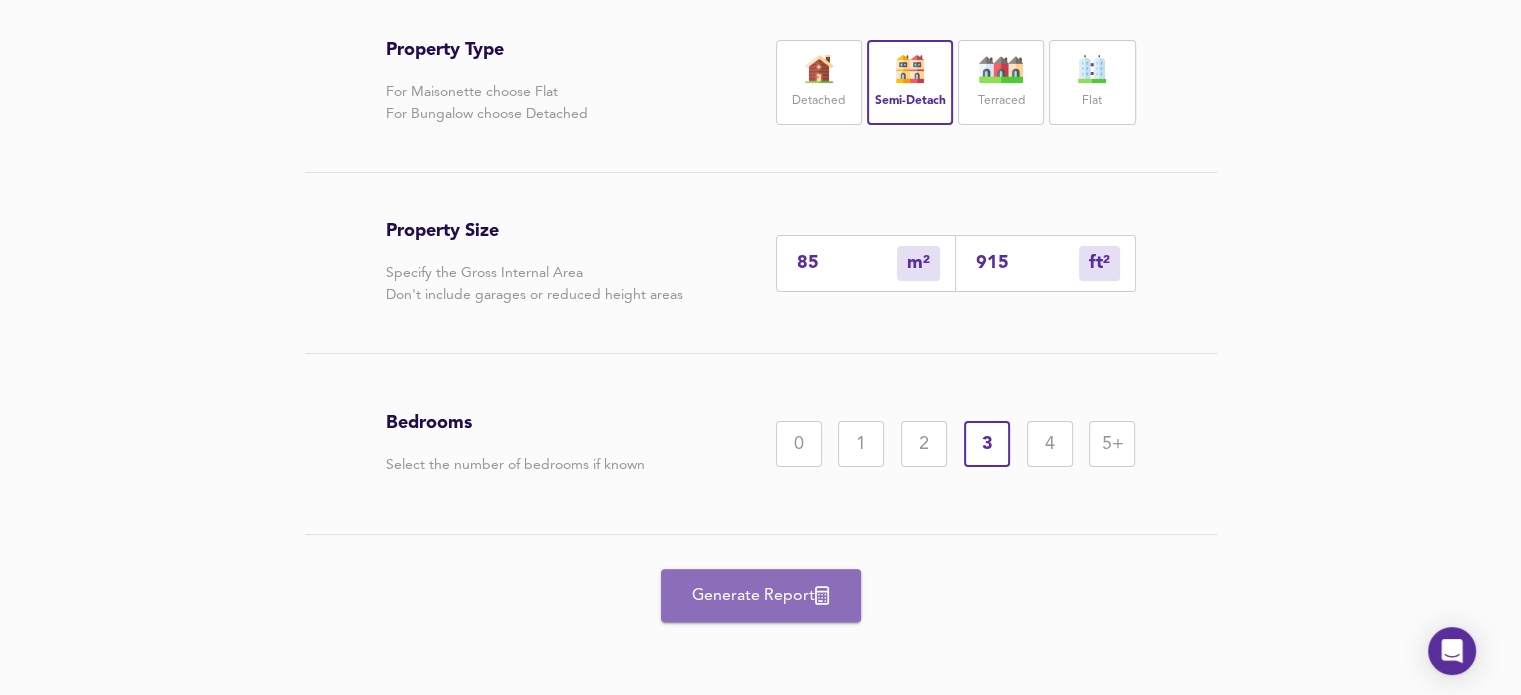 click on "Generate Report" at bounding box center (761, 595) 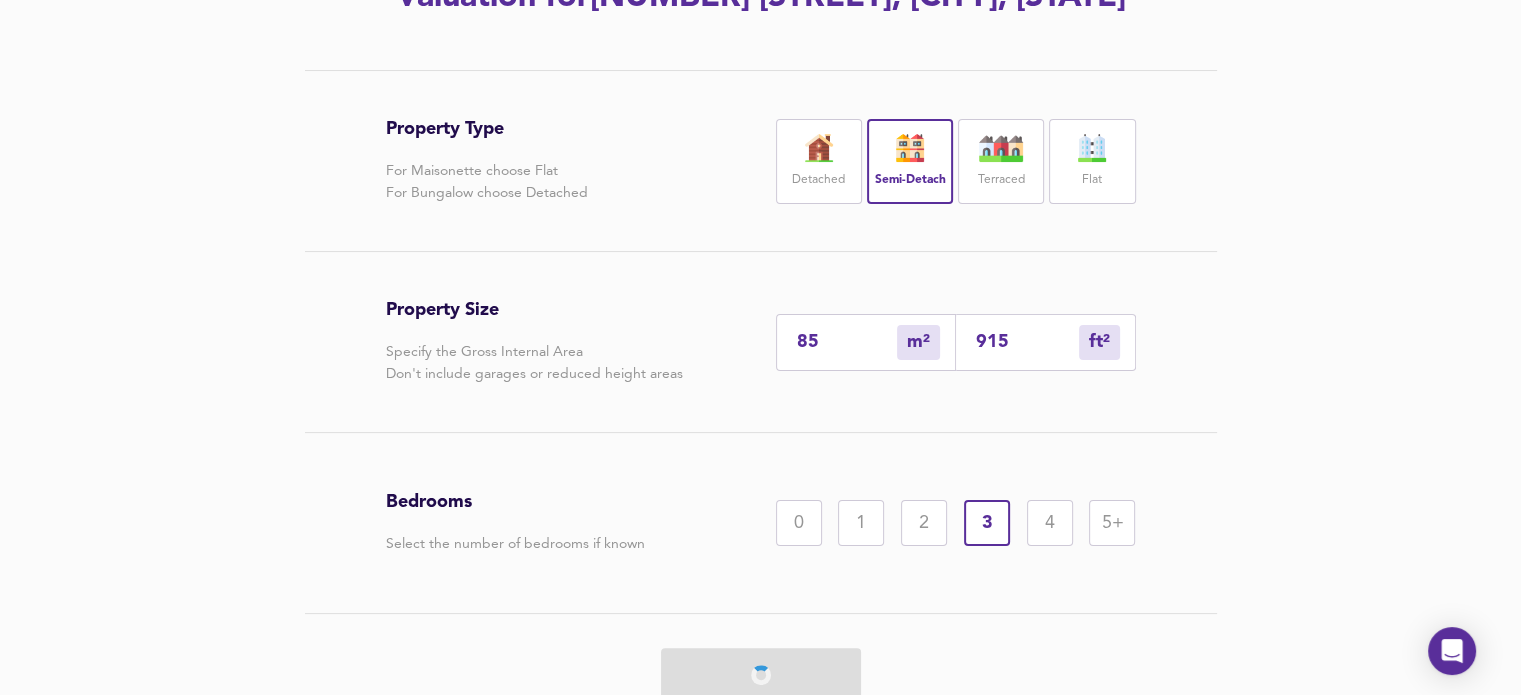 scroll, scrollTop: 305, scrollLeft: 0, axis: vertical 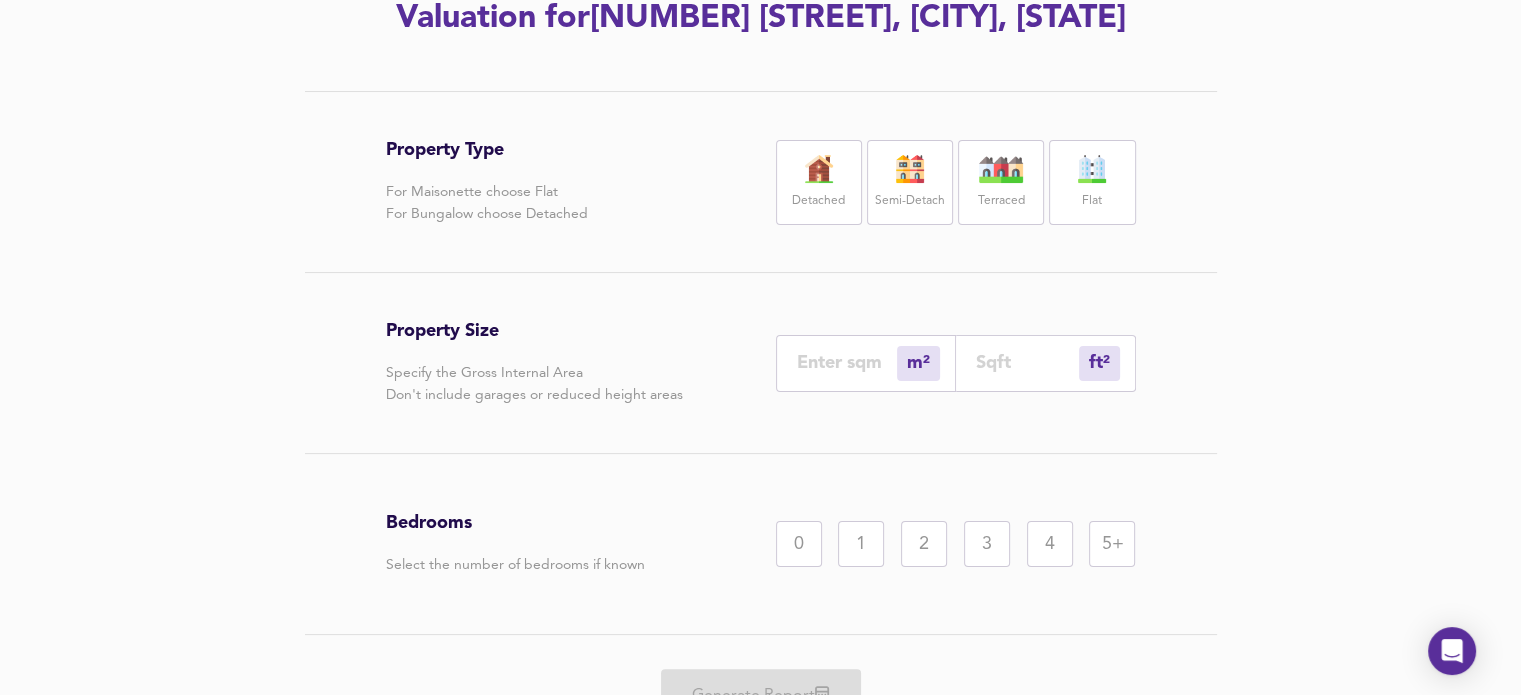 type 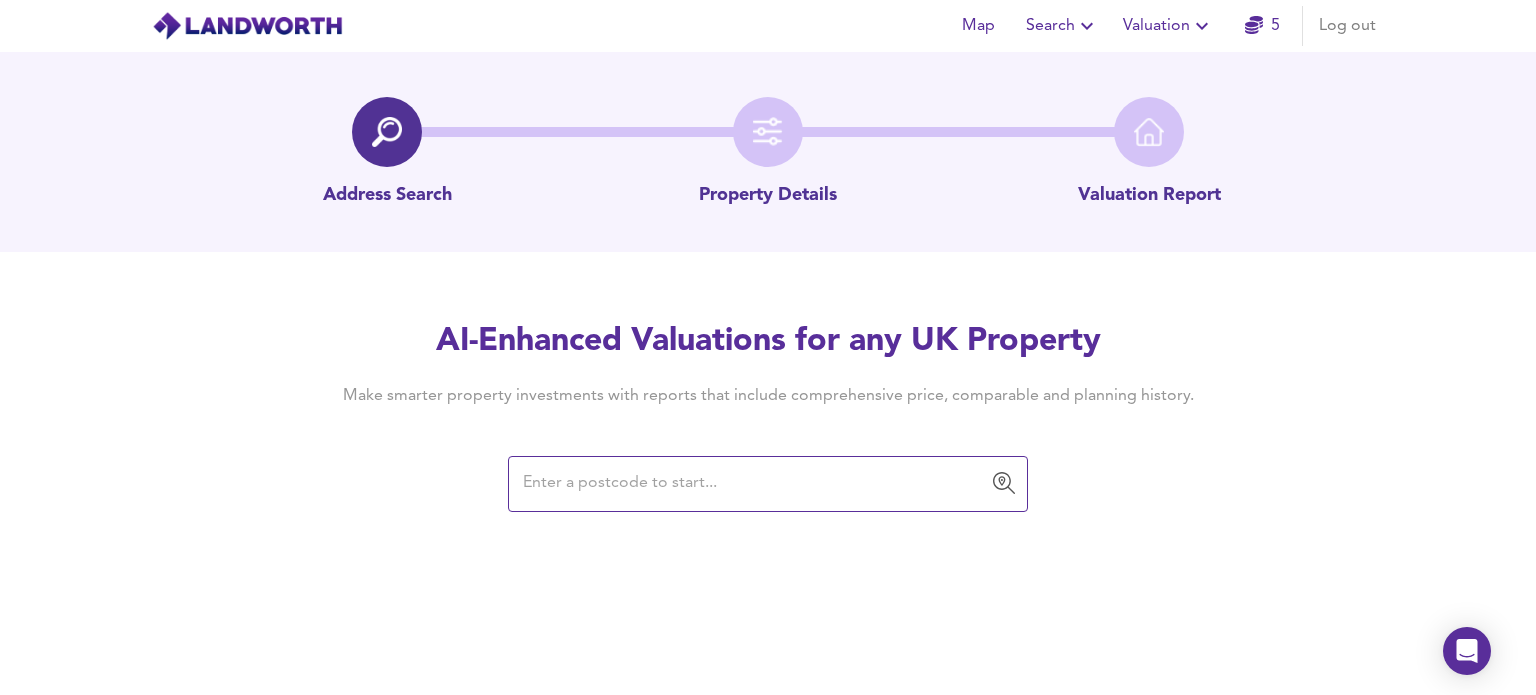 click at bounding box center (753, 484) 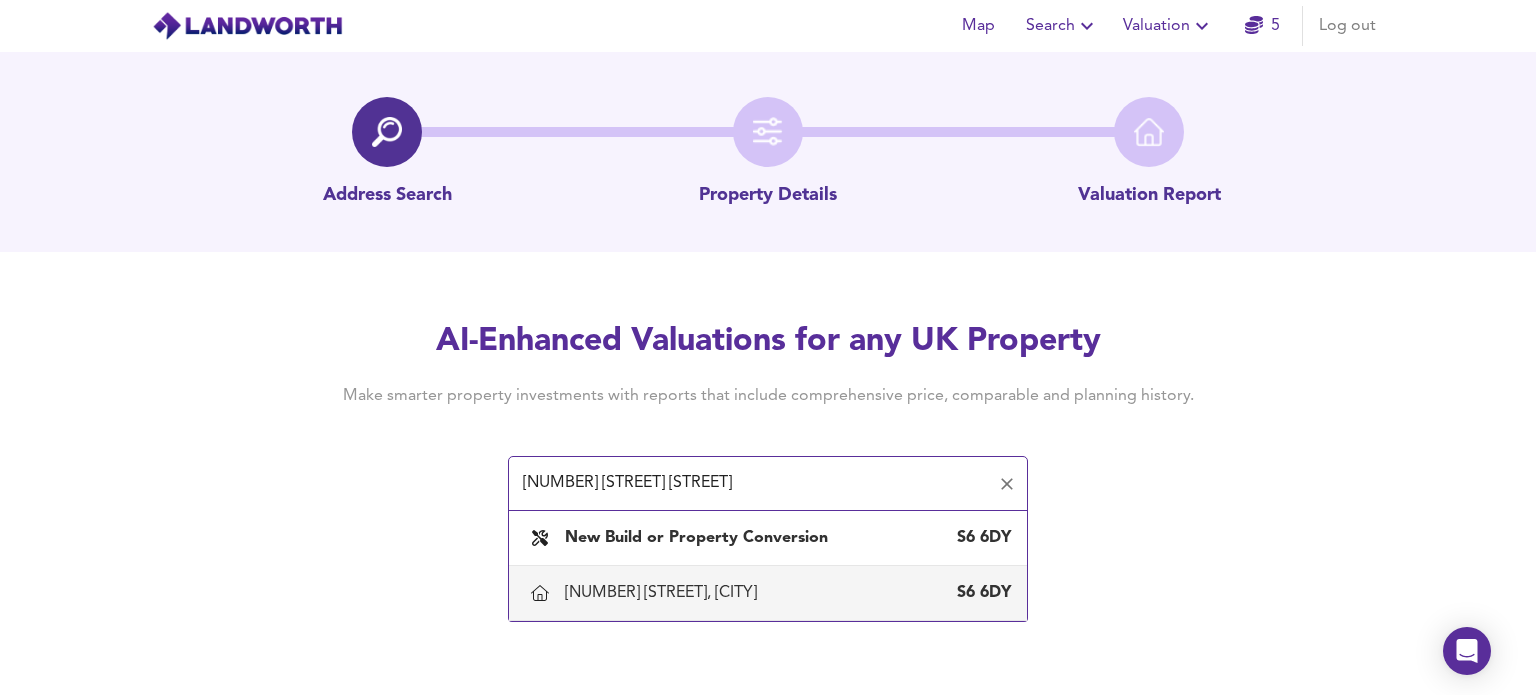 click on "218 Oldfield Road, Sheffield" at bounding box center [665, 593] 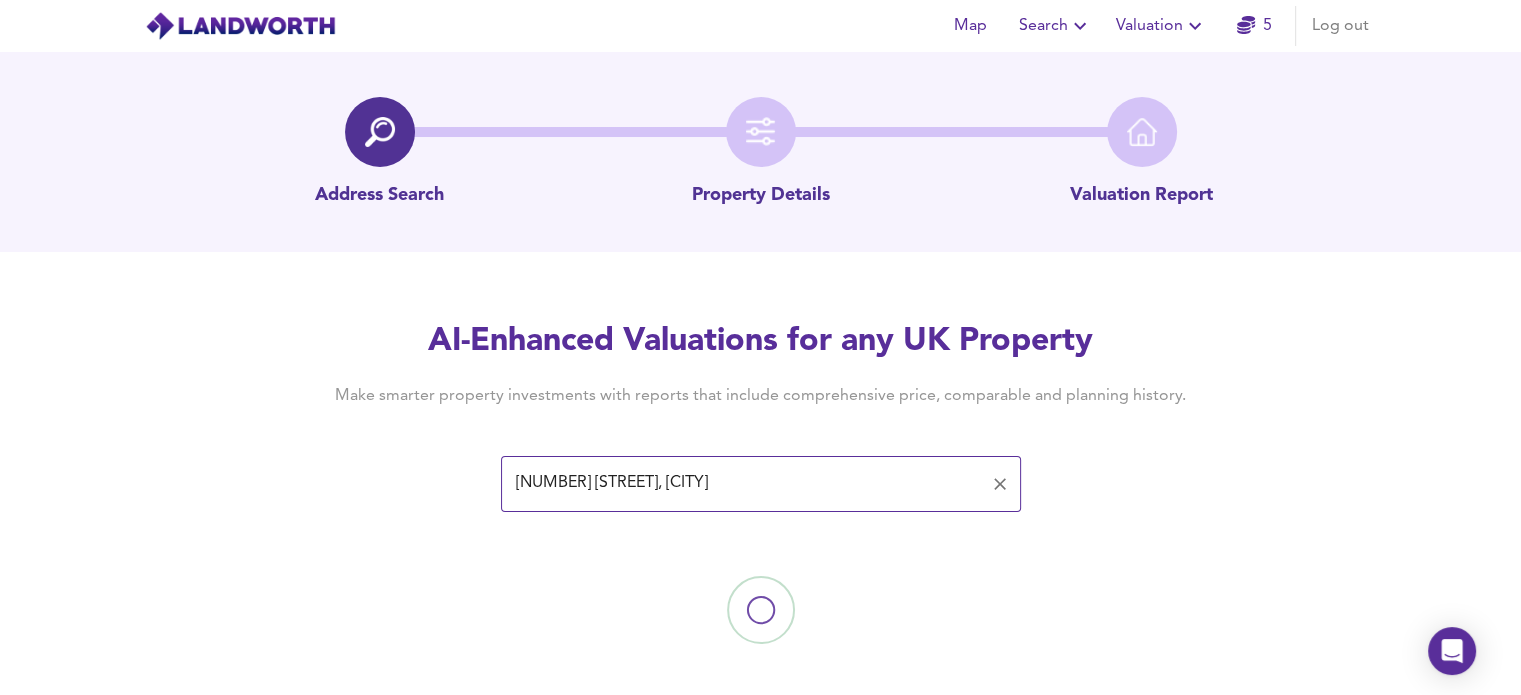 type on "218 Oldfield Road, Sheffield" 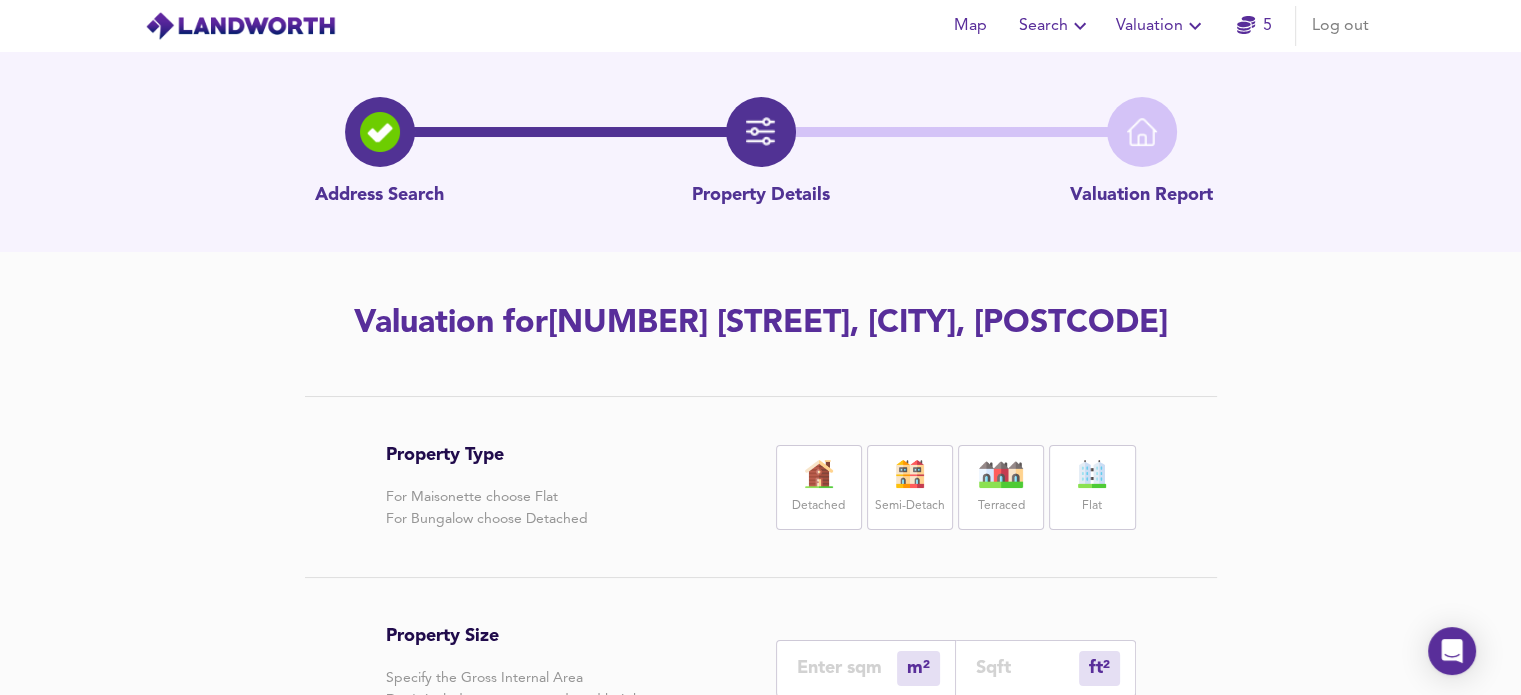 scroll, scrollTop: 100, scrollLeft: 0, axis: vertical 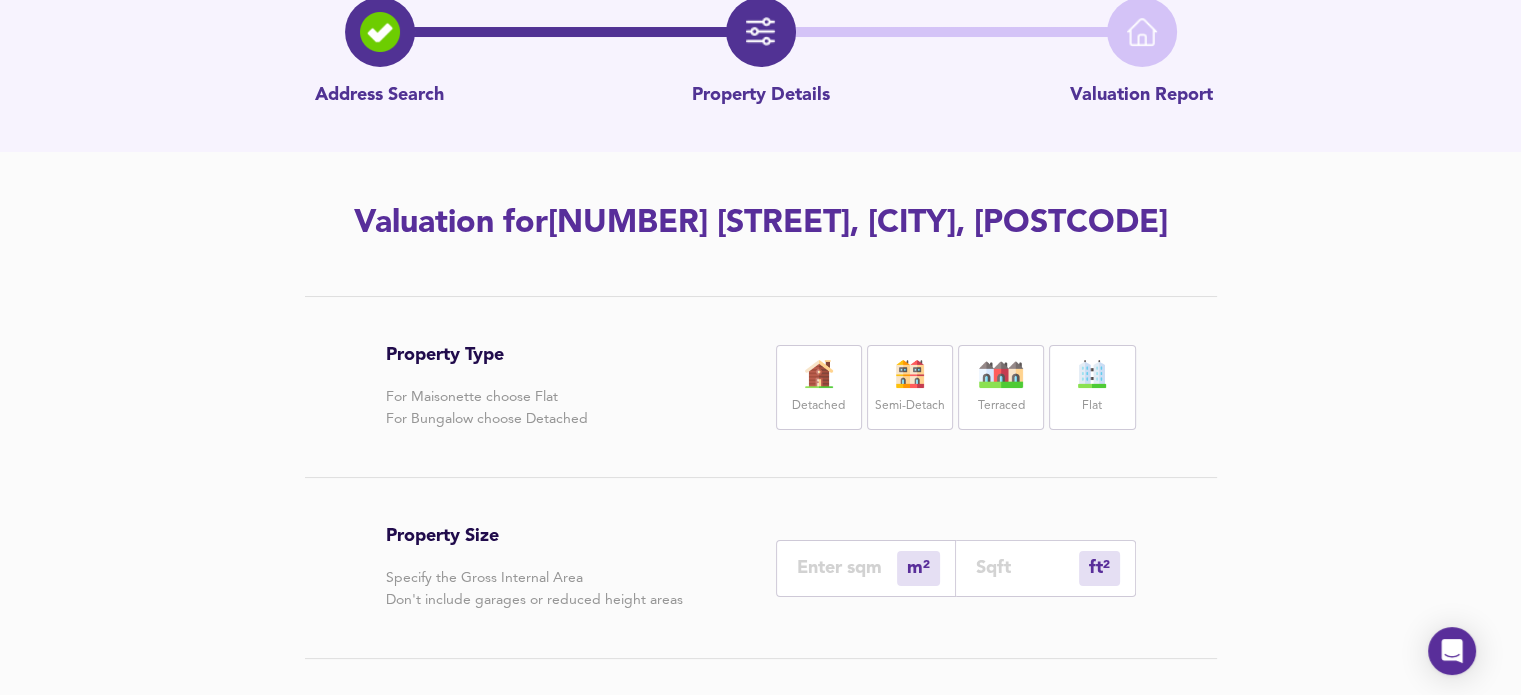 click at bounding box center [910, 374] 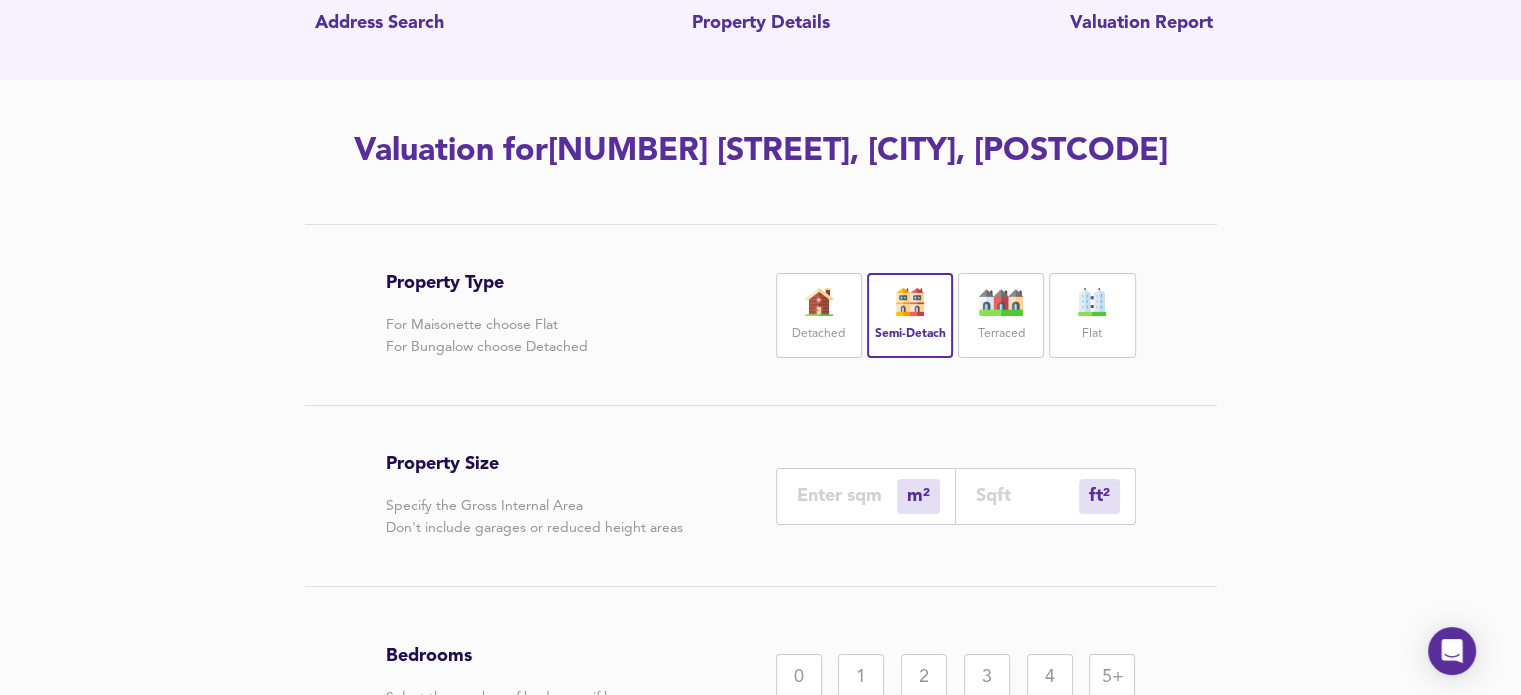 scroll, scrollTop: 200, scrollLeft: 0, axis: vertical 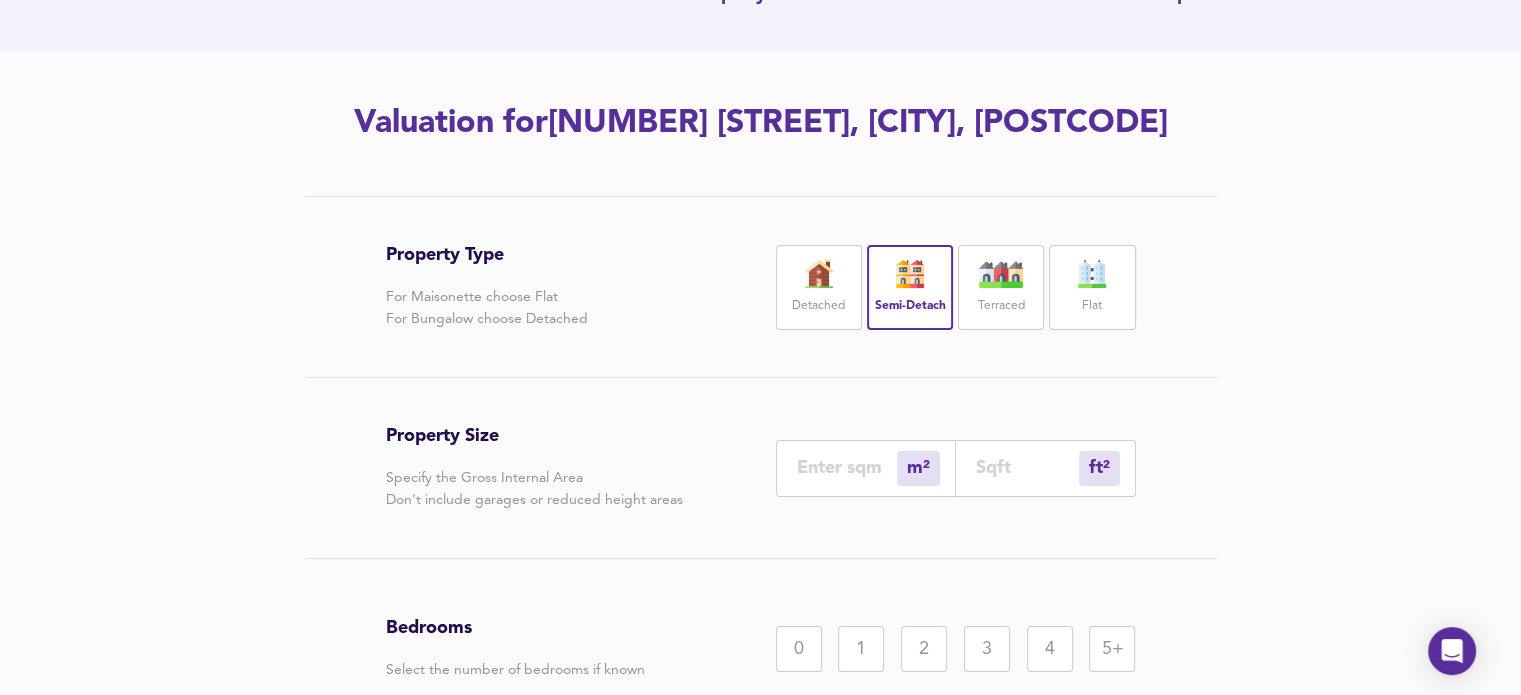 click at bounding box center (1027, 467) 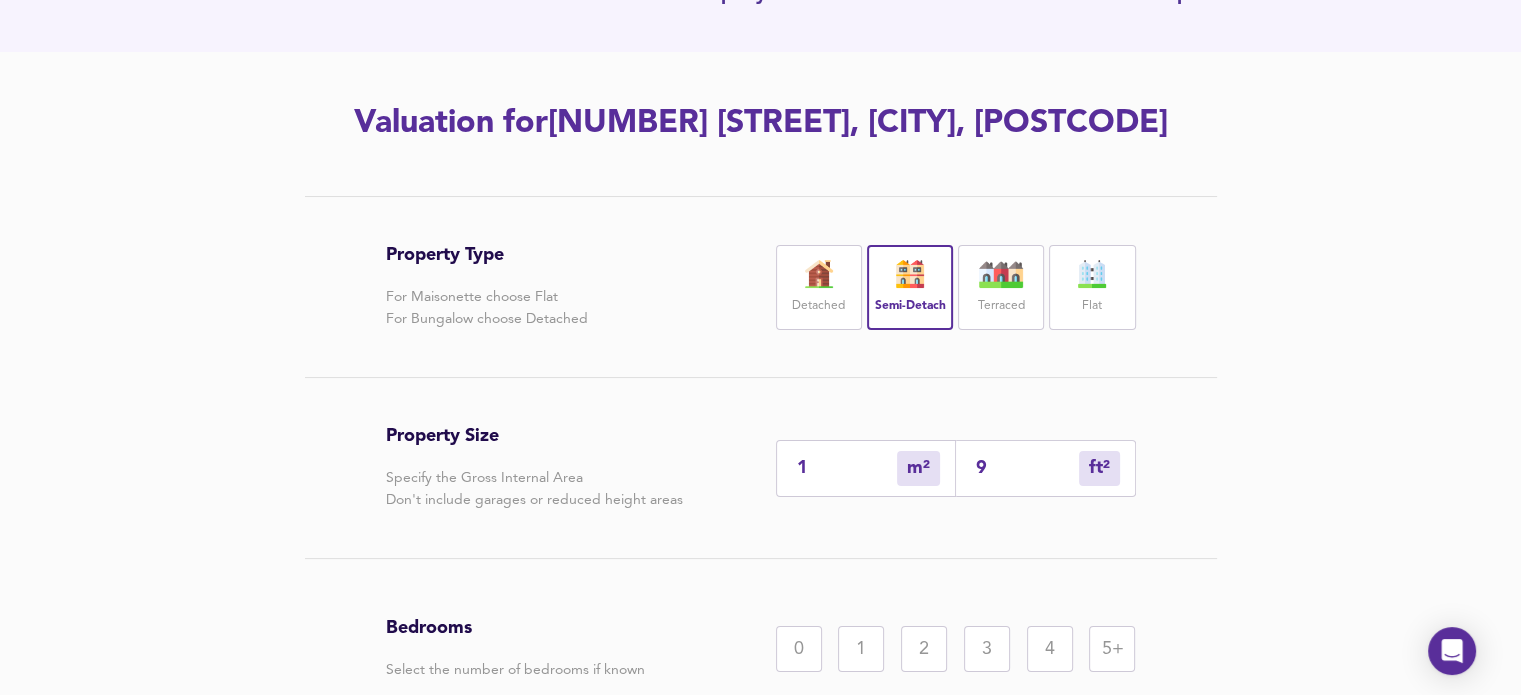 type on "8" 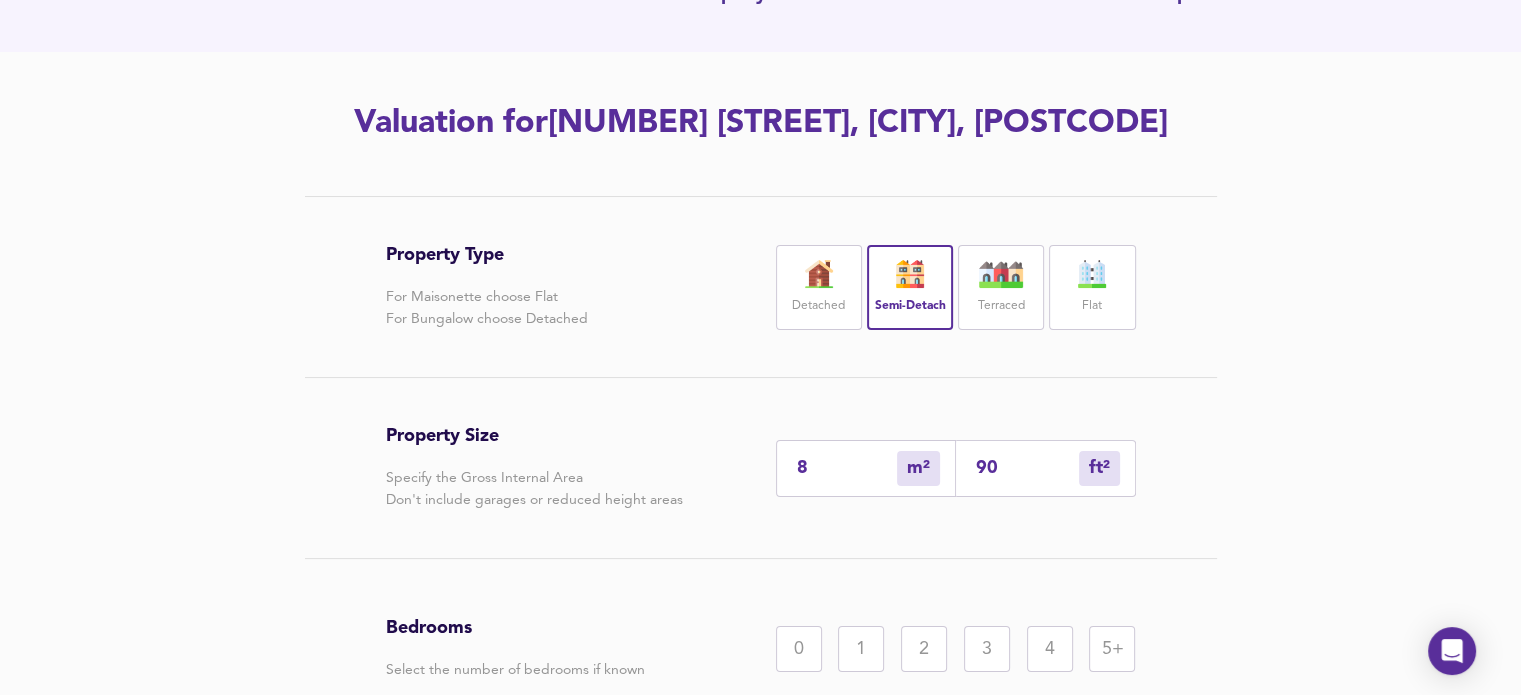 type on "84" 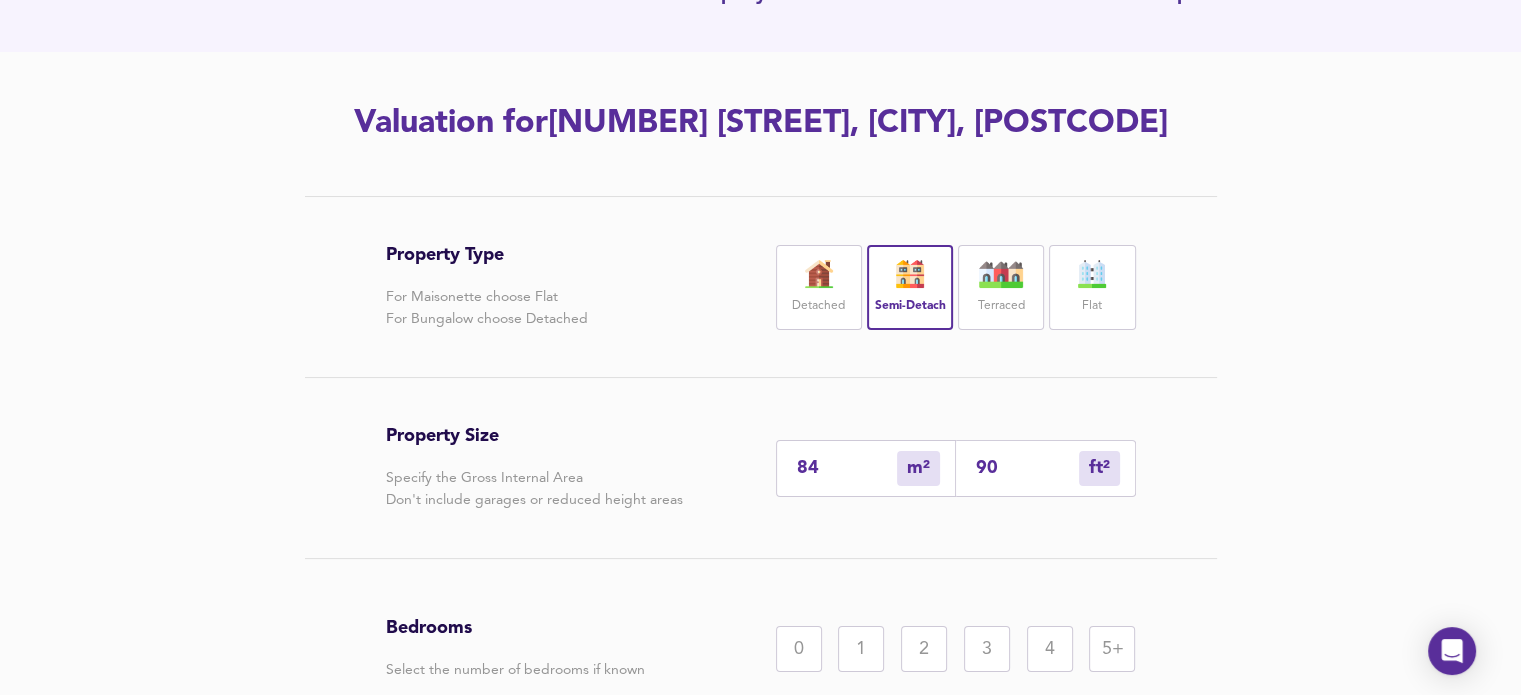 type on "900" 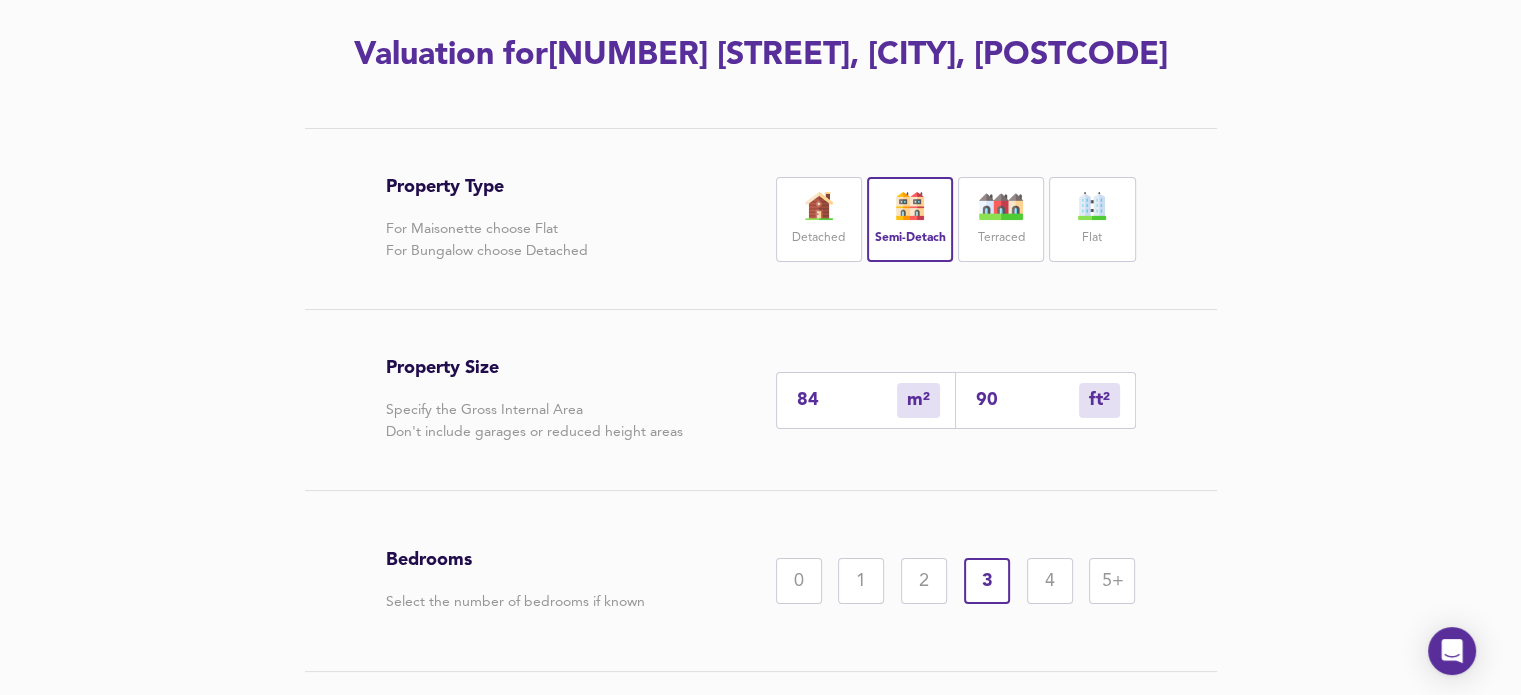 scroll, scrollTop: 405, scrollLeft: 0, axis: vertical 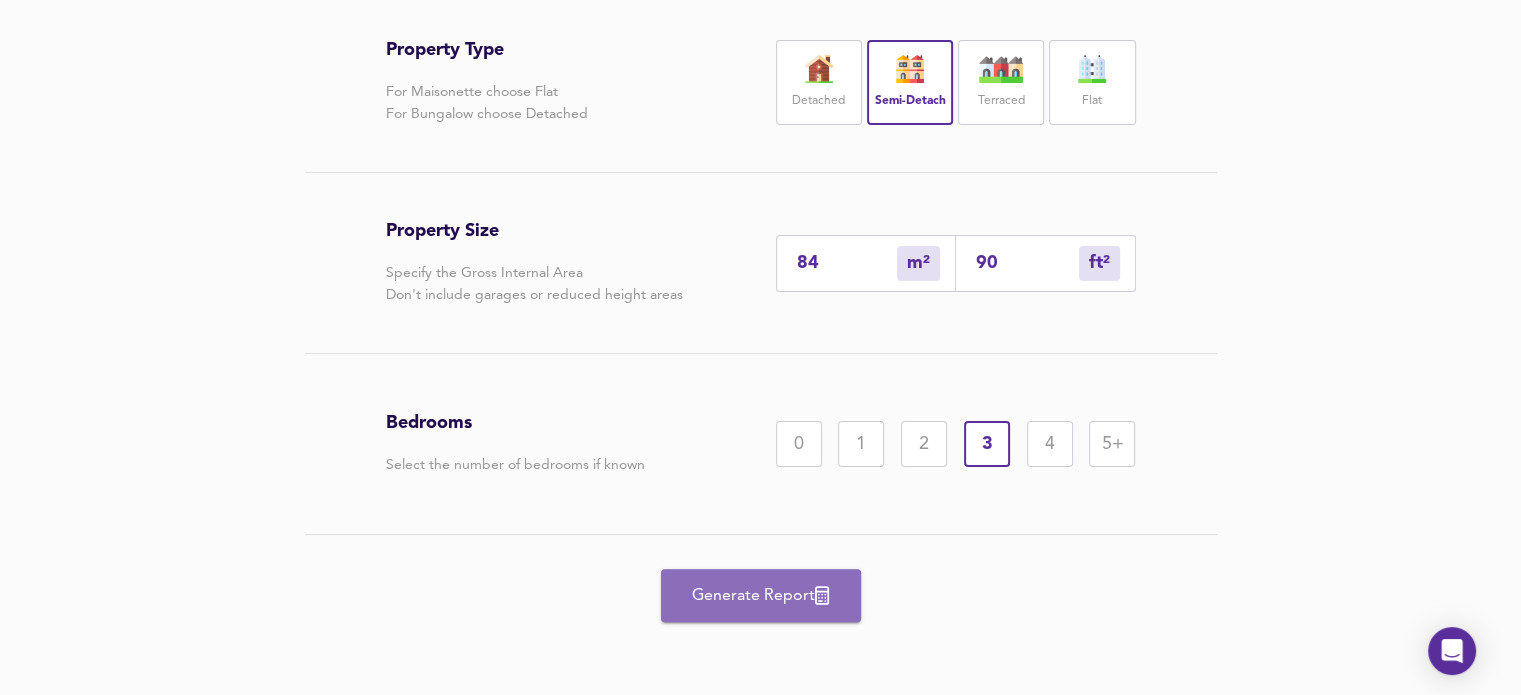 drag, startPoint x: 776, startPoint y: 579, endPoint x: 772, endPoint y: 568, distance: 11.7046995 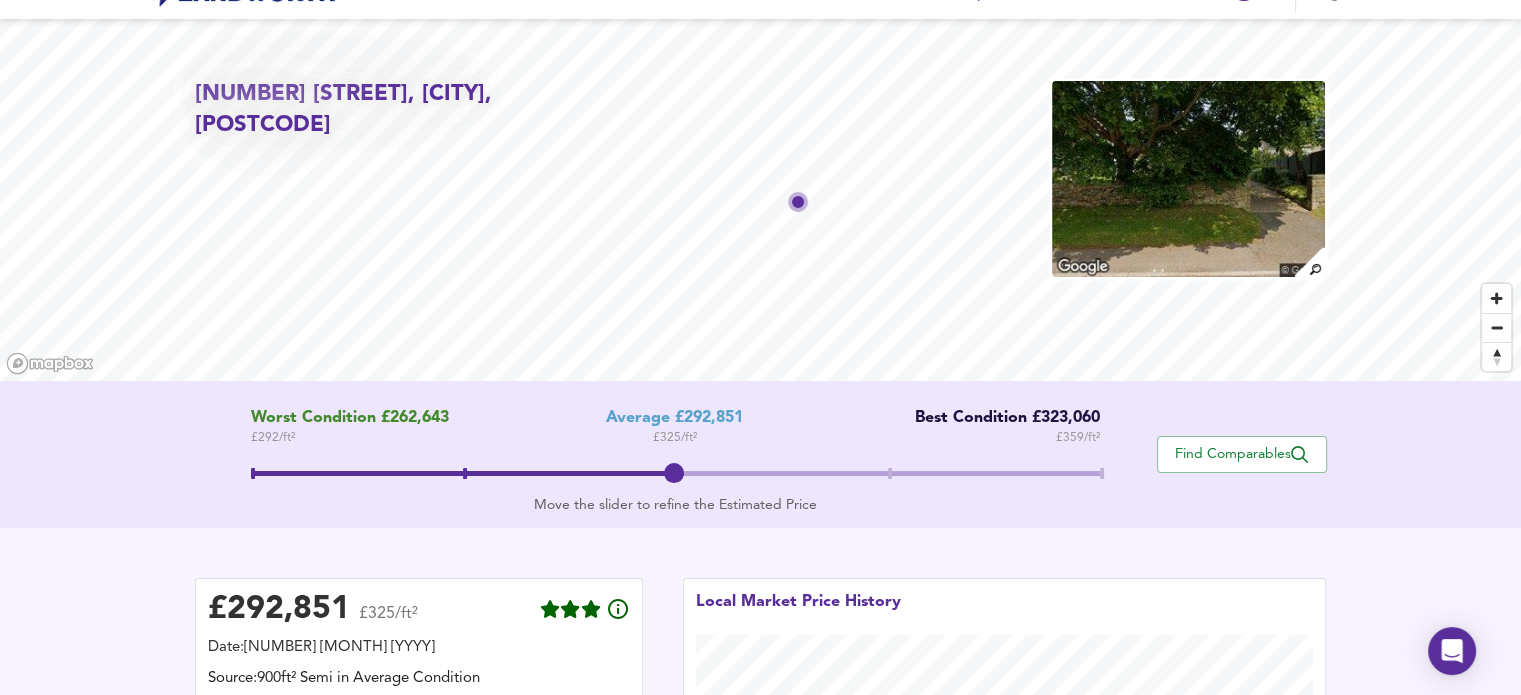 scroll, scrollTop: 5, scrollLeft: 0, axis: vertical 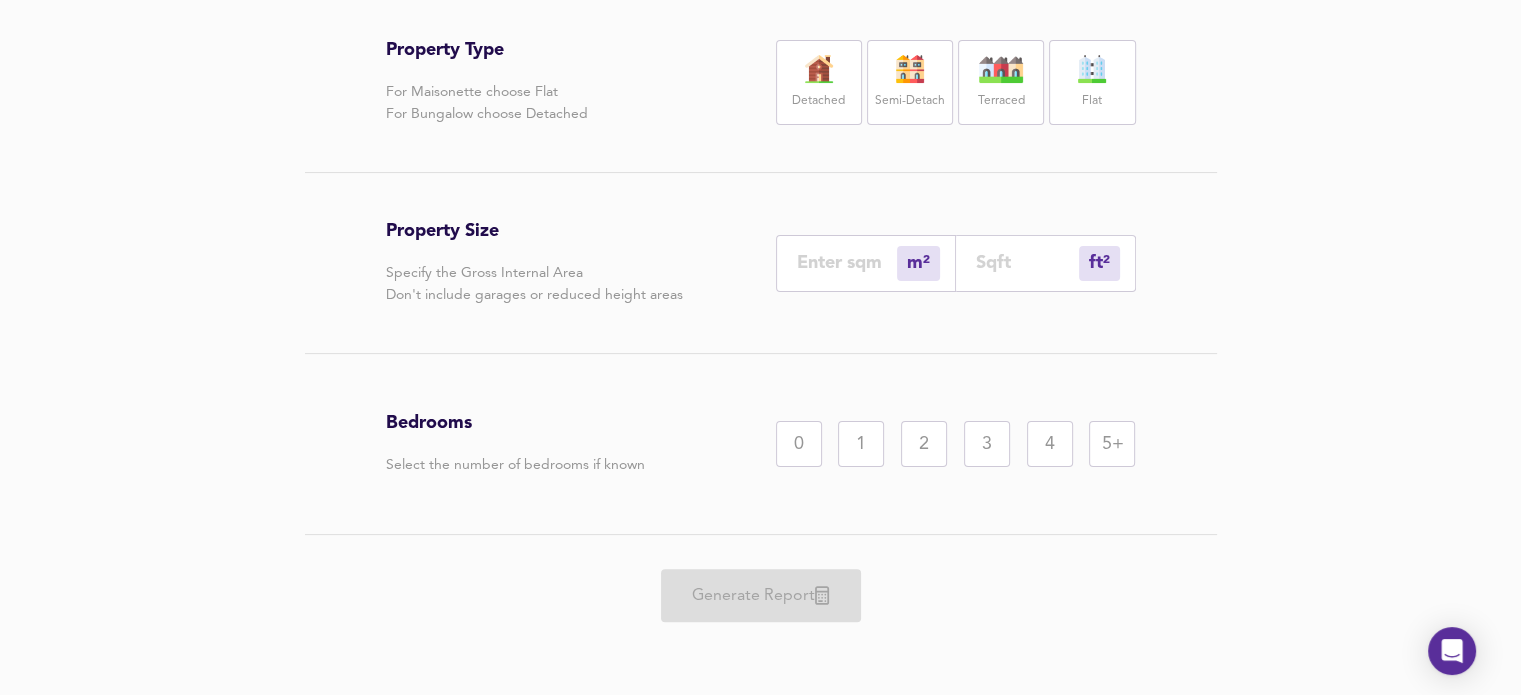 type 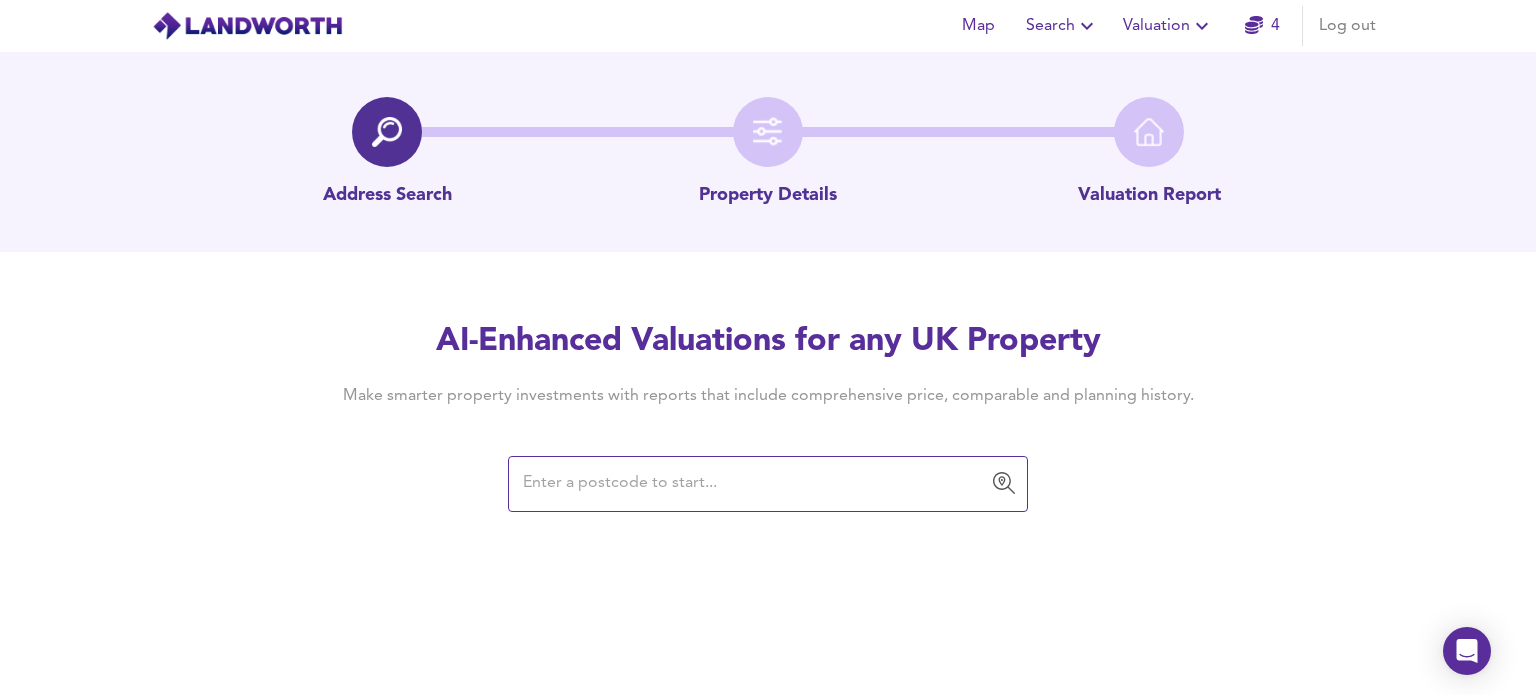 drag, startPoint x: 621, startPoint y: 484, endPoint x: 632, endPoint y: 479, distance: 12.083046 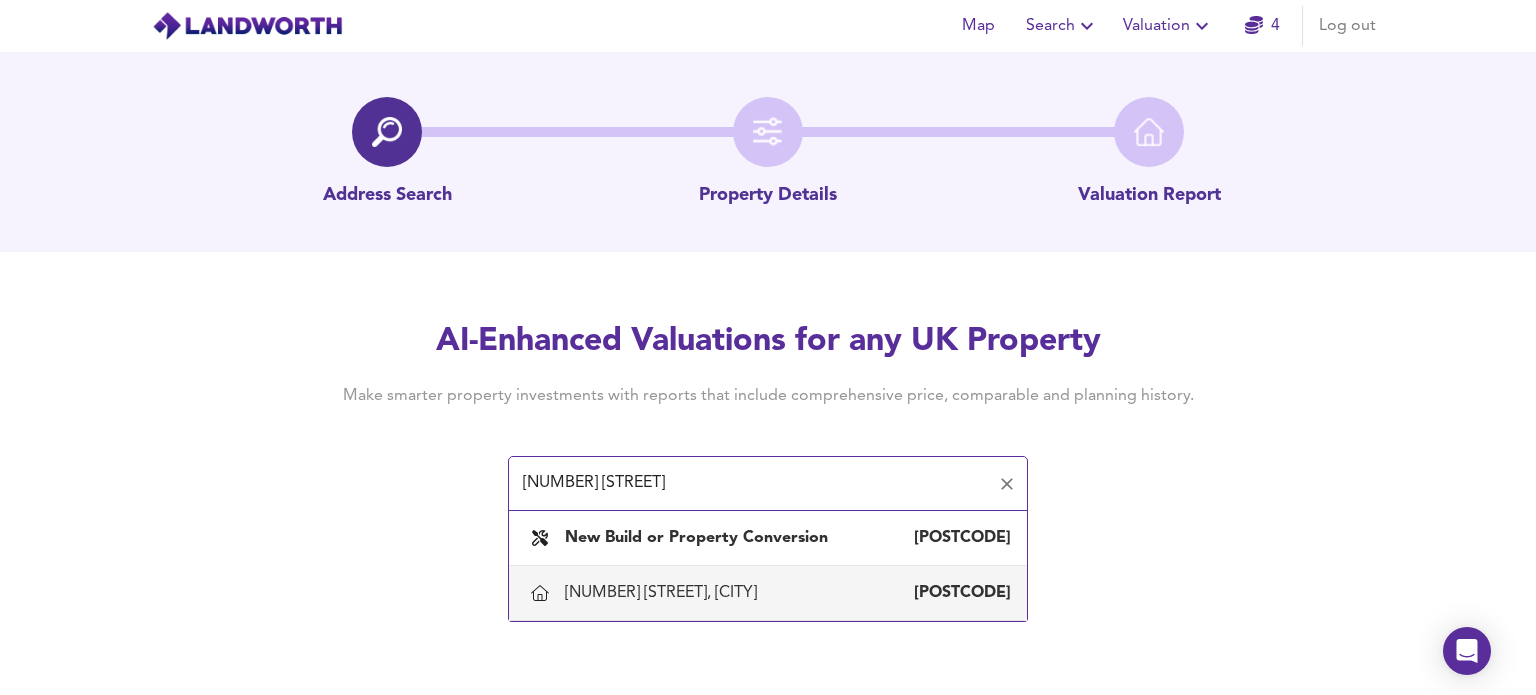 click on "17 Ben Close, Sheffield" at bounding box center (665, 593) 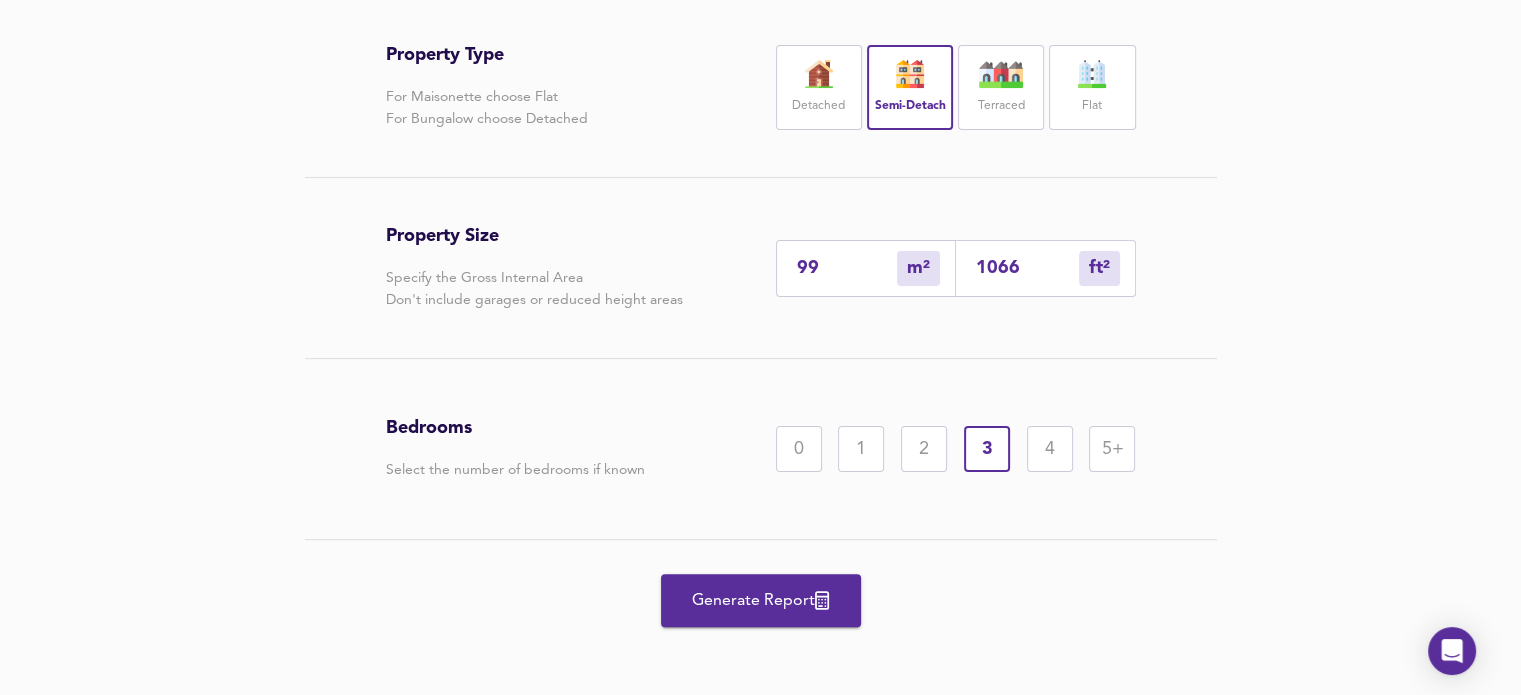 scroll, scrollTop: 451, scrollLeft: 0, axis: vertical 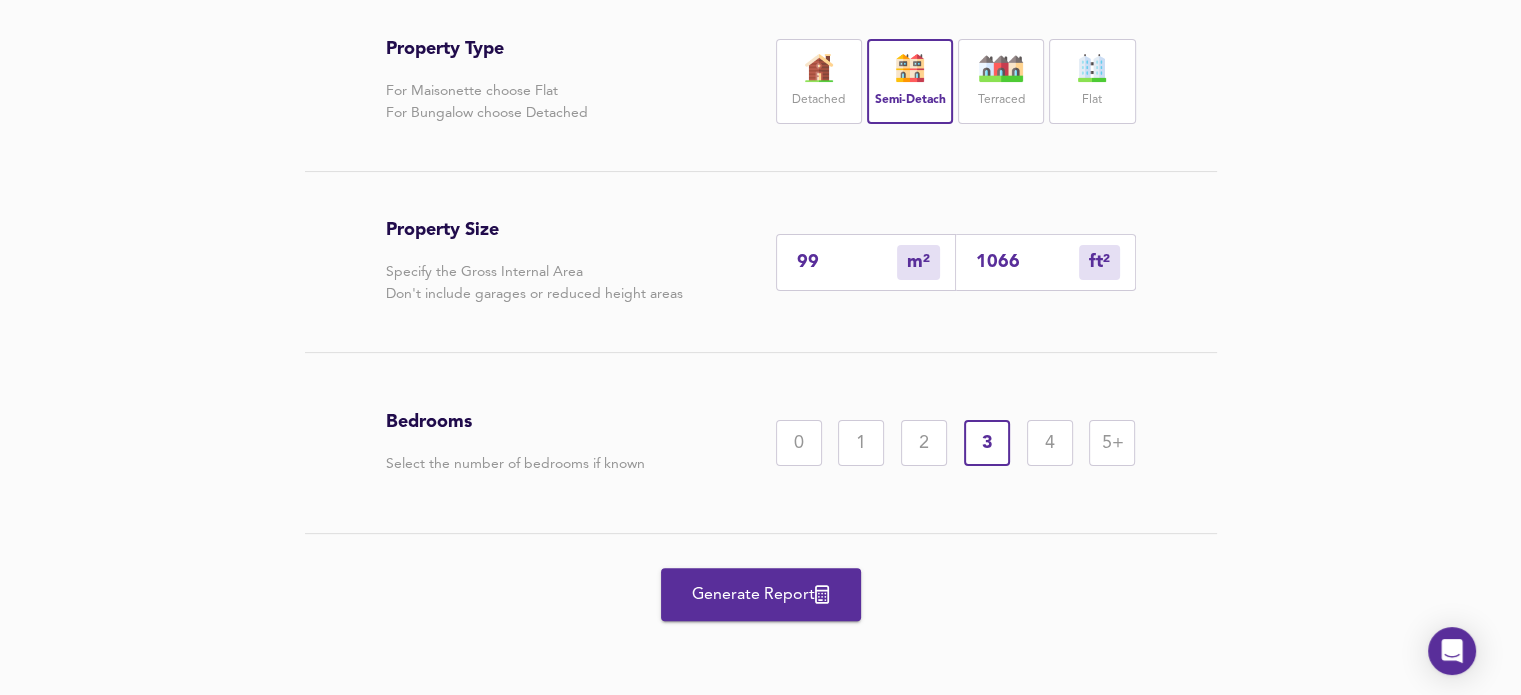 click on "Generate Report" at bounding box center (761, 595) 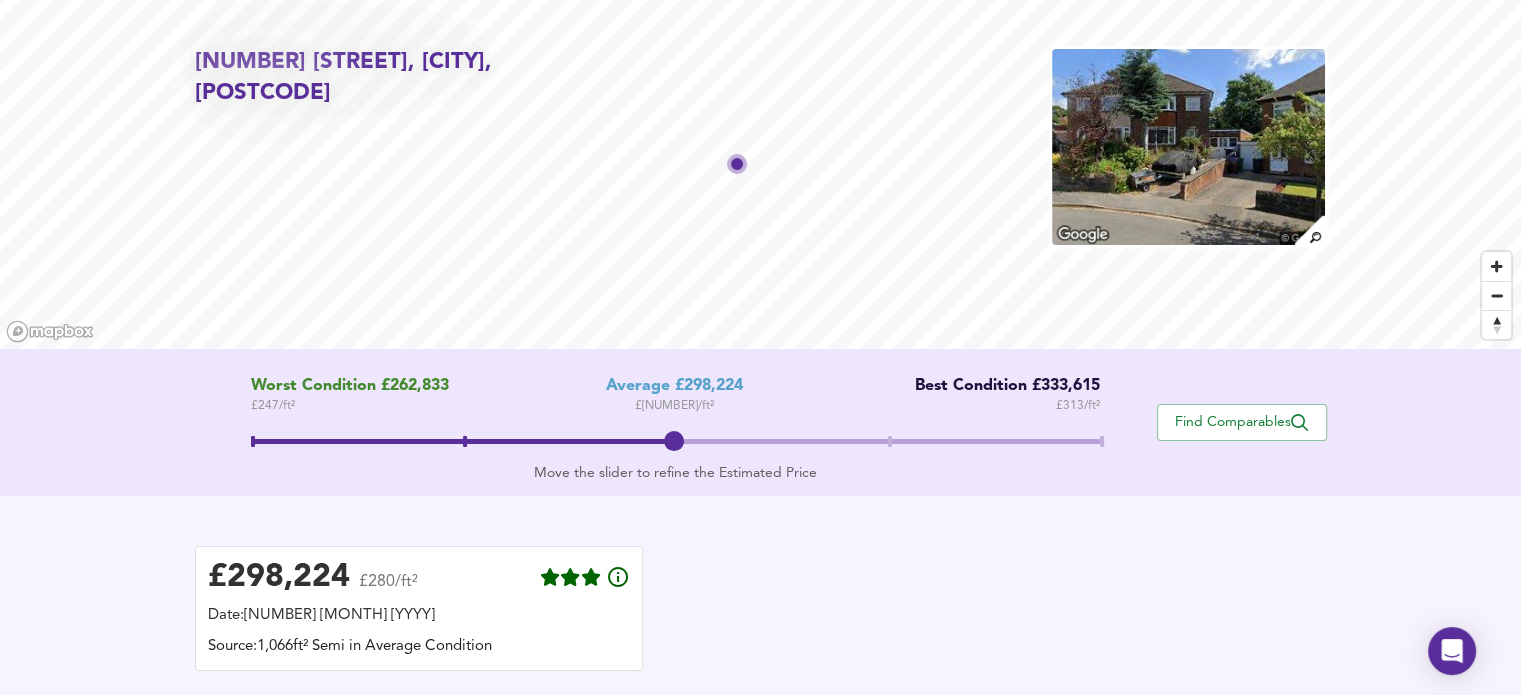 scroll, scrollTop: 100, scrollLeft: 0, axis: vertical 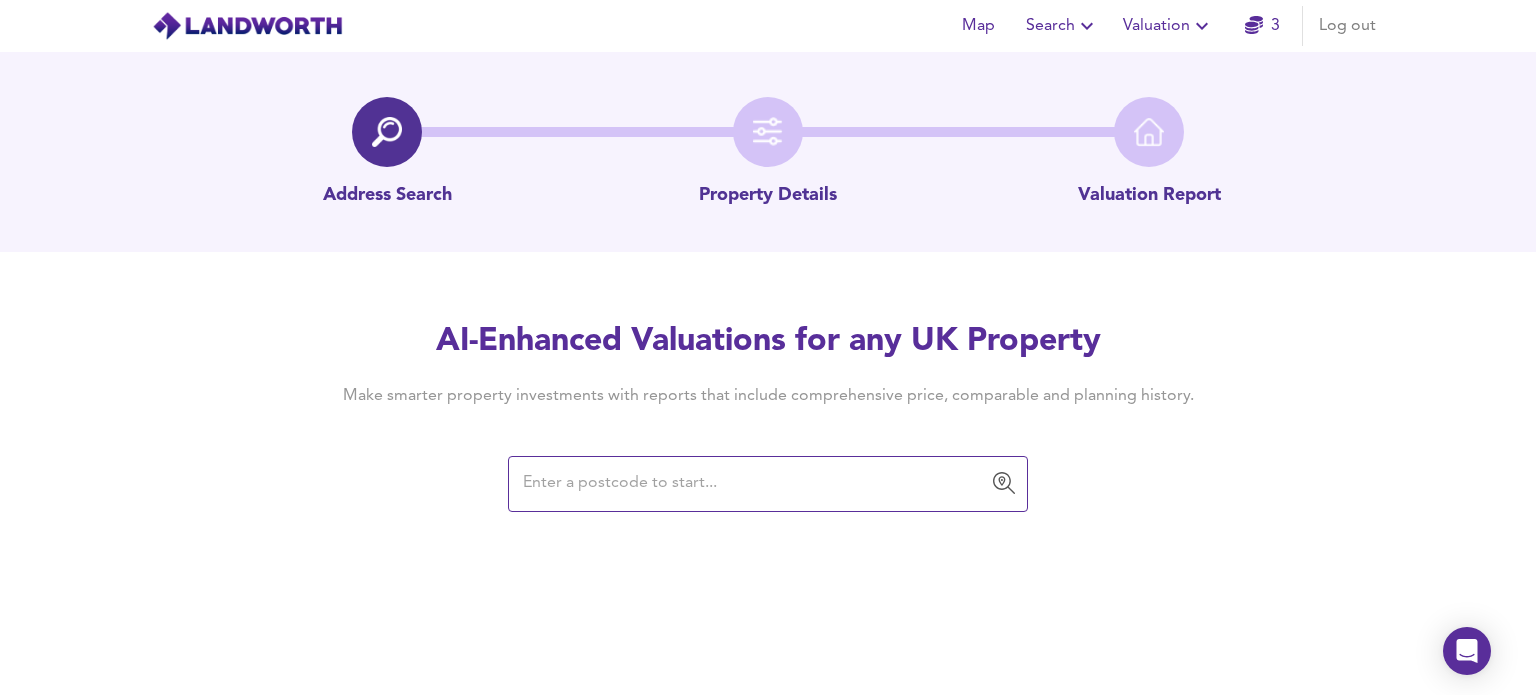 click at bounding box center [753, 484] 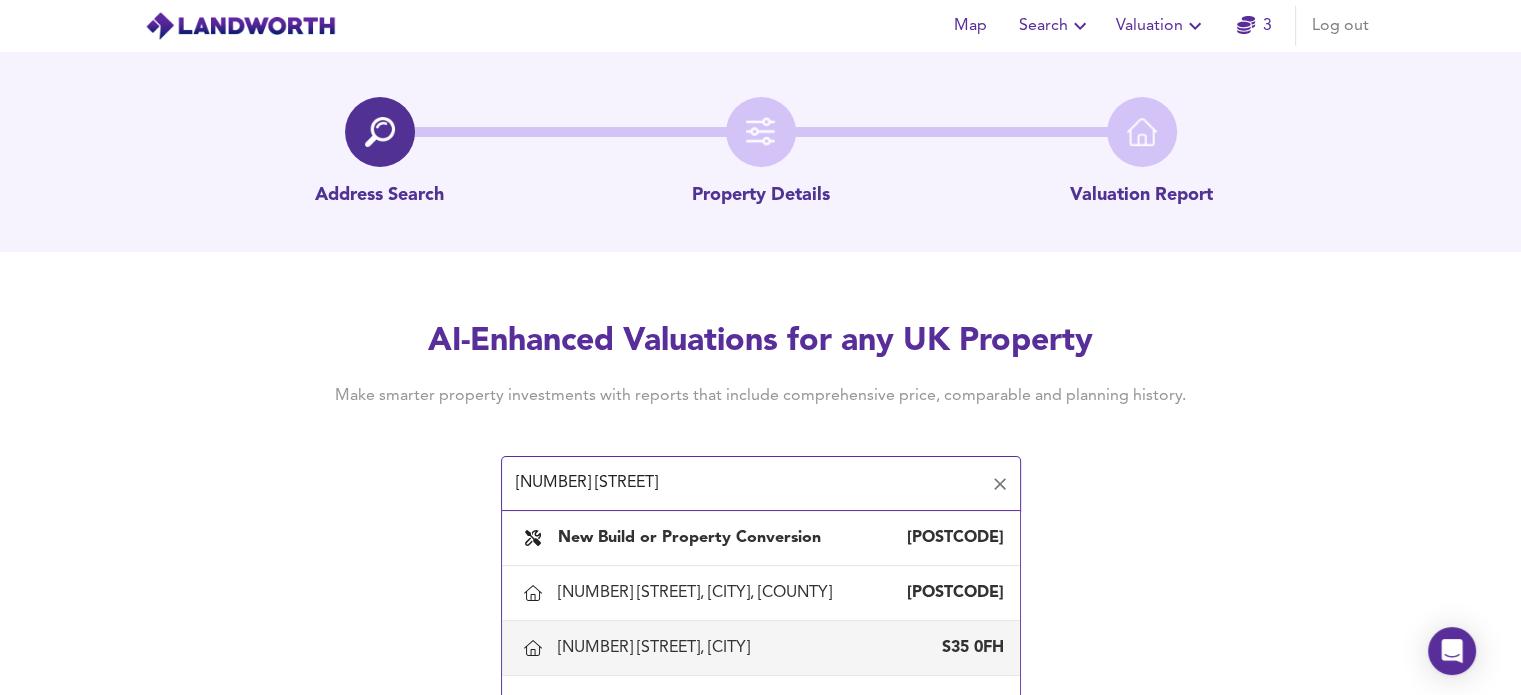 click on "2 Birch House Avenue, Sheffield" at bounding box center (658, 648) 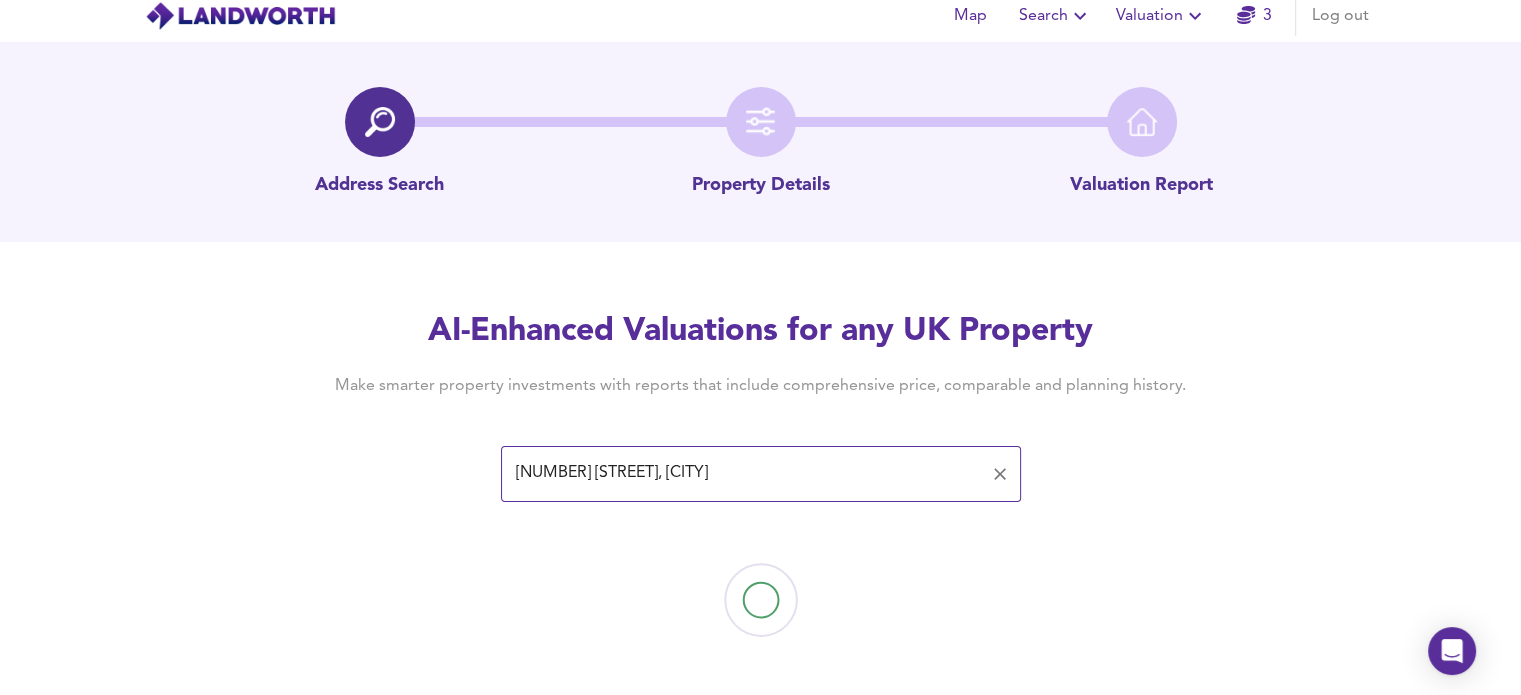 scroll, scrollTop: 15, scrollLeft: 0, axis: vertical 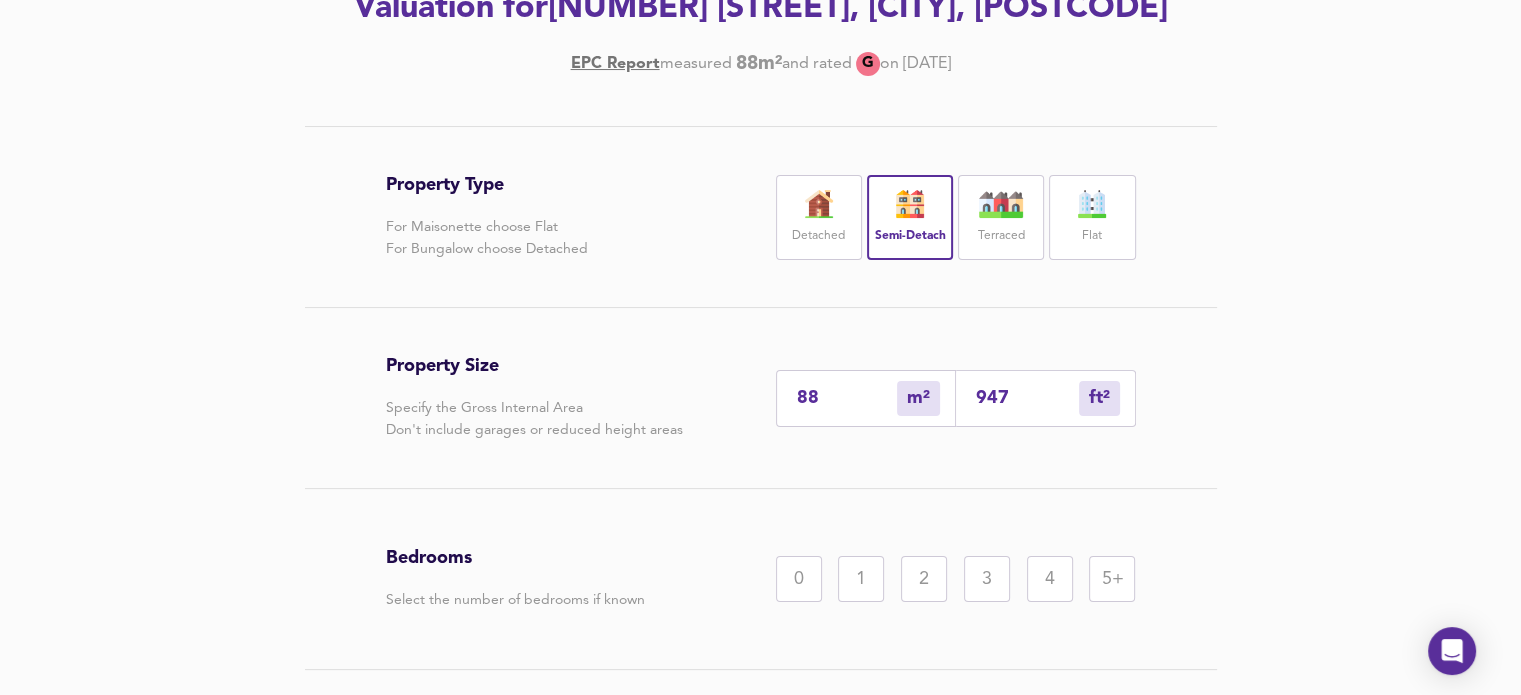 click on "3" at bounding box center (987, 579) 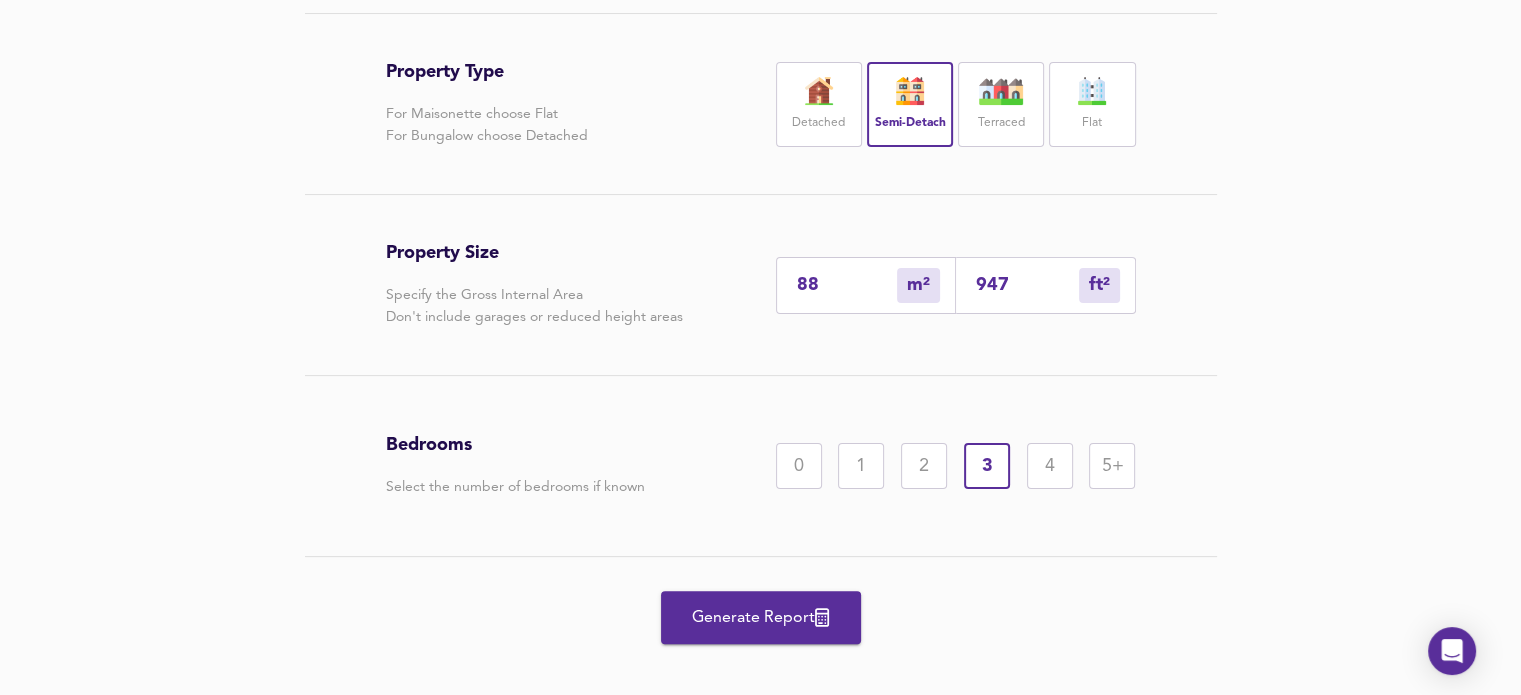scroll, scrollTop: 451, scrollLeft: 0, axis: vertical 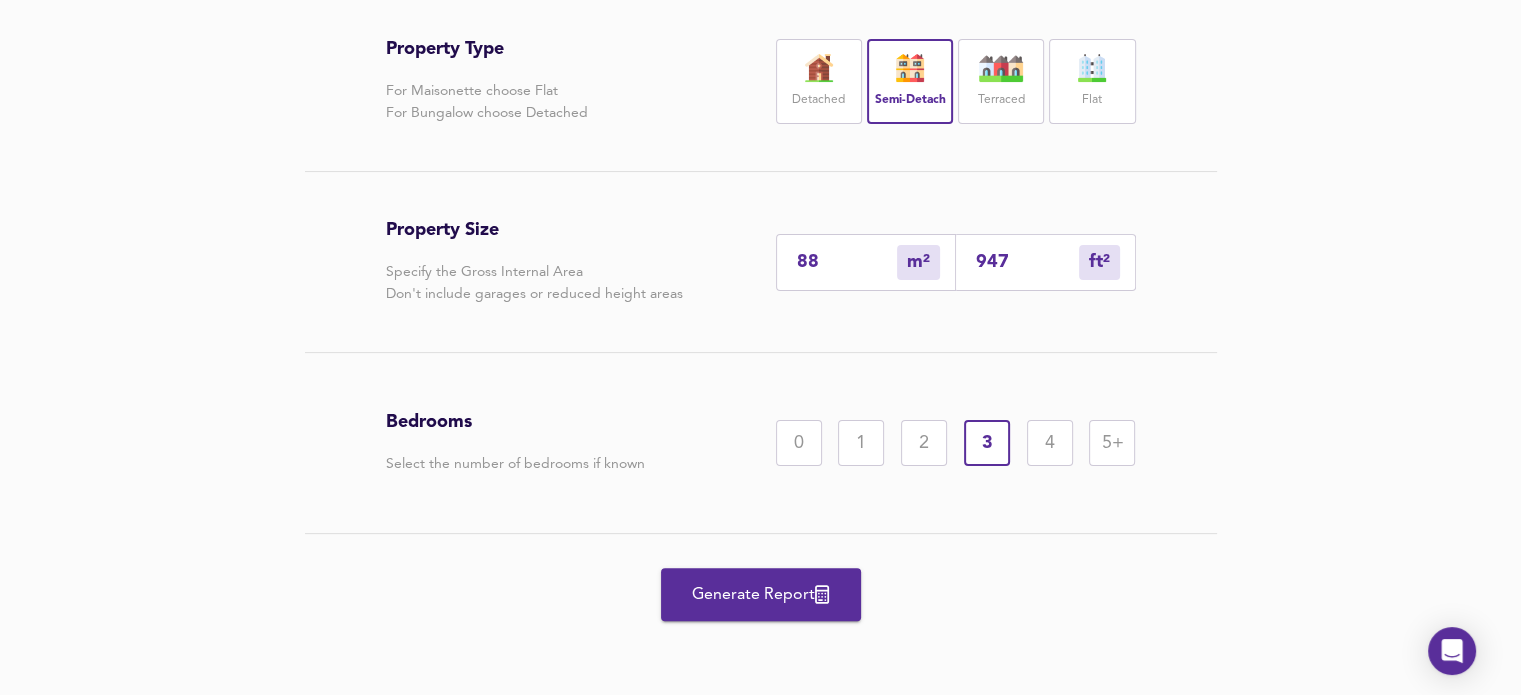click on "Generate Report" at bounding box center [761, 595] 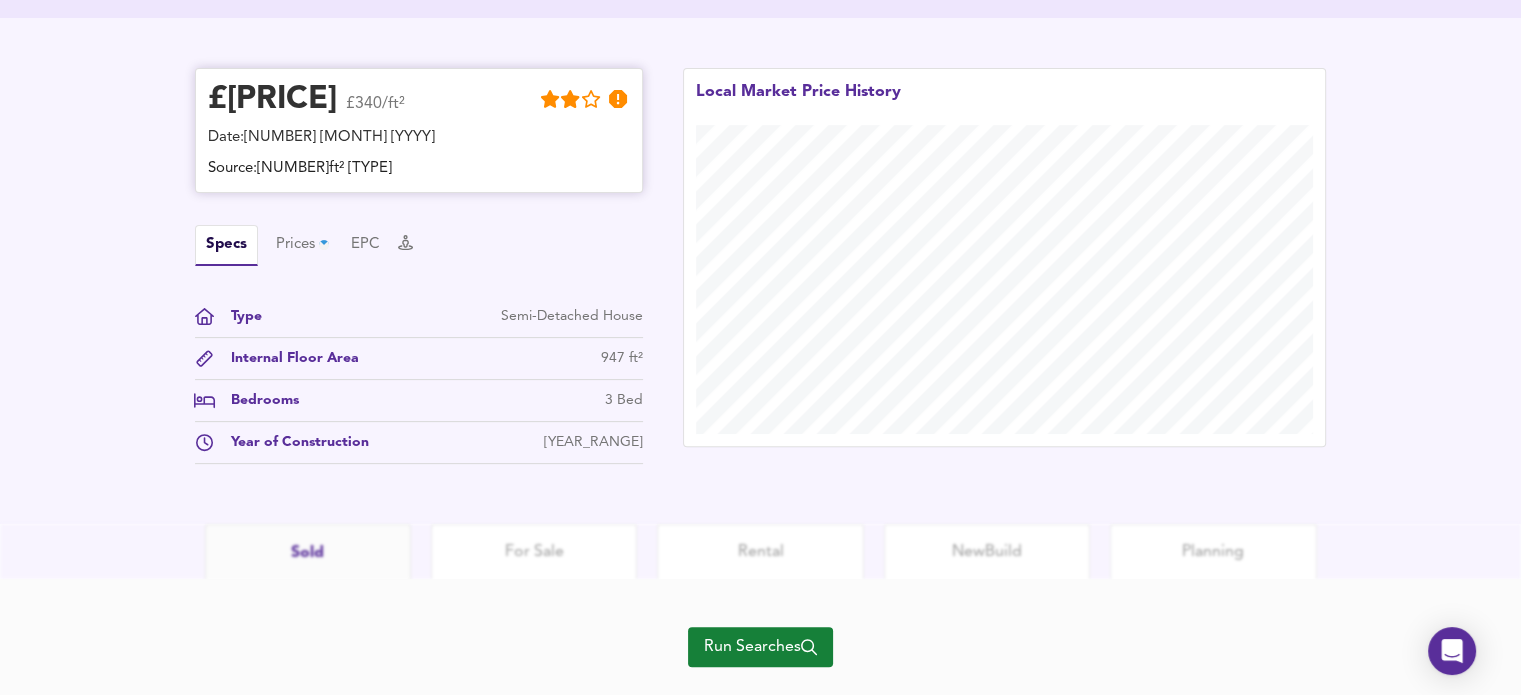 scroll, scrollTop: 585, scrollLeft: 0, axis: vertical 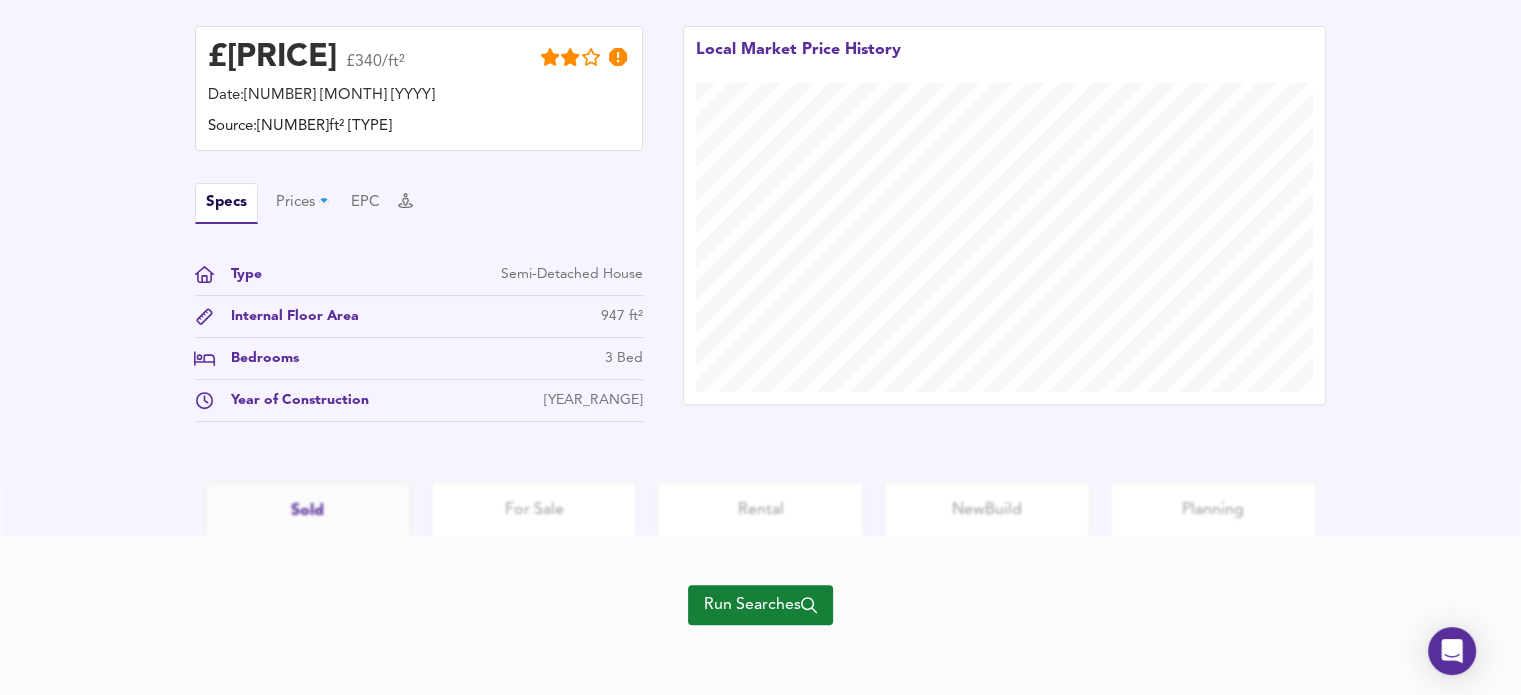 click on "Run Searches" at bounding box center [760, 617] 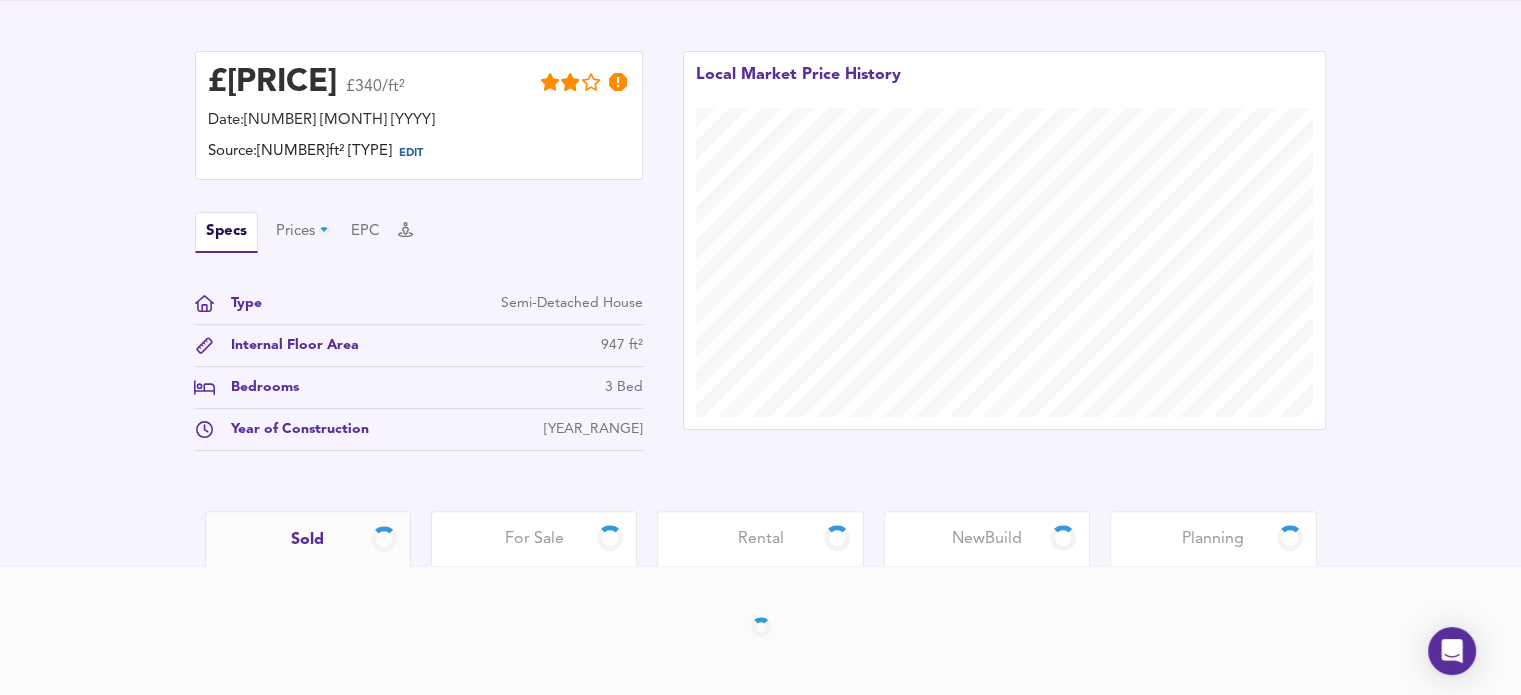scroll, scrollTop: 475, scrollLeft: 0, axis: vertical 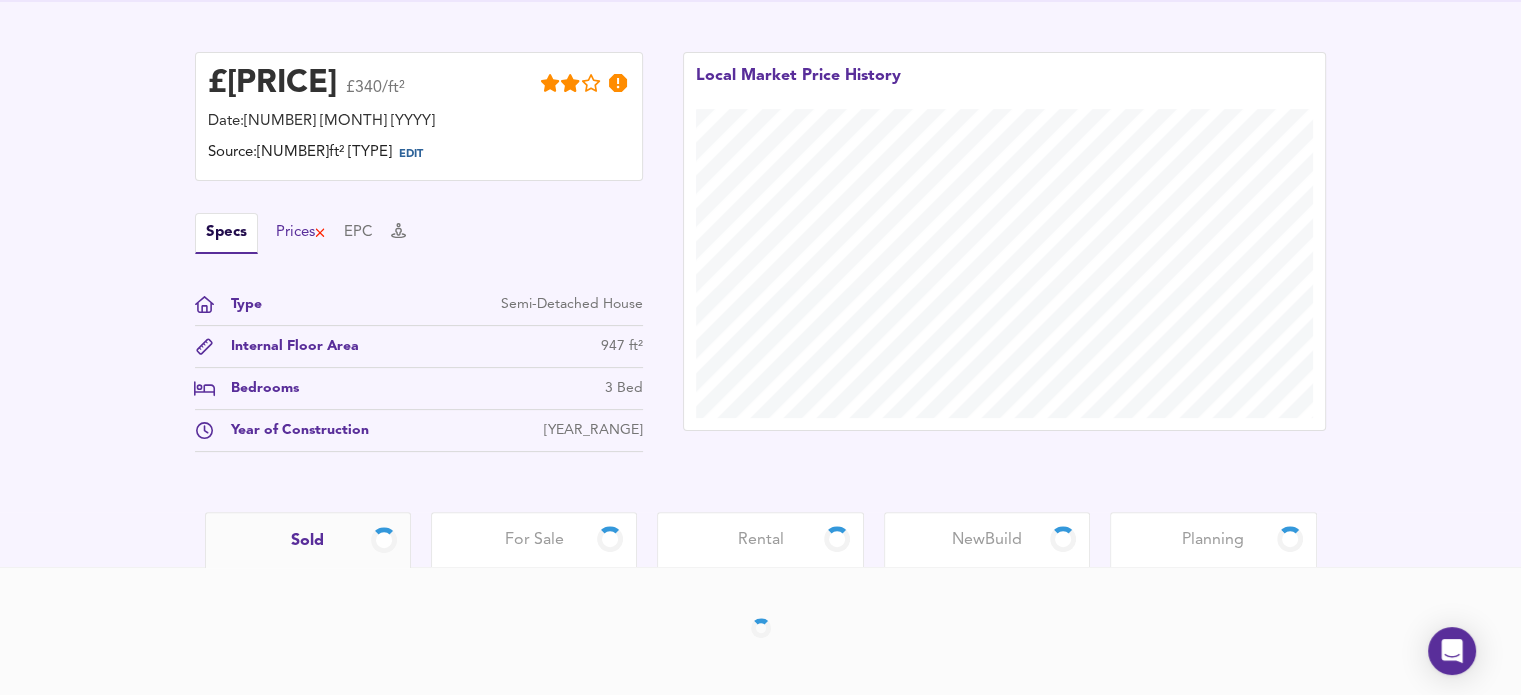 click on "Prices" at bounding box center (301, 233) 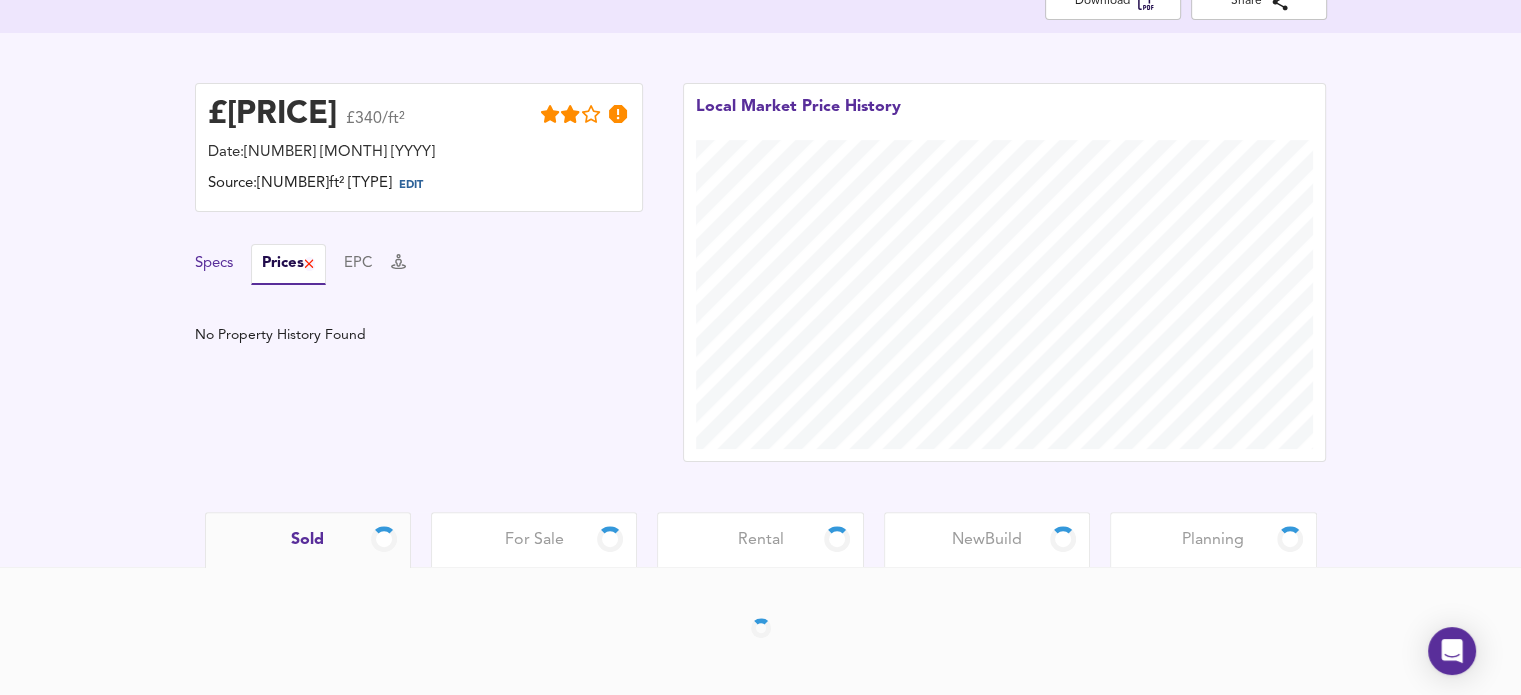 click on "Specs" at bounding box center [214, 264] 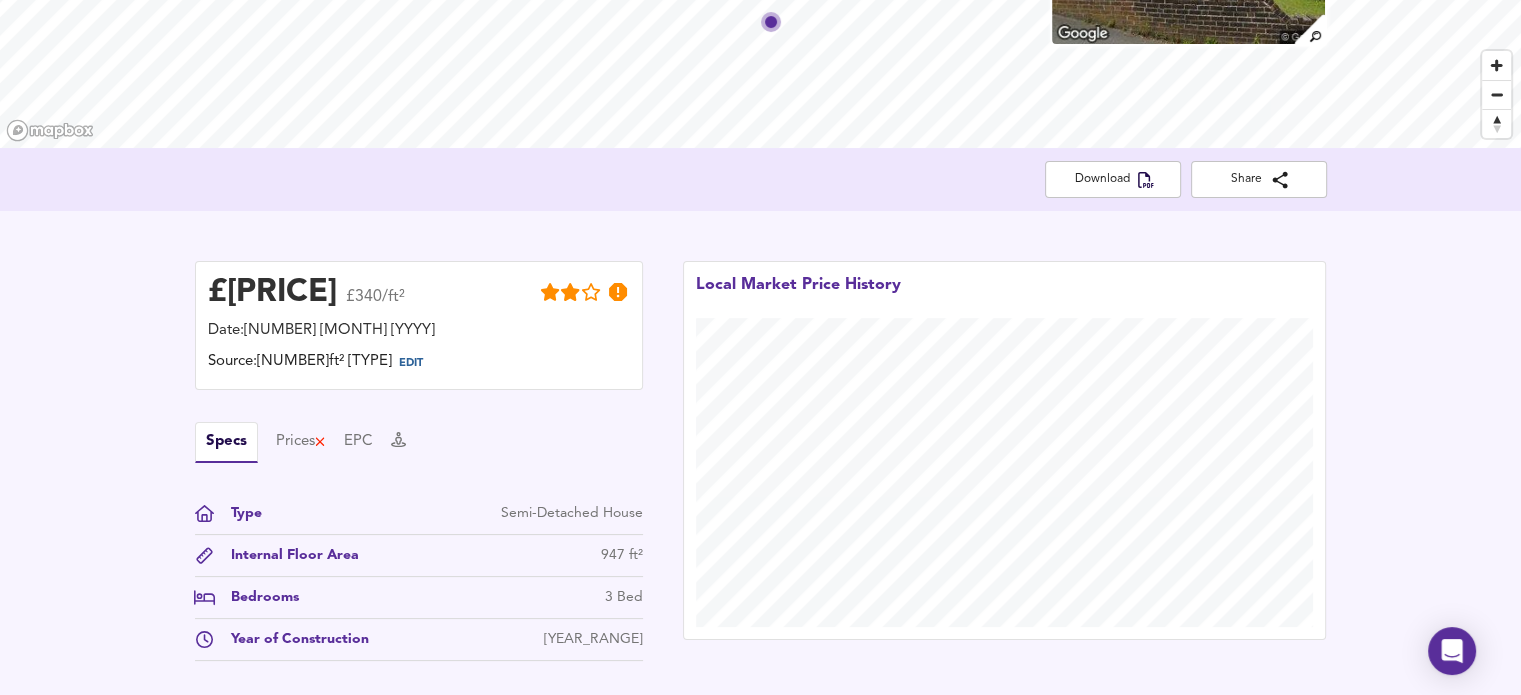 scroll, scrollTop: 144, scrollLeft: 0, axis: vertical 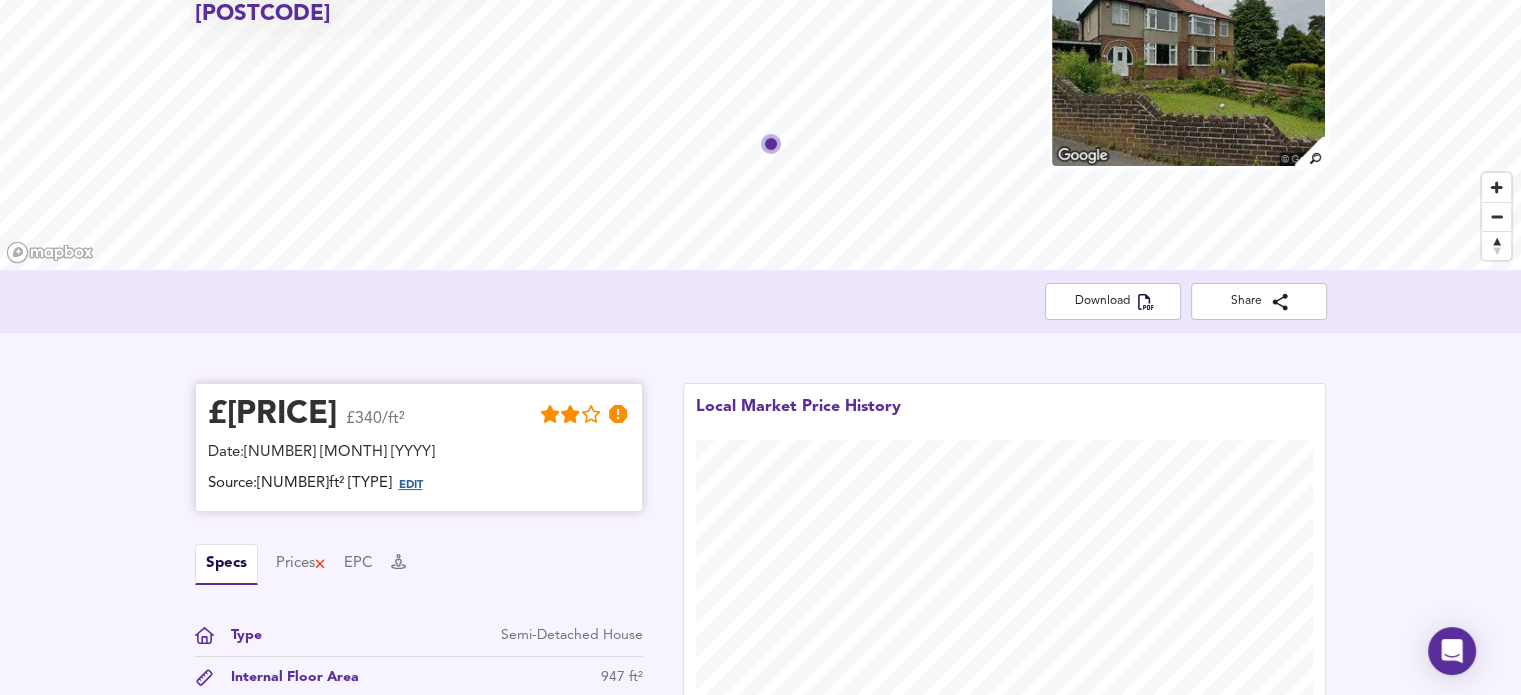 click on "EDIT" at bounding box center [411, 485] 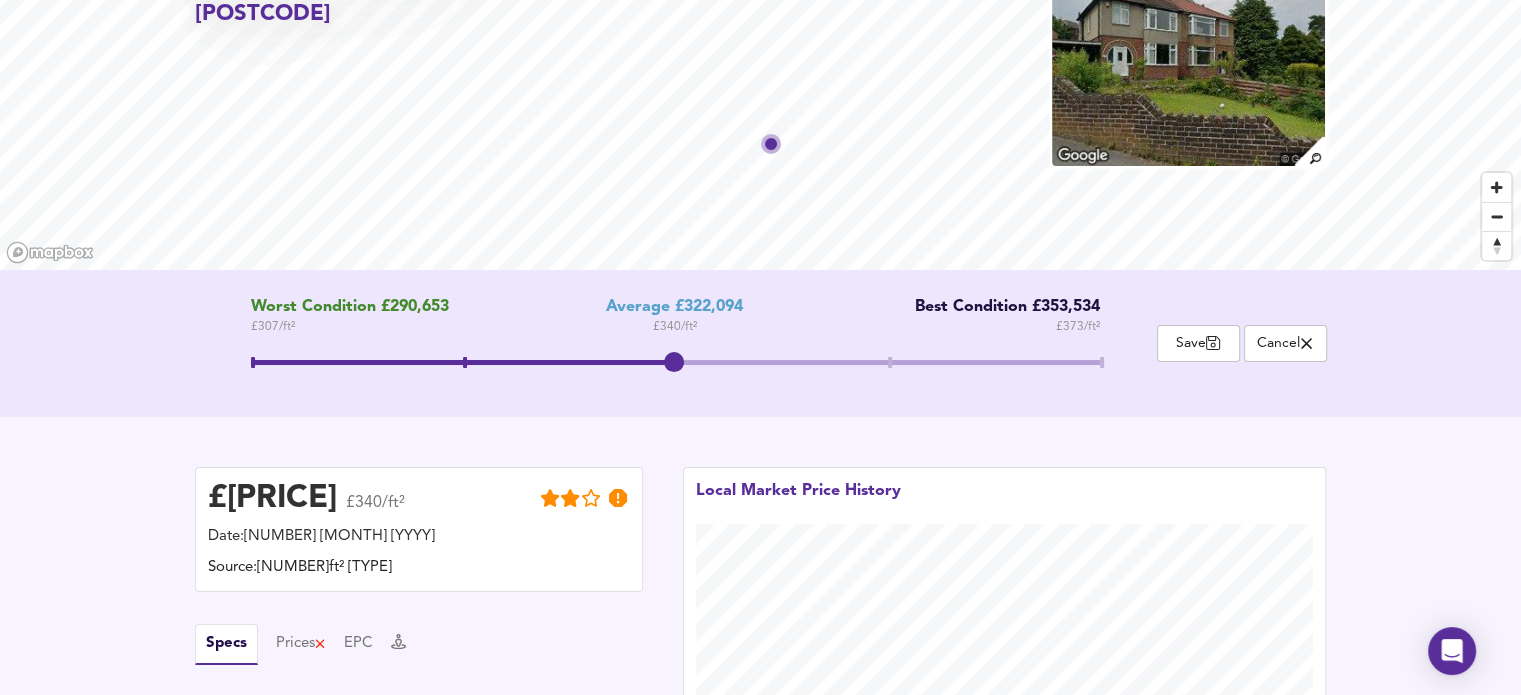 click at bounding box center [675, 365] 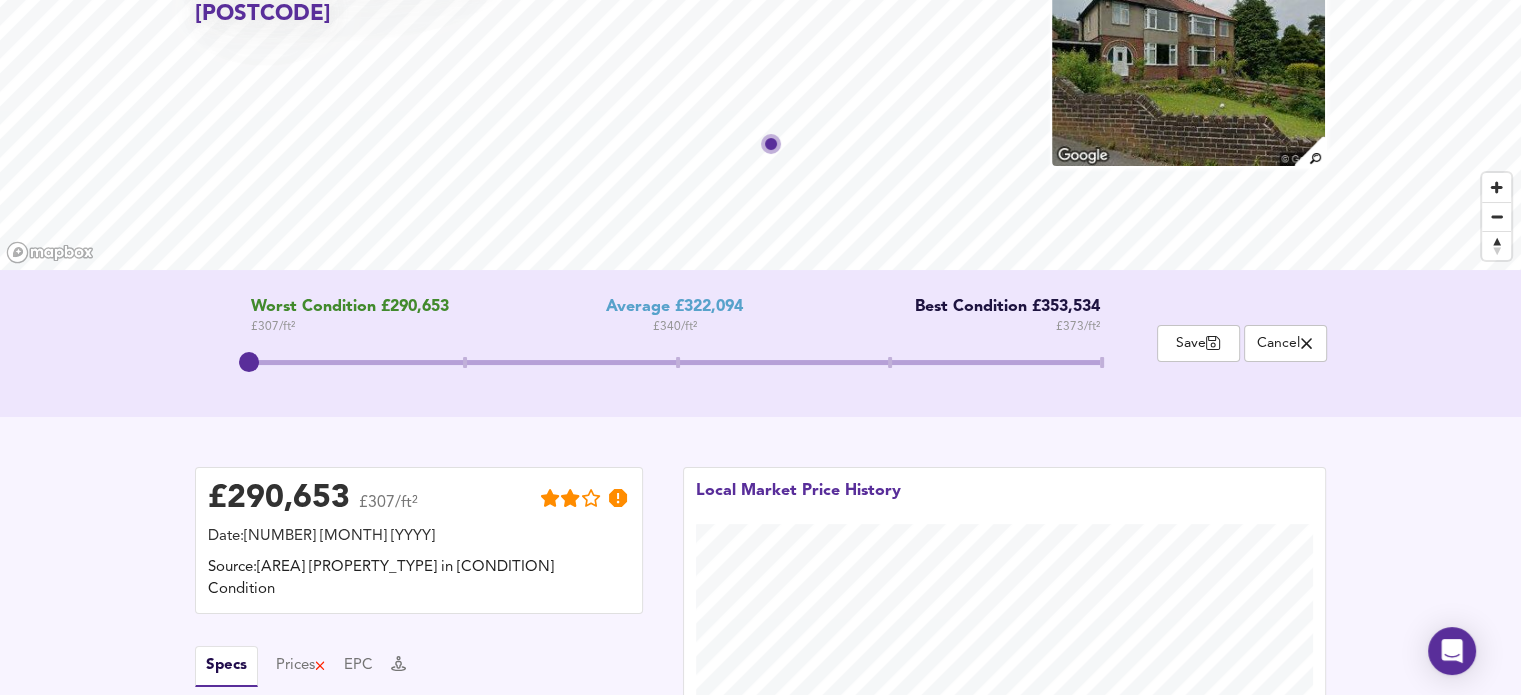 drag, startPoint x: 457, startPoint y: 367, endPoint x: 264, endPoint y: 374, distance: 193.1269 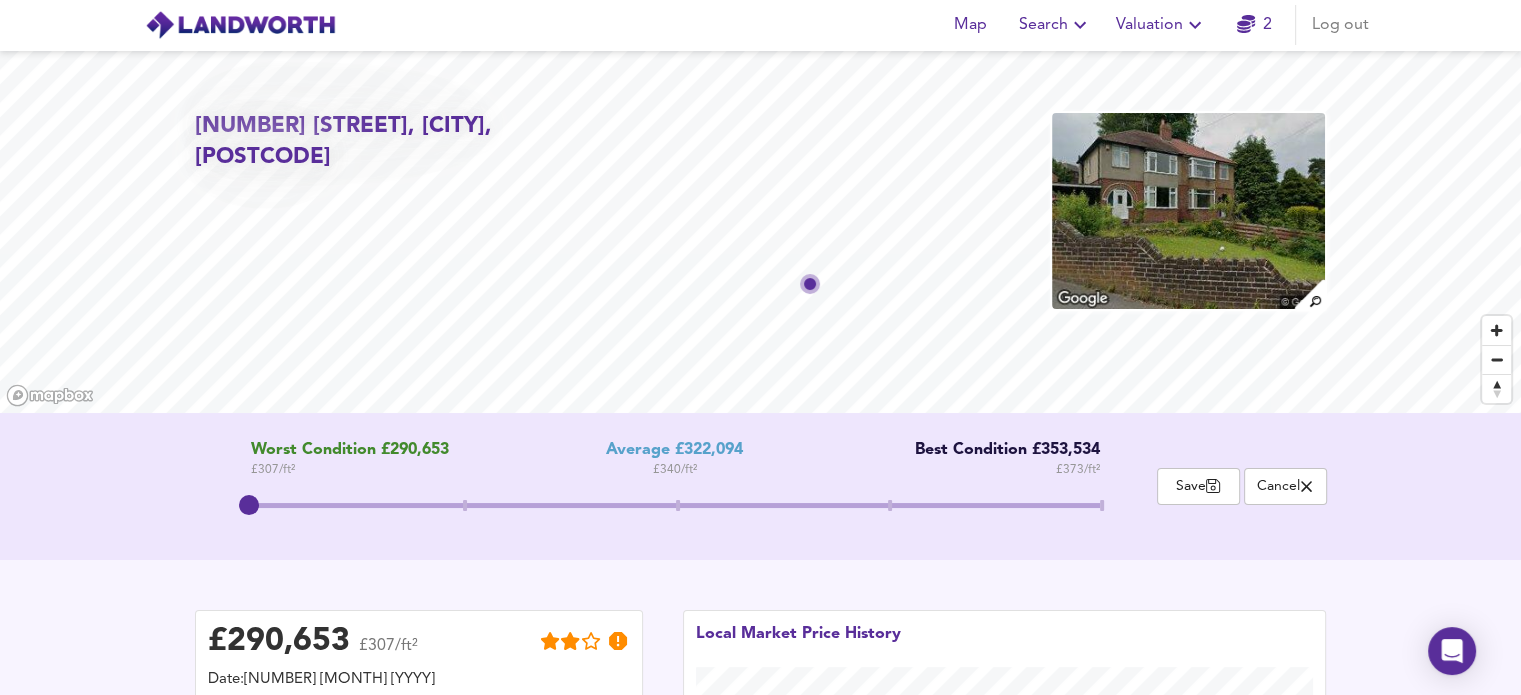 scroll, scrollTop: 0, scrollLeft: 0, axis: both 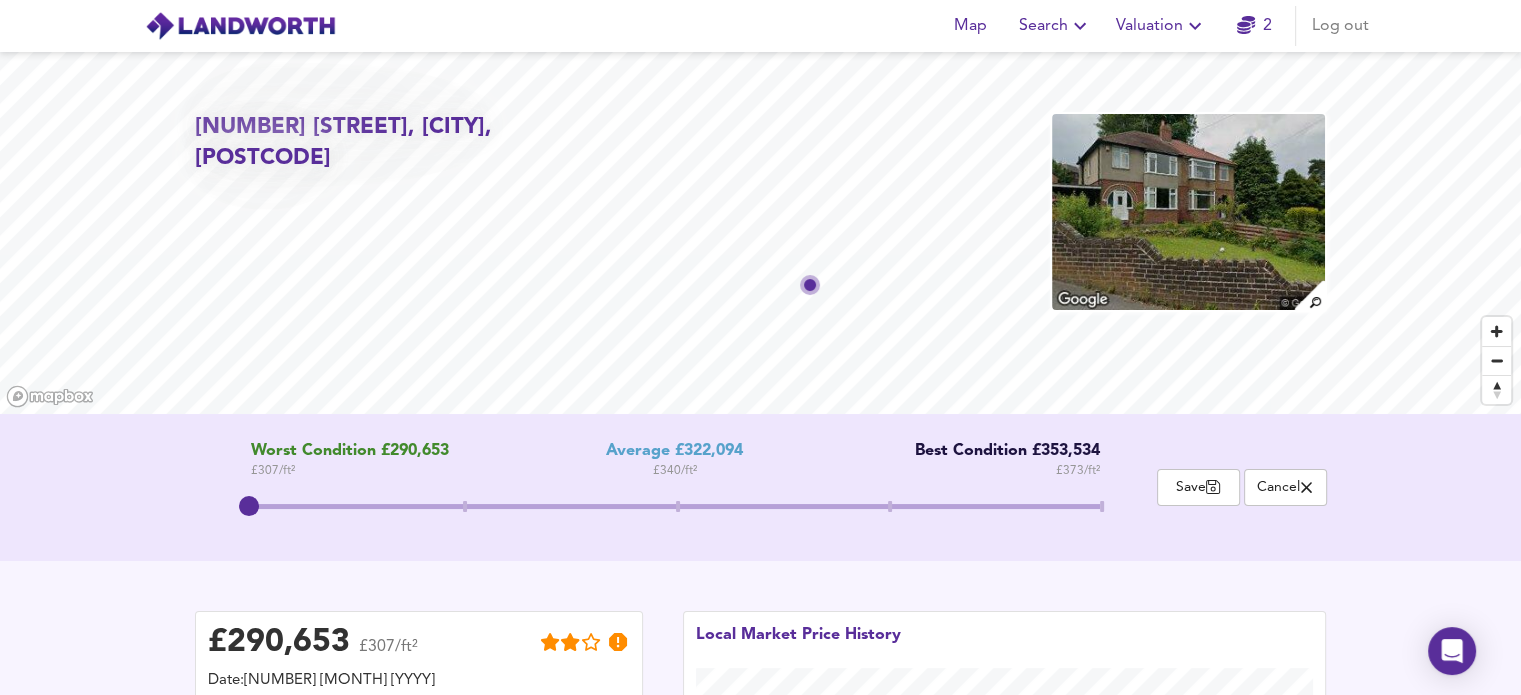 click at bounding box center (240, 26) 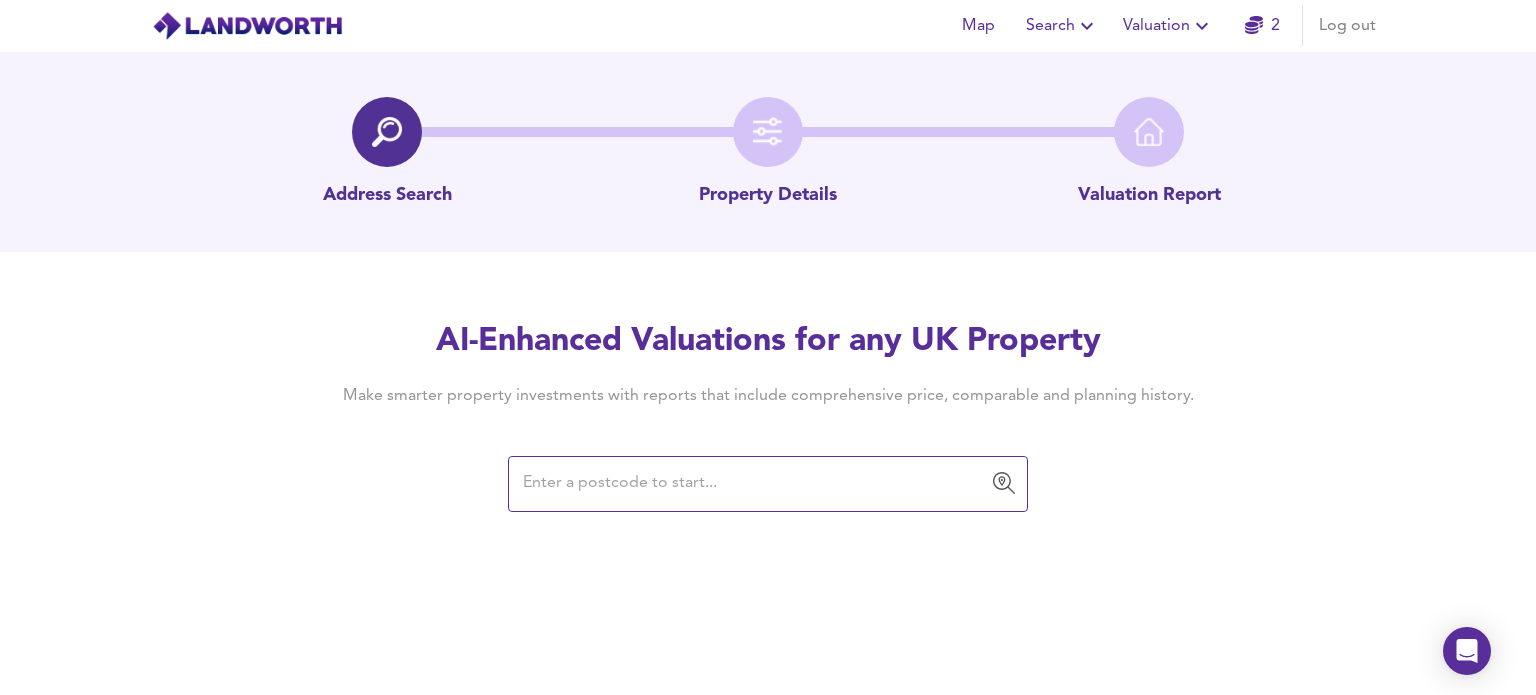 click at bounding box center [753, 484] 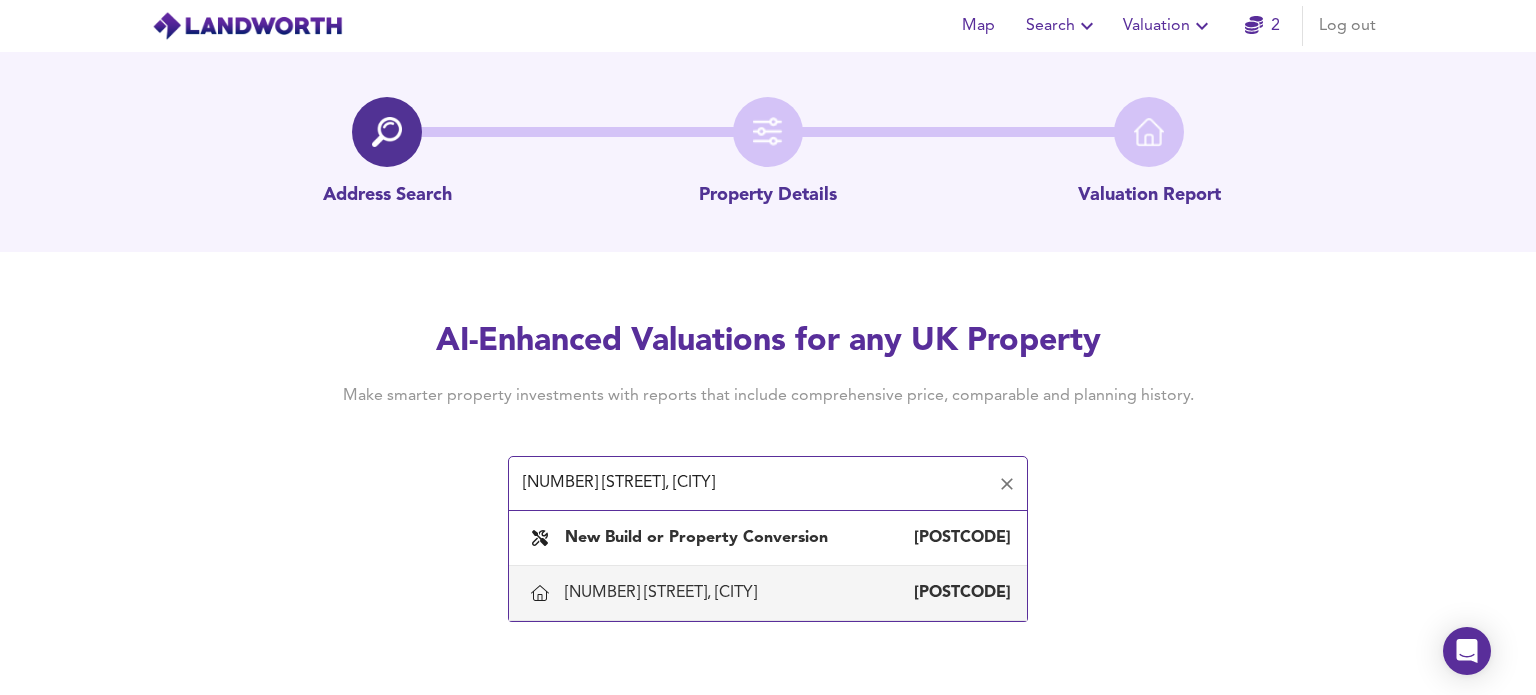 click on "69 Cinder Hill Lane, Sheffield" at bounding box center (665, 593) 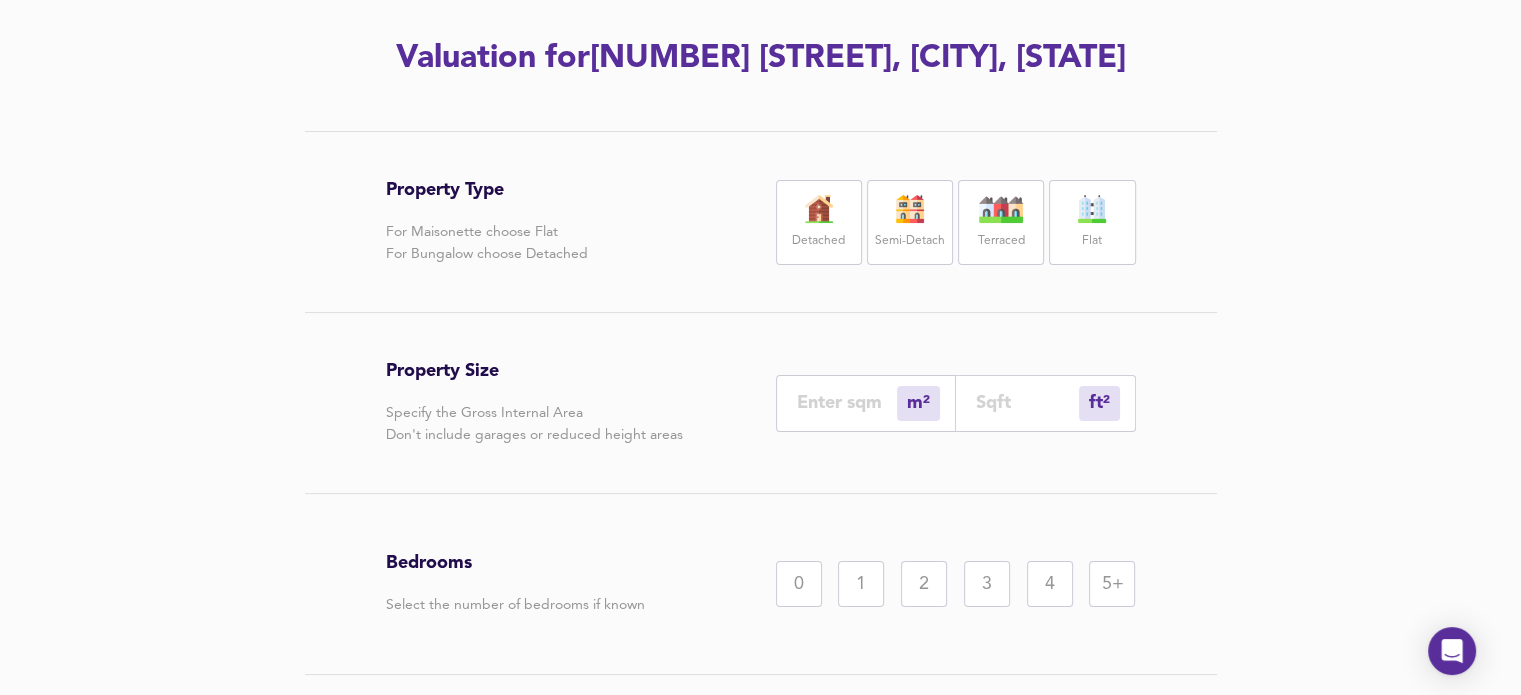 scroll, scrollTop: 300, scrollLeft: 0, axis: vertical 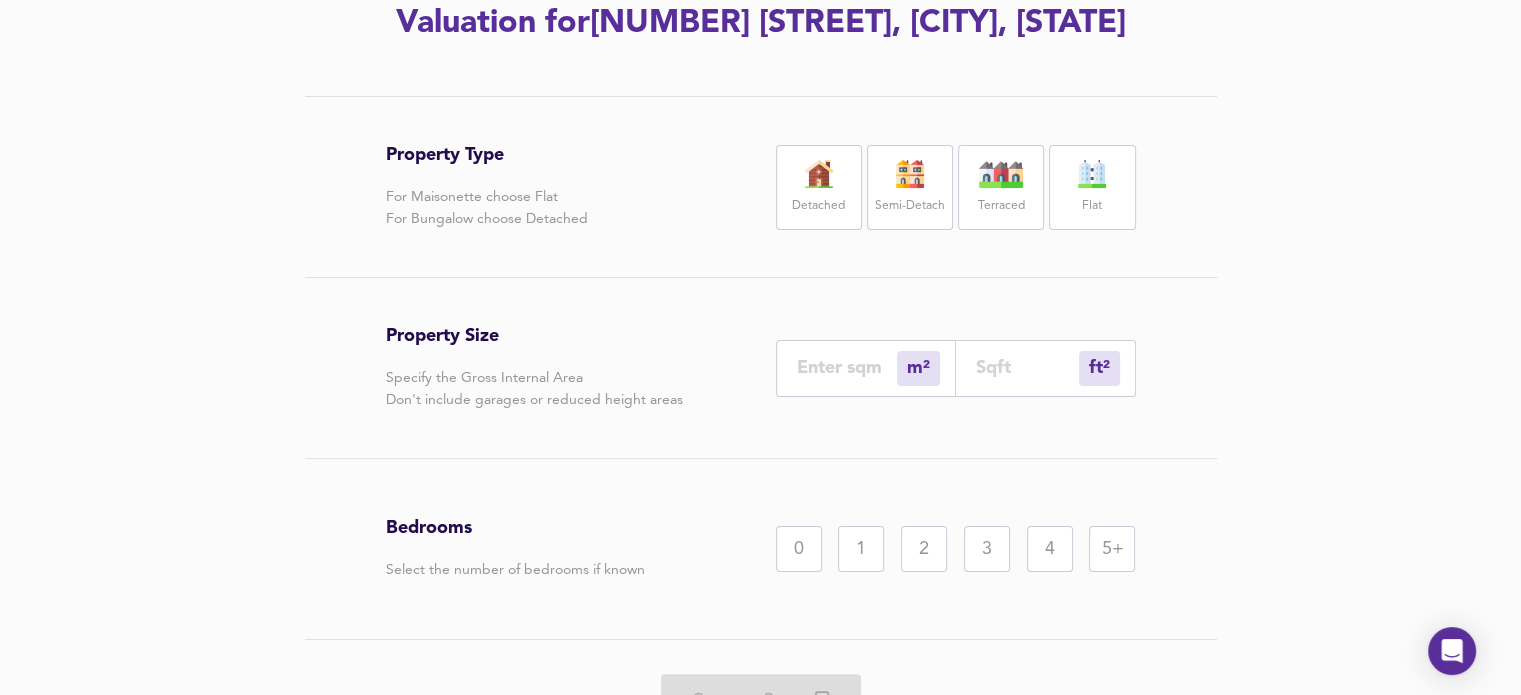 click at bounding box center [1027, 367] 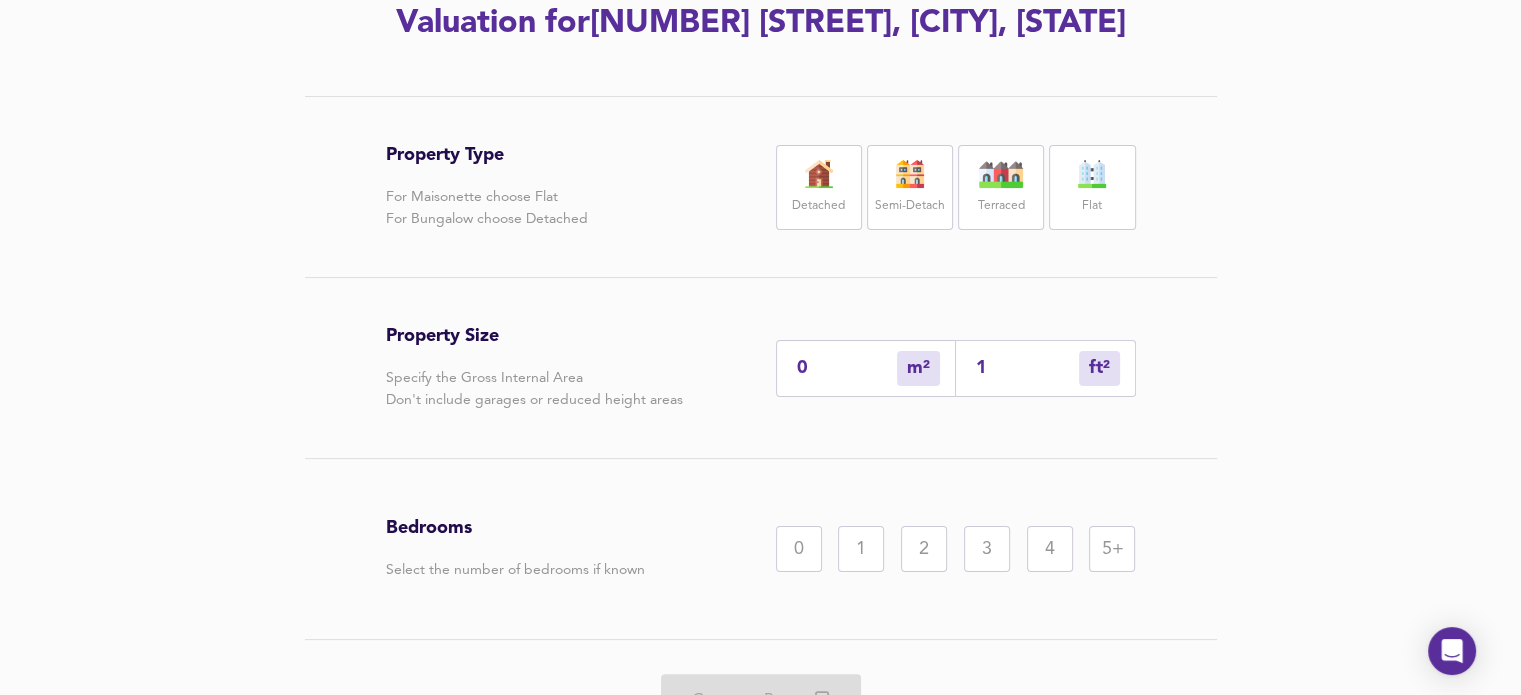 type on "1" 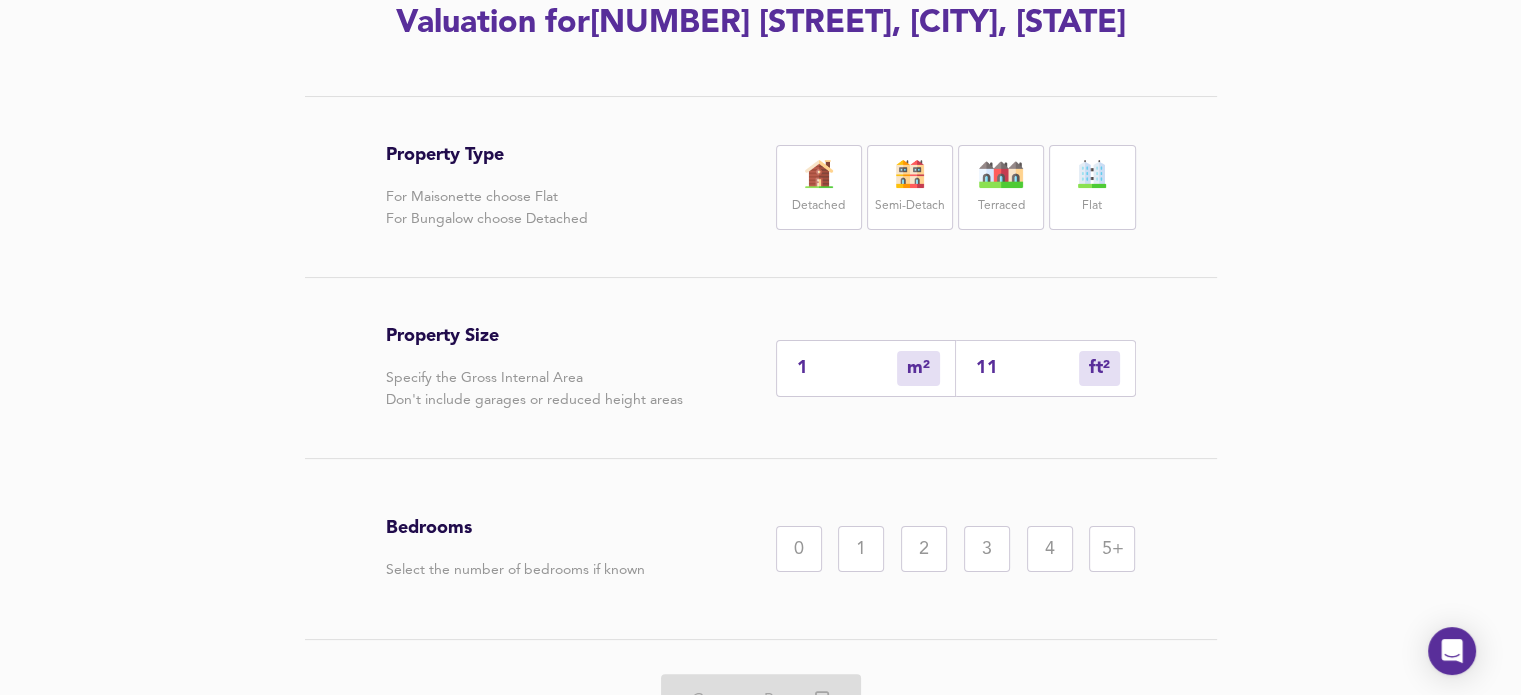 type on "10" 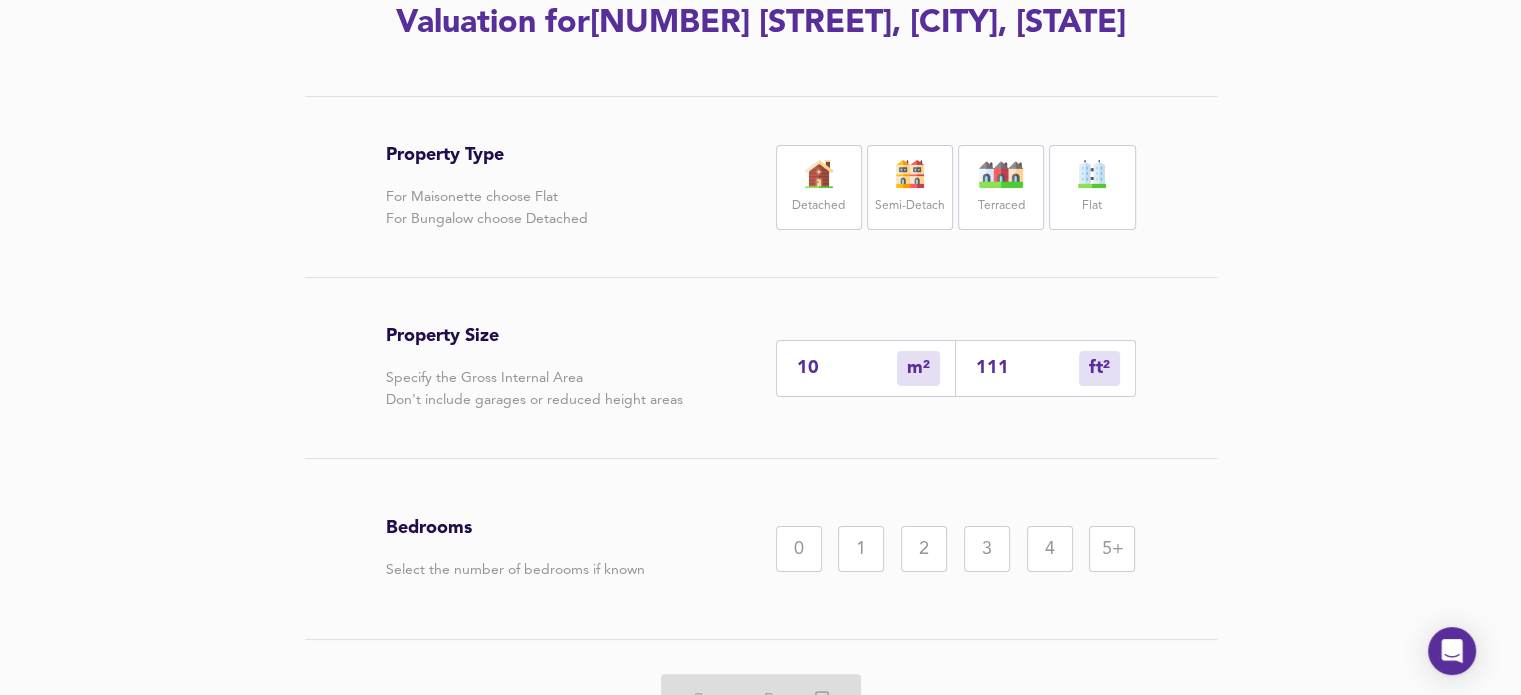 type on "103" 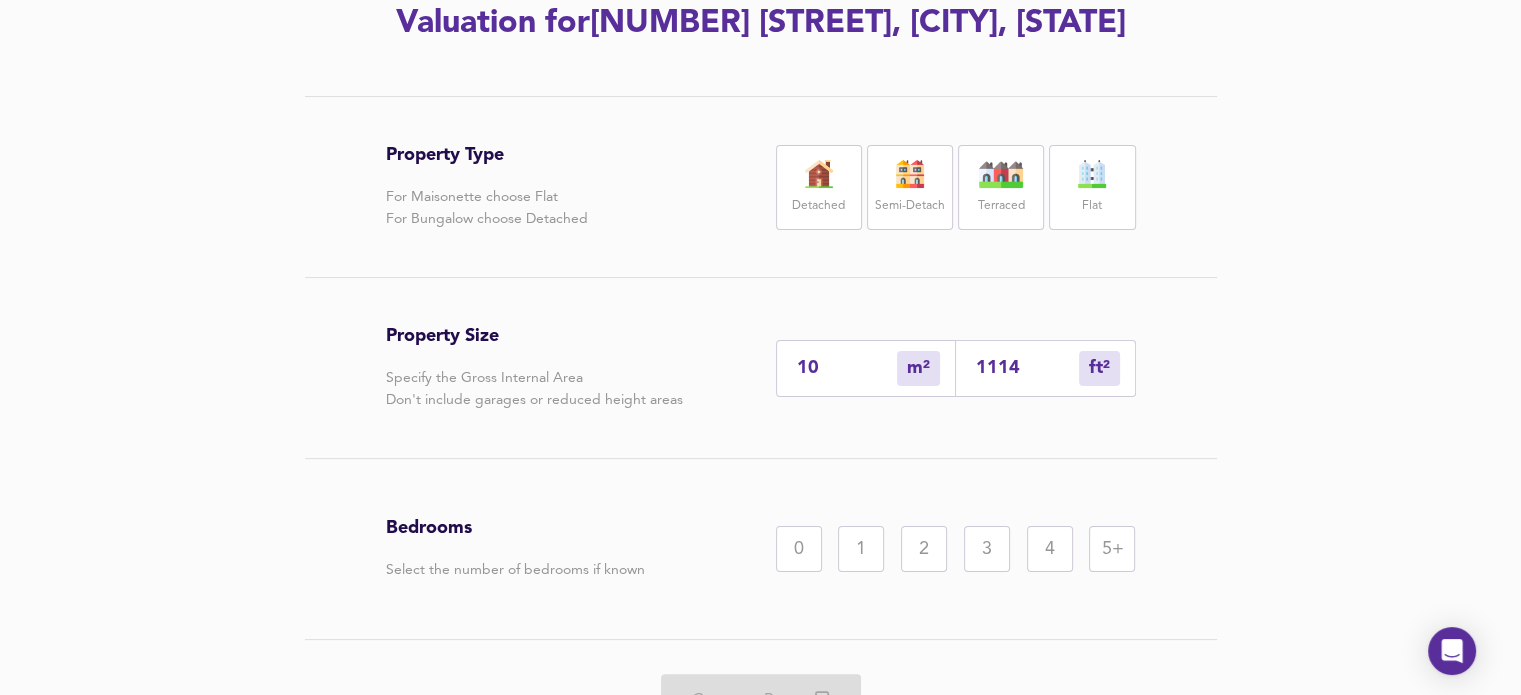 type on "1114" 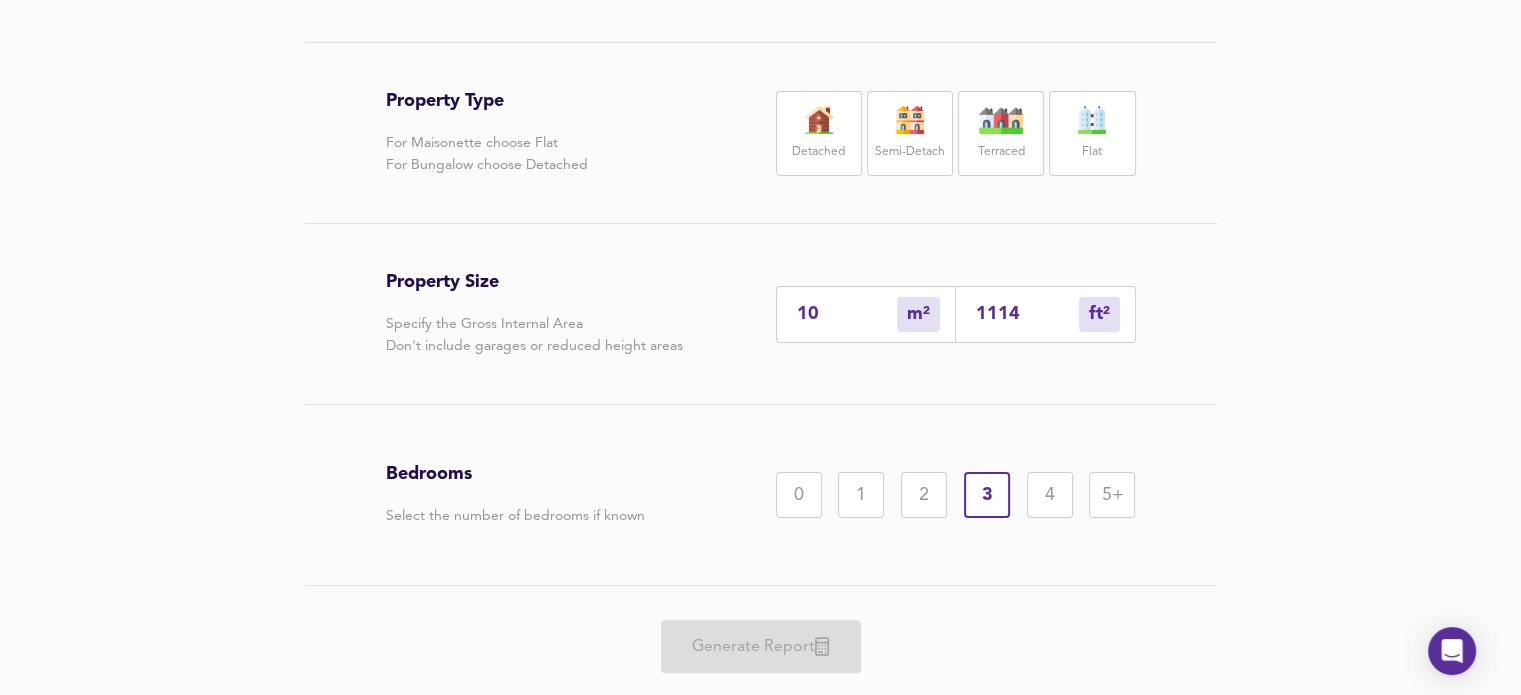 scroll, scrollTop: 400, scrollLeft: 0, axis: vertical 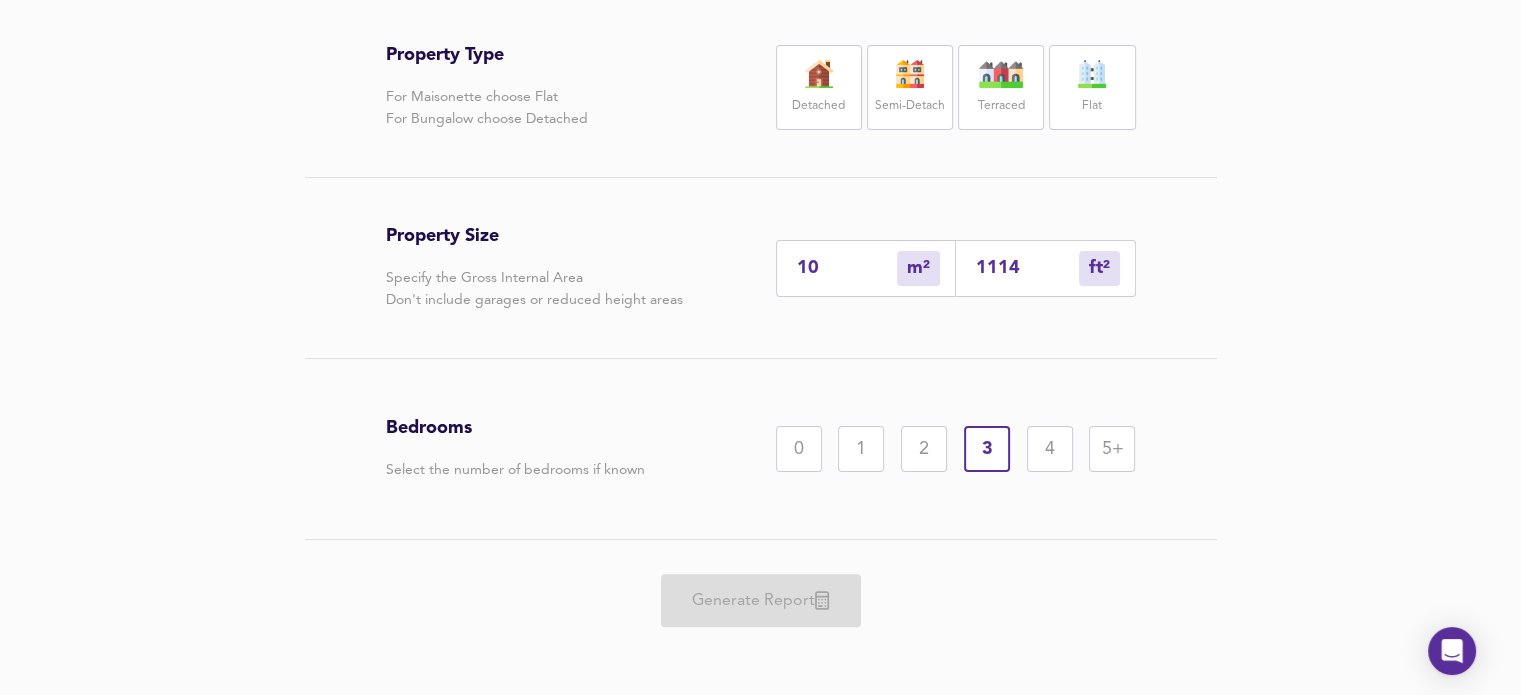 click on "Semi-Detach" at bounding box center [910, 106] 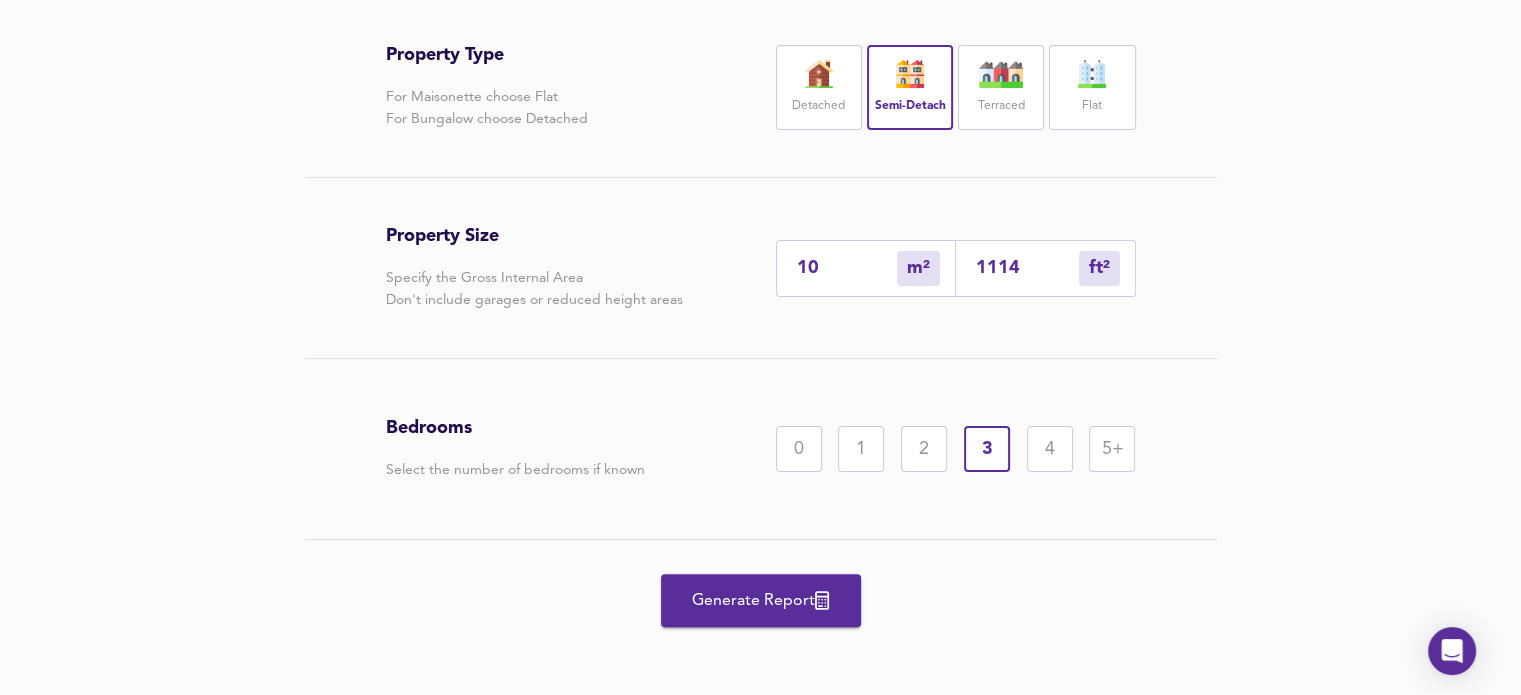 click on "Generate Report" at bounding box center [761, 601] 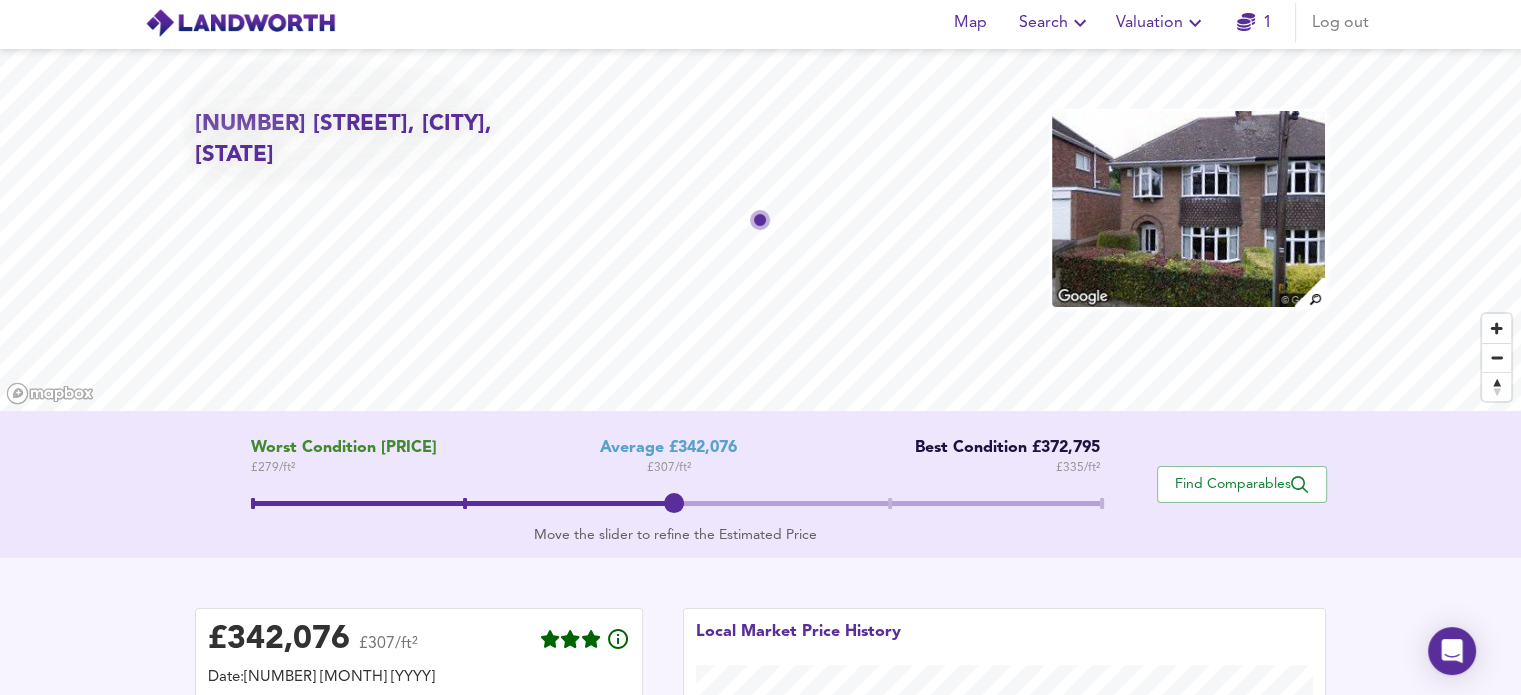 scroll, scrollTop: 0, scrollLeft: 0, axis: both 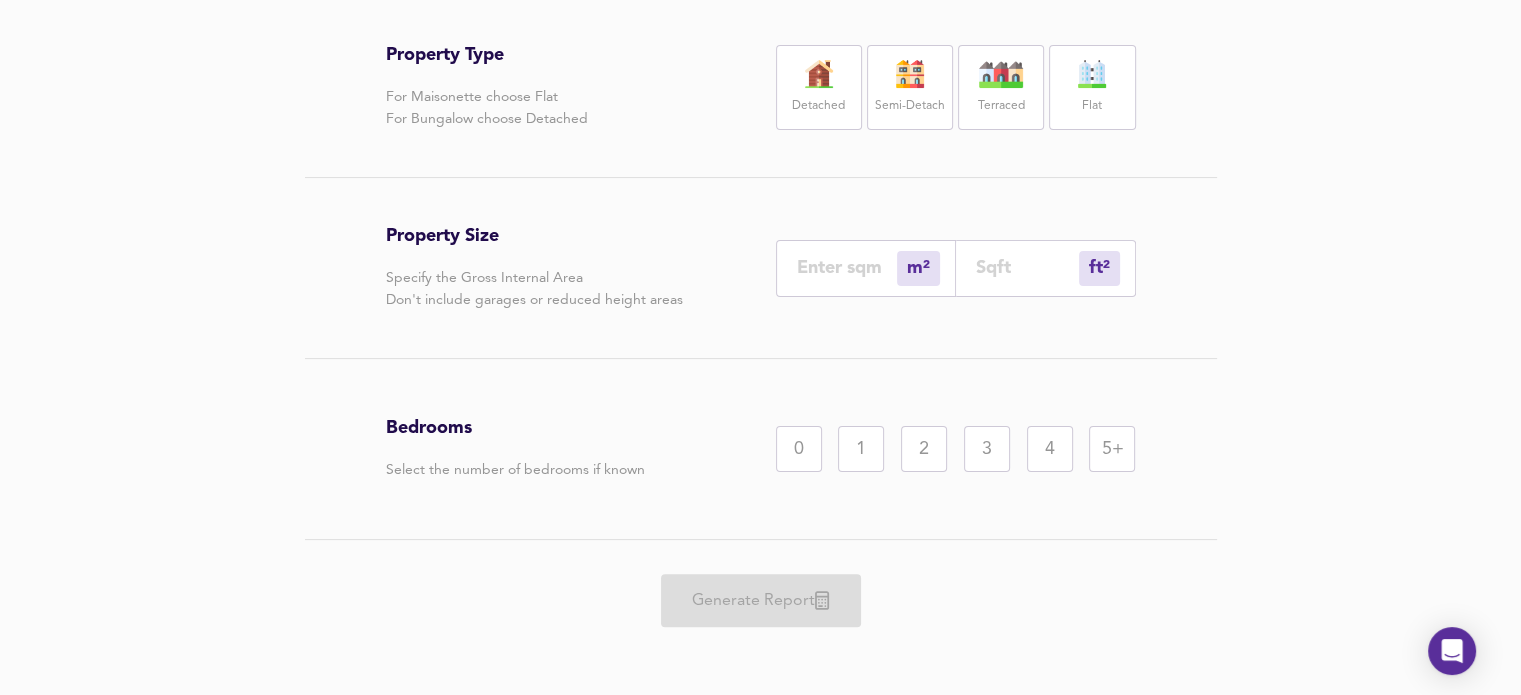 type 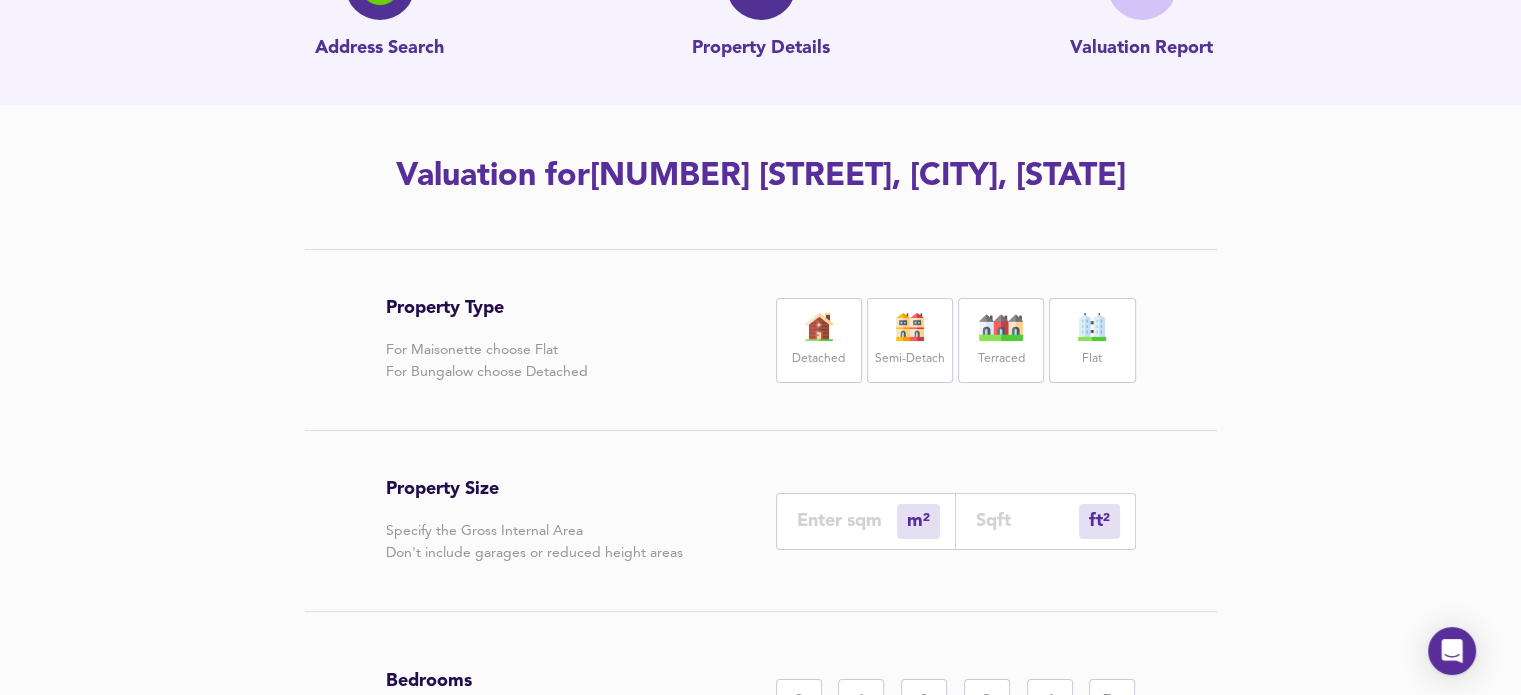 scroll, scrollTop: 0, scrollLeft: 0, axis: both 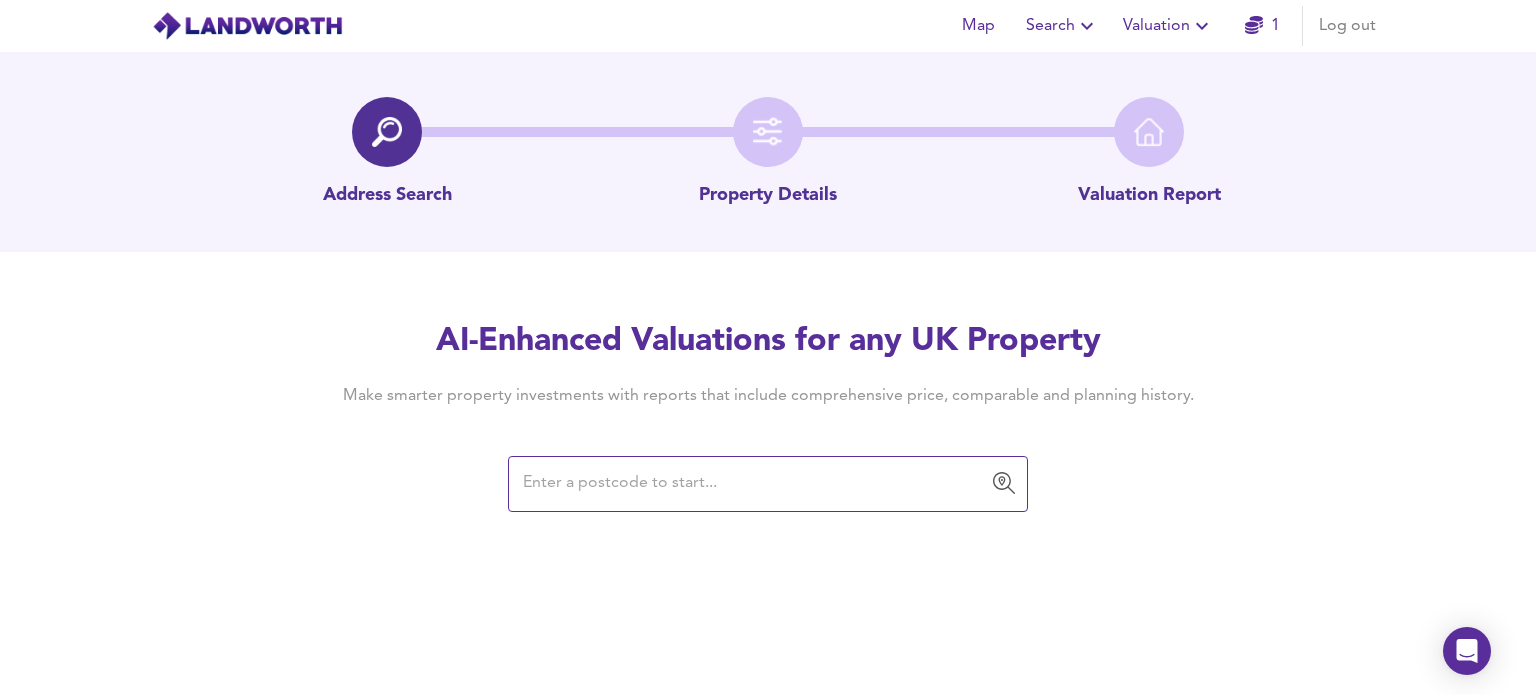 click at bounding box center (753, 484) 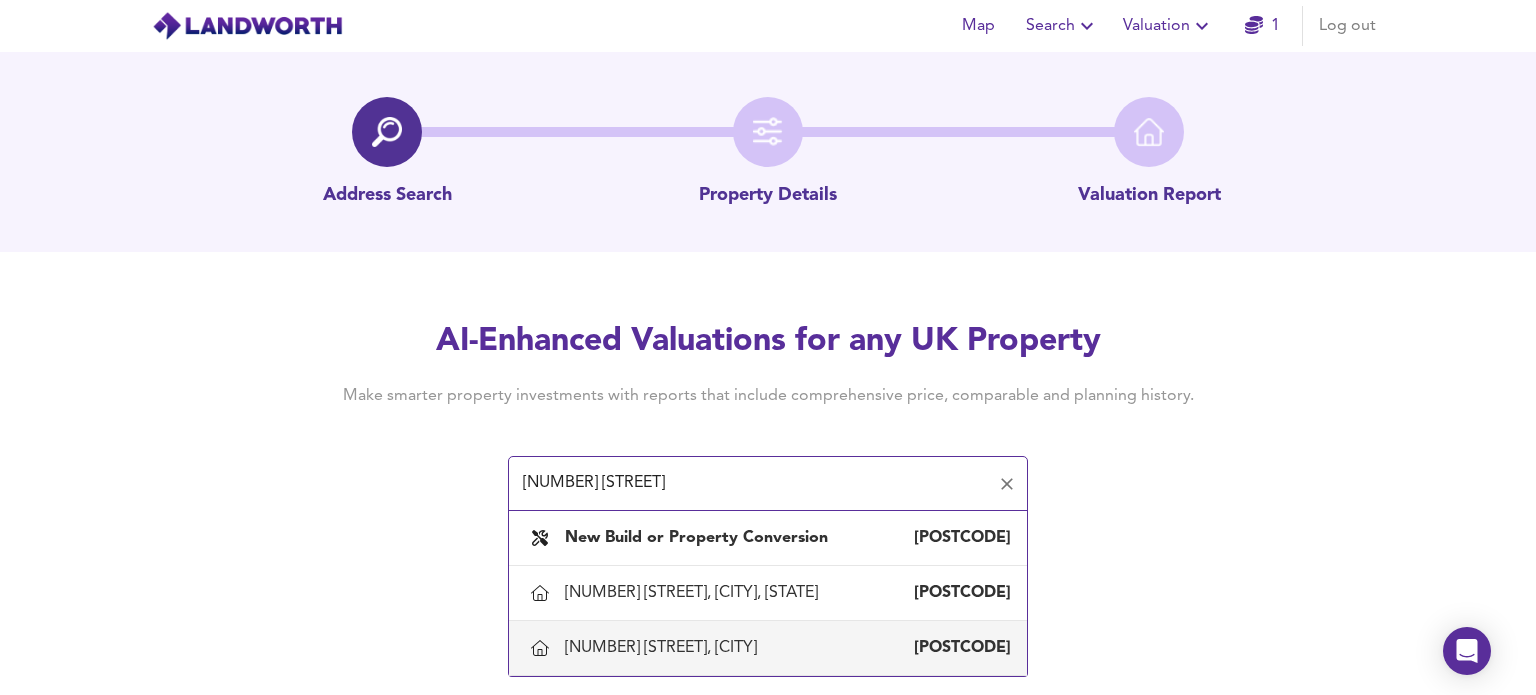 click on "67 Cinder Hill Lane, Sheffield    S35 8NG" at bounding box center [768, 648] 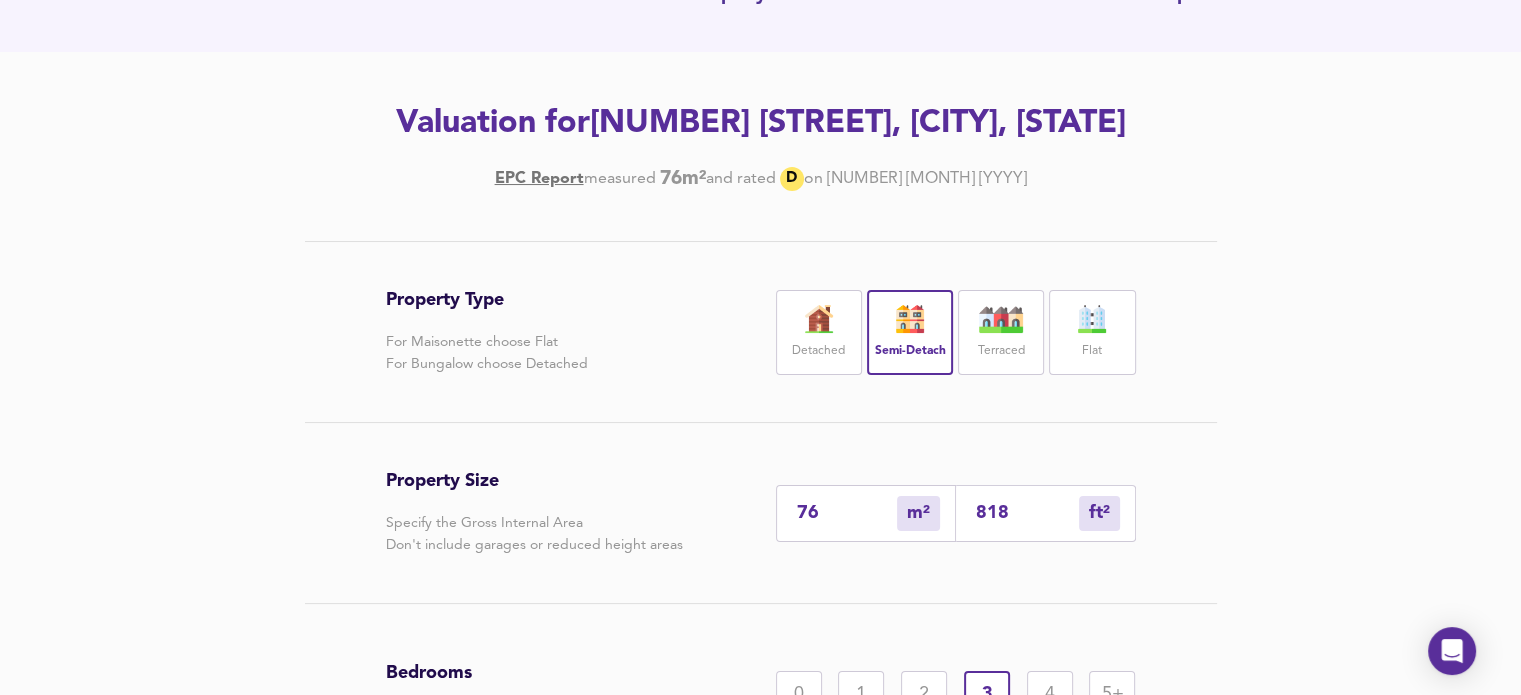 scroll, scrollTop: 300, scrollLeft: 0, axis: vertical 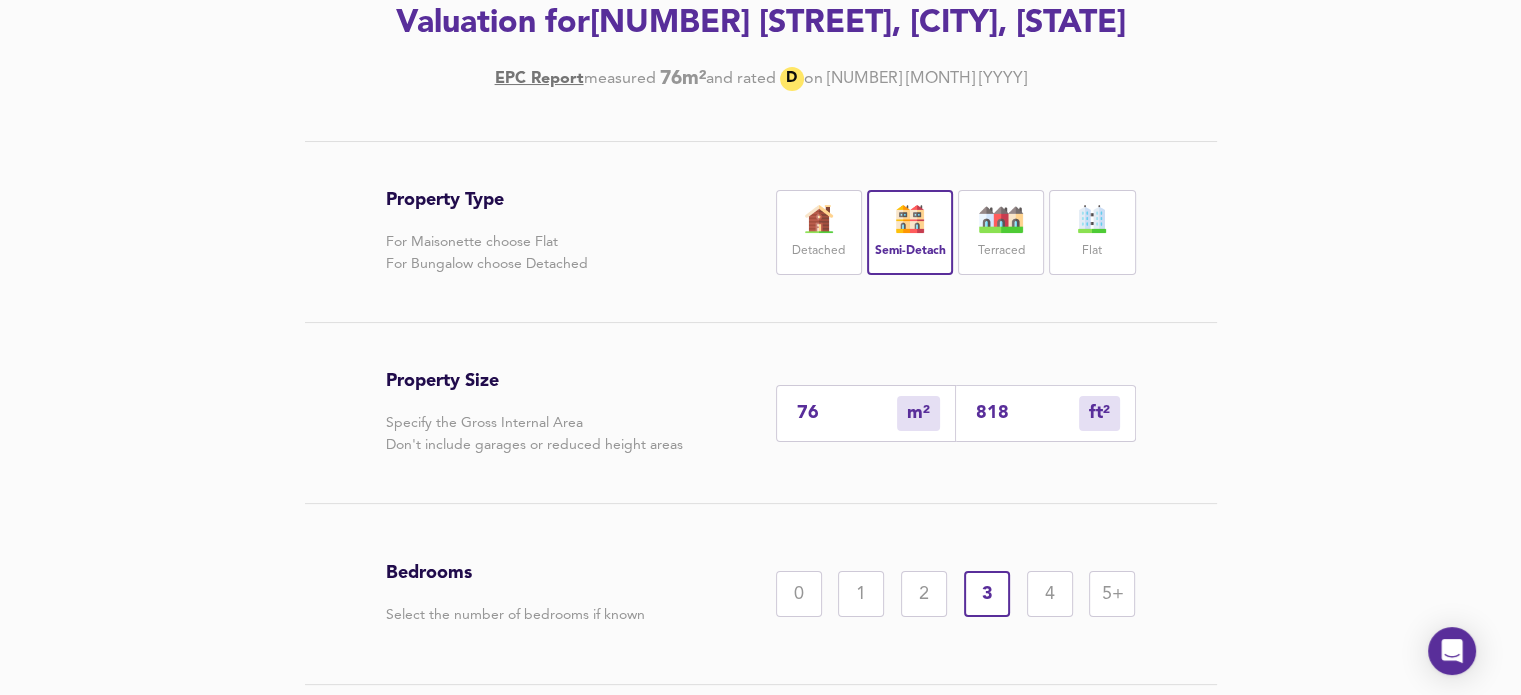 drag, startPoint x: 1022, startPoint y: 418, endPoint x: 875, endPoint y: 421, distance: 147.03061 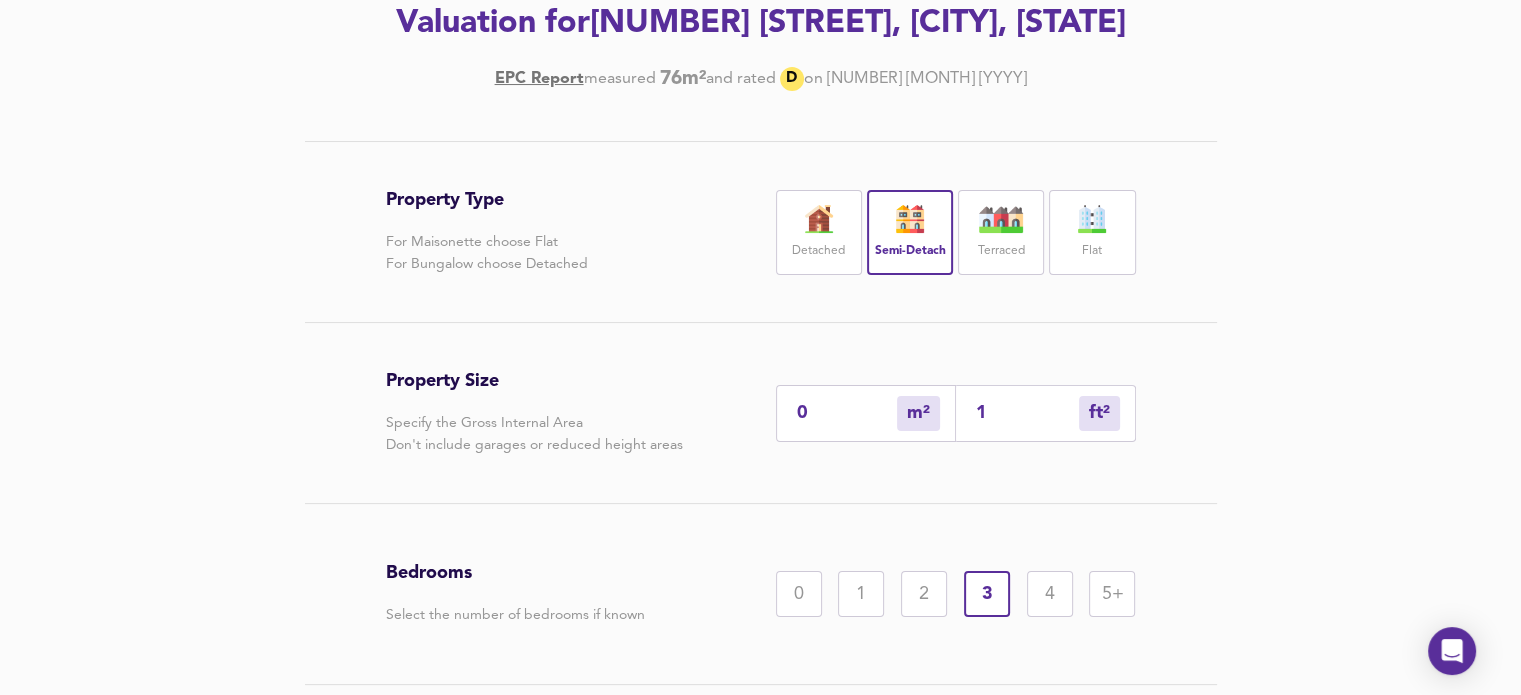 type on "1" 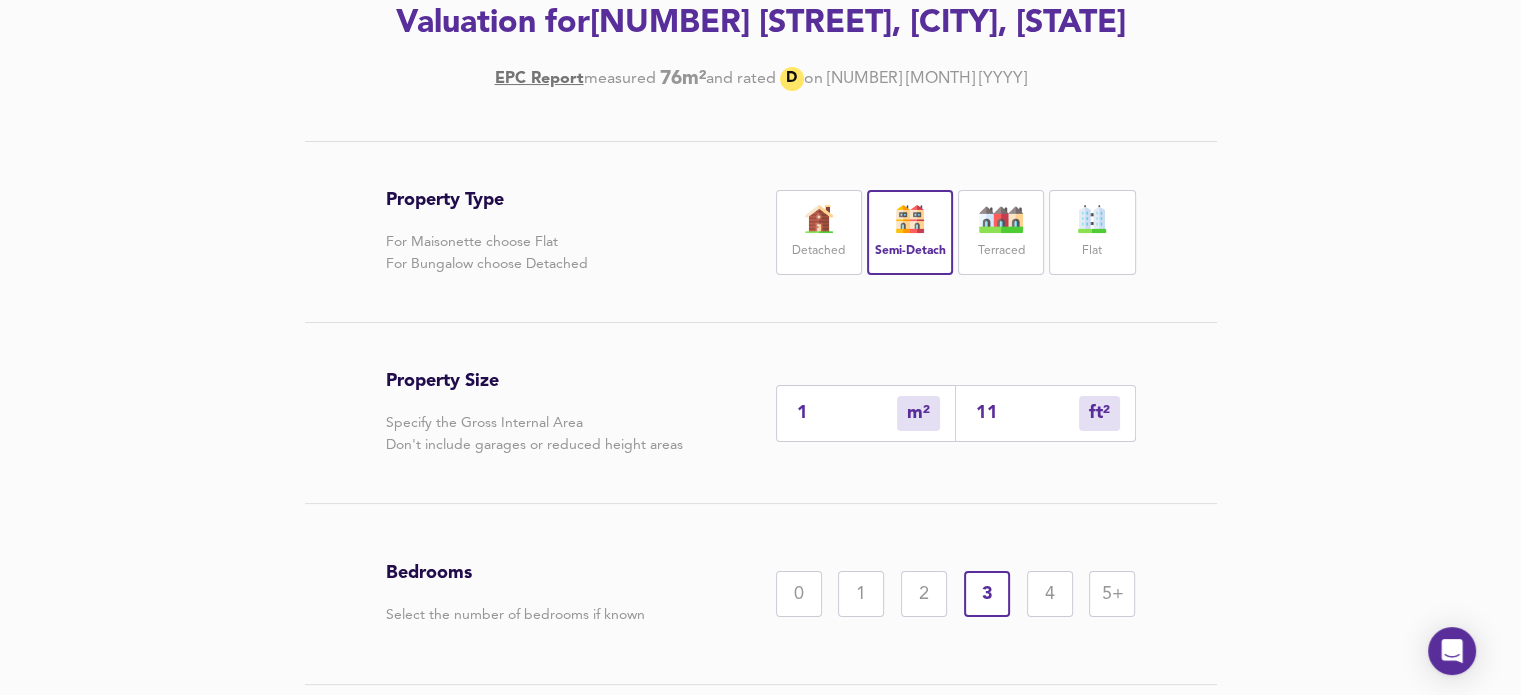 type on "10" 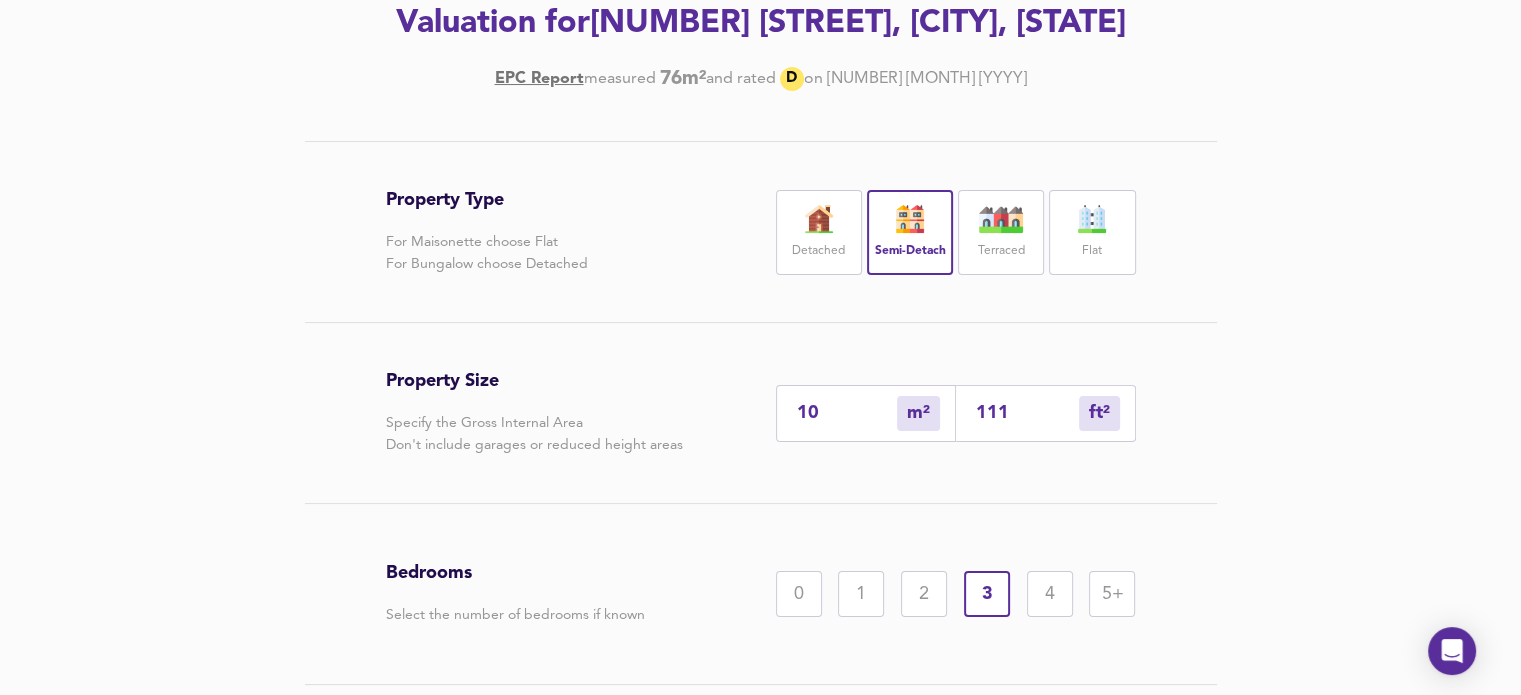 type on "103" 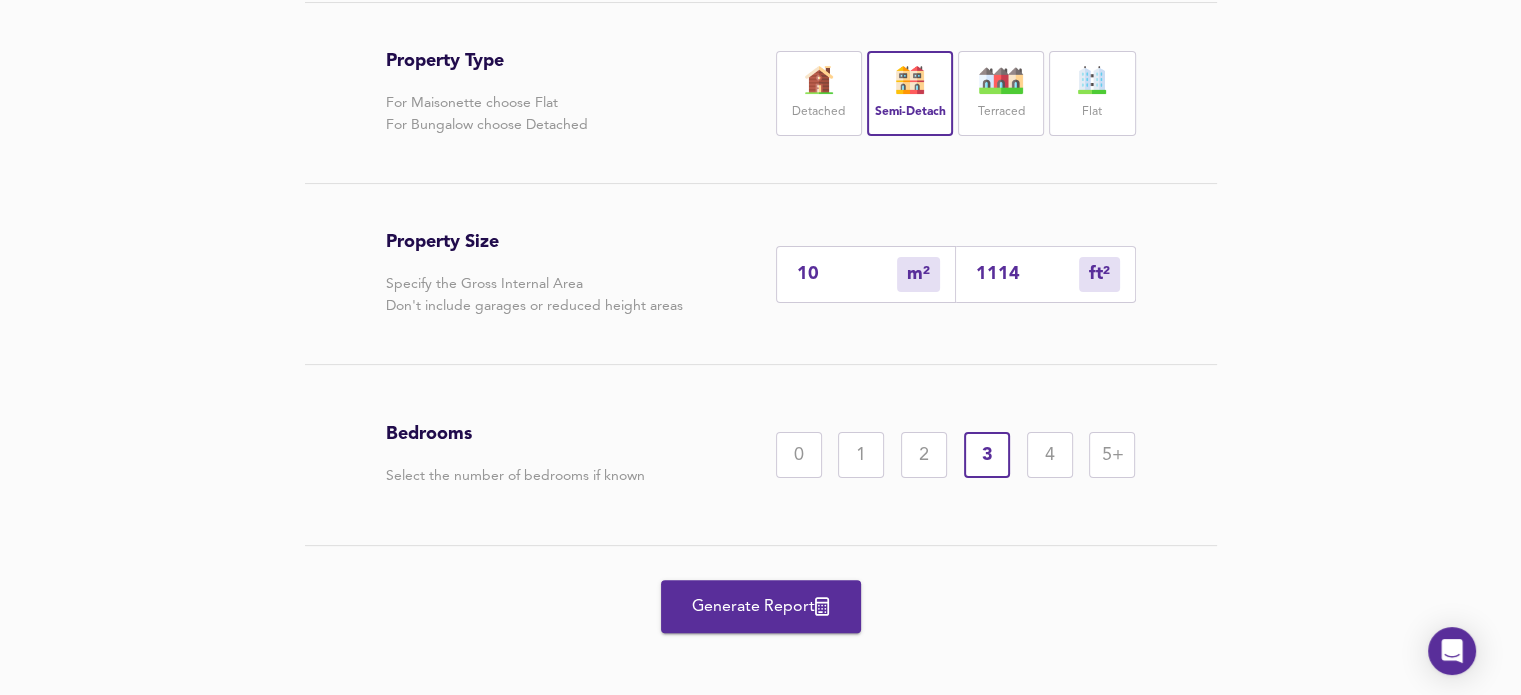 scroll, scrollTop: 451, scrollLeft: 0, axis: vertical 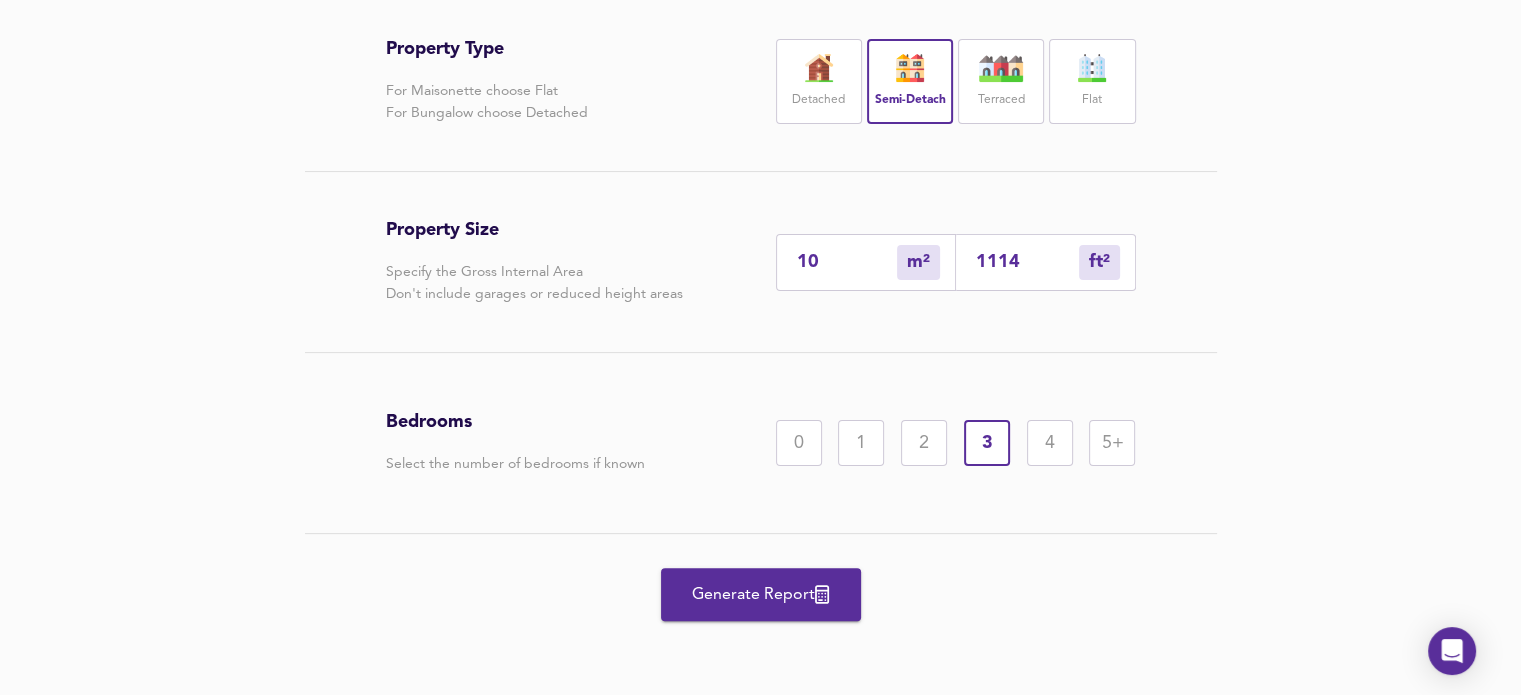 type on "1114" 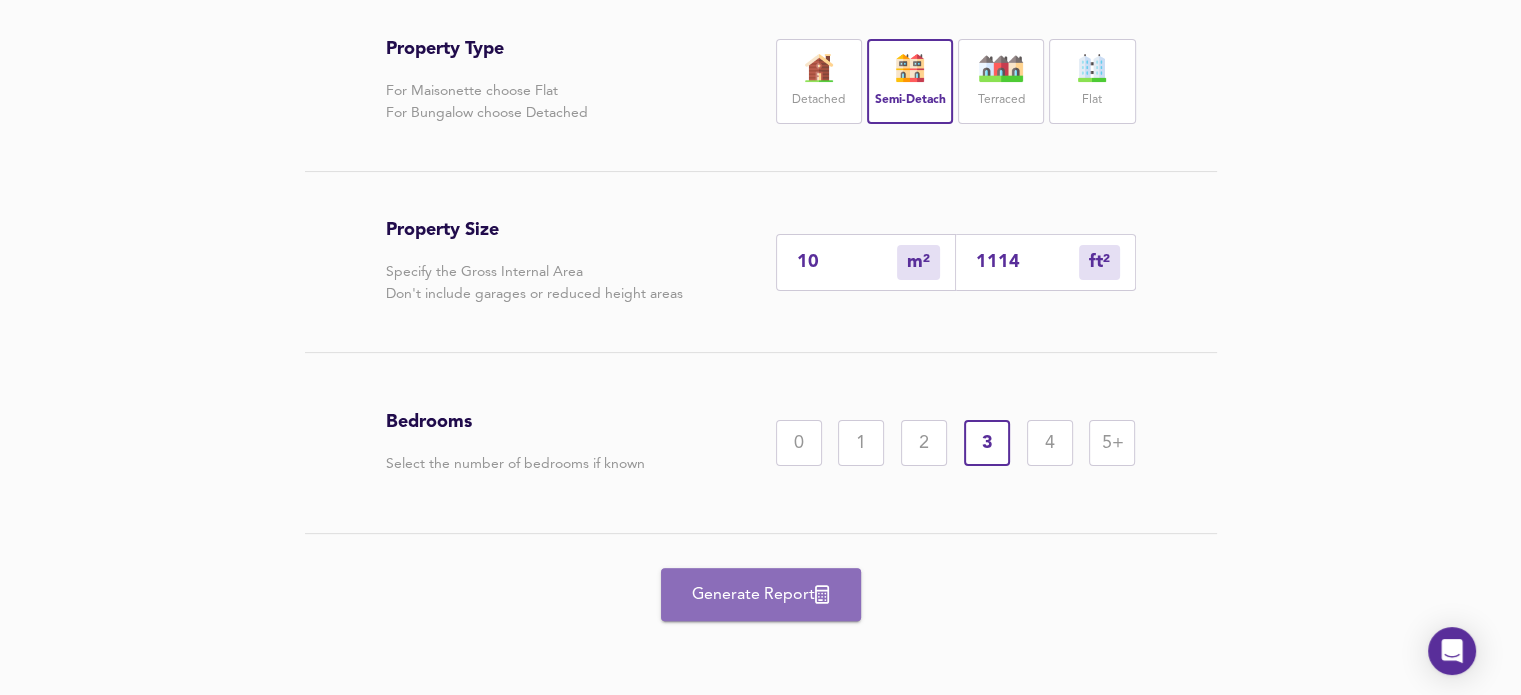 click on "Generate Report" at bounding box center (761, 594) 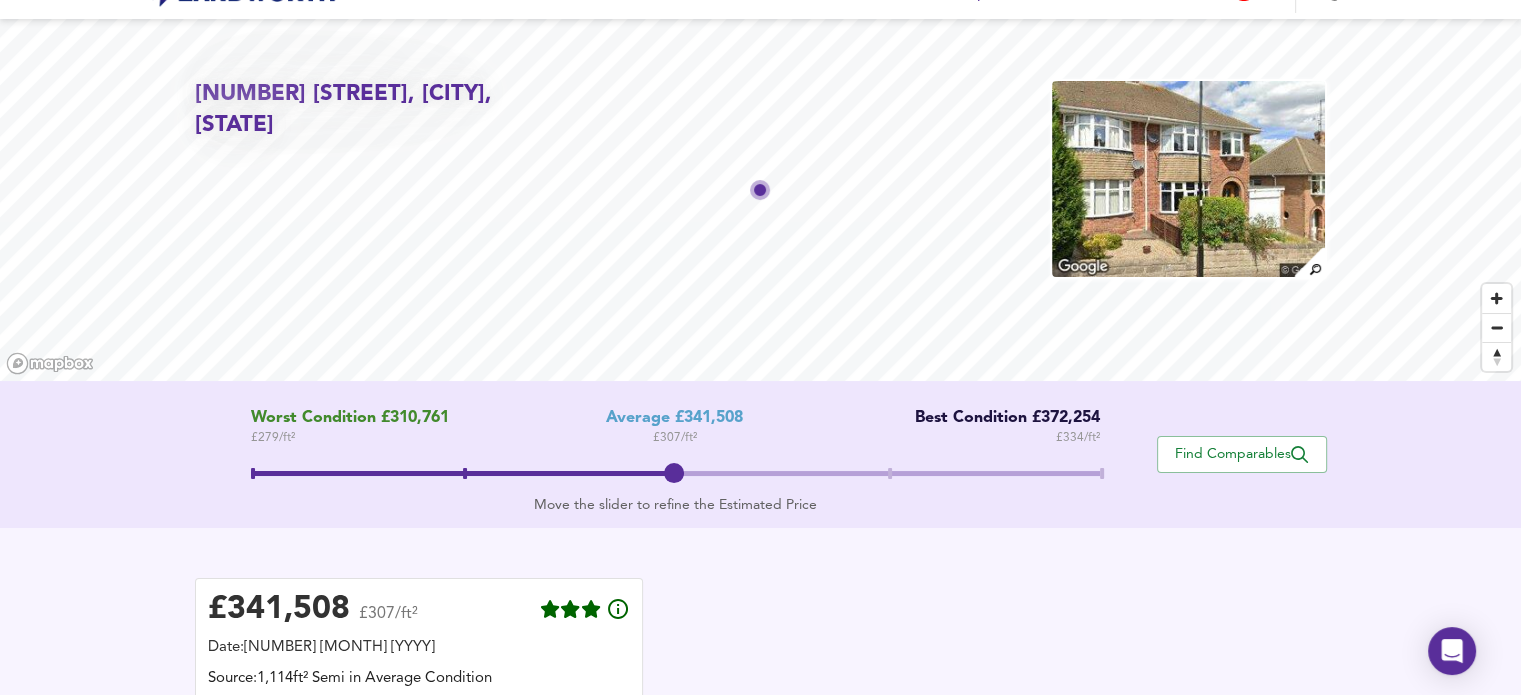 scroll, scrollTop: 0, scrollLeft: 0, axis: both 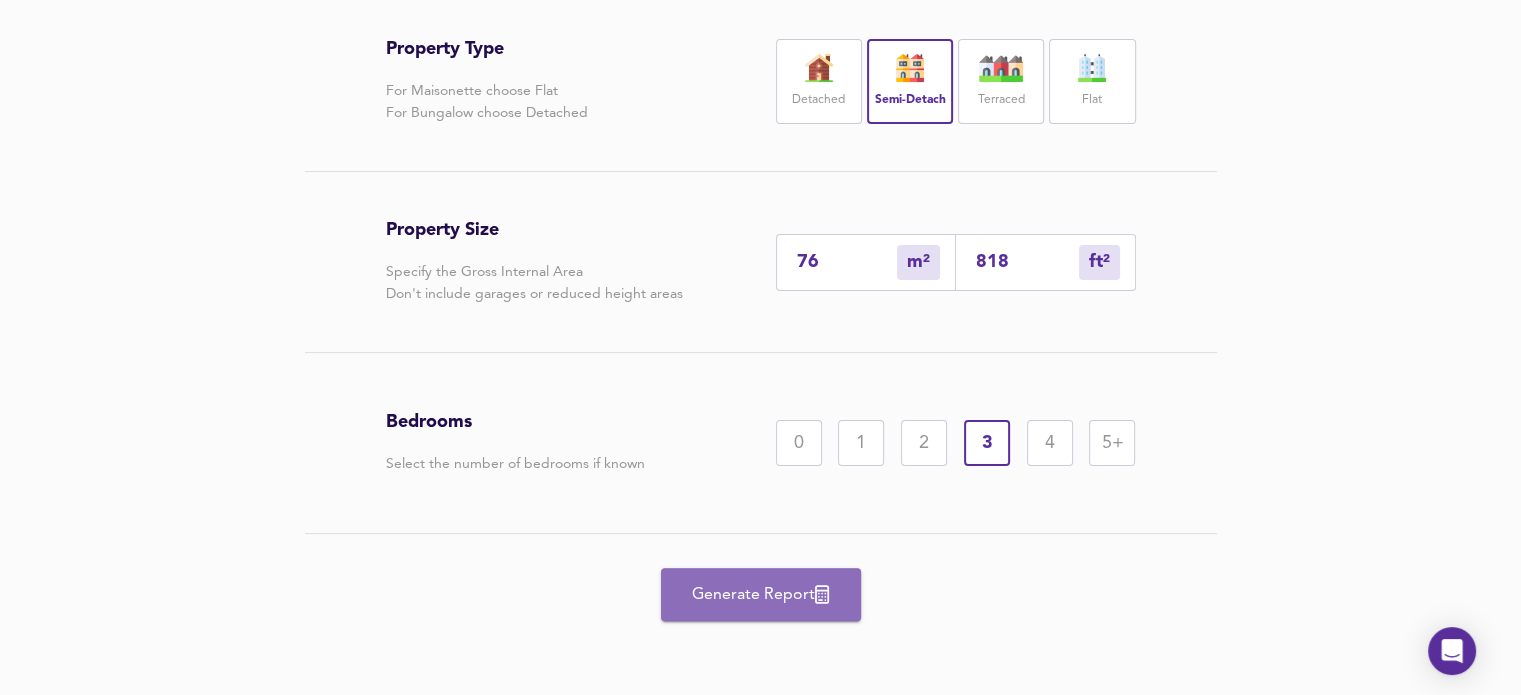 click on "Generate Report" at bounding box center (761, 595) 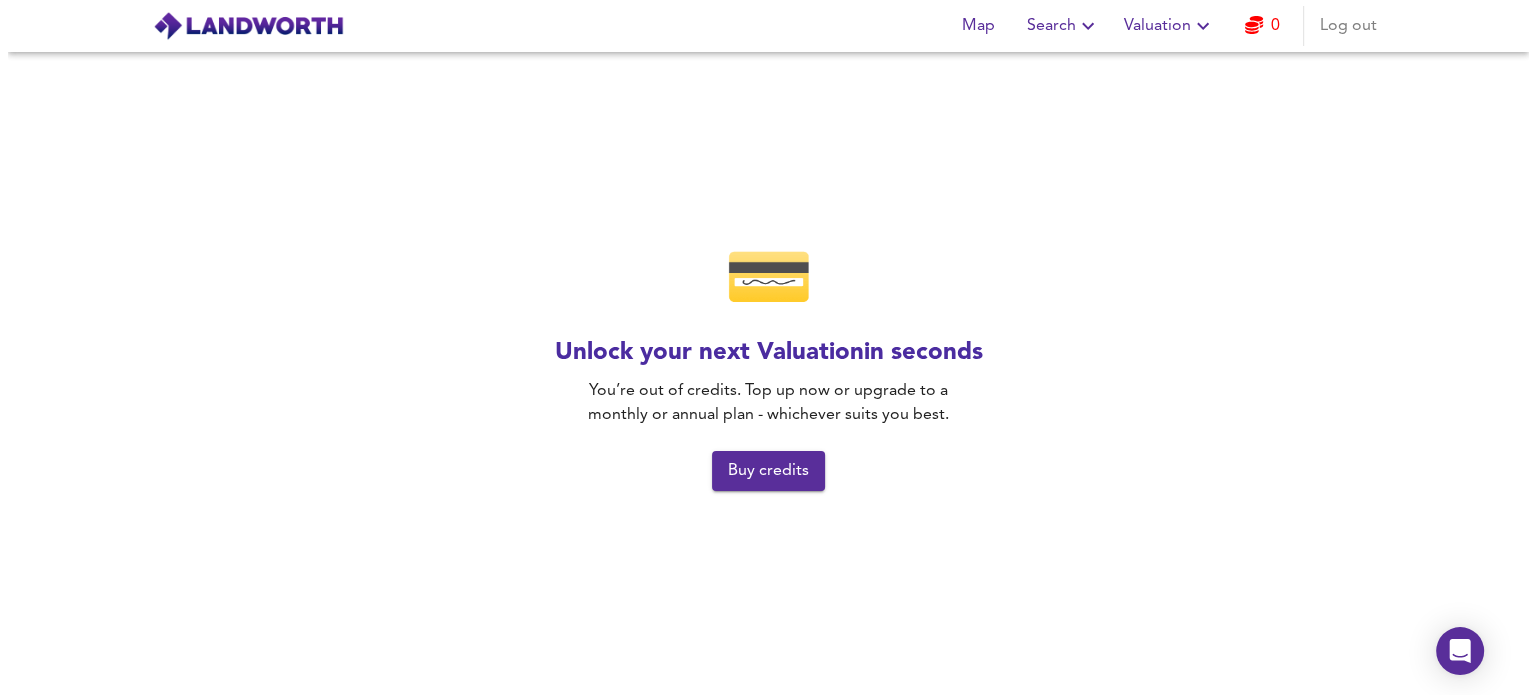 scroll, scrollTop: 0, scrollLeft: 0, axis: both 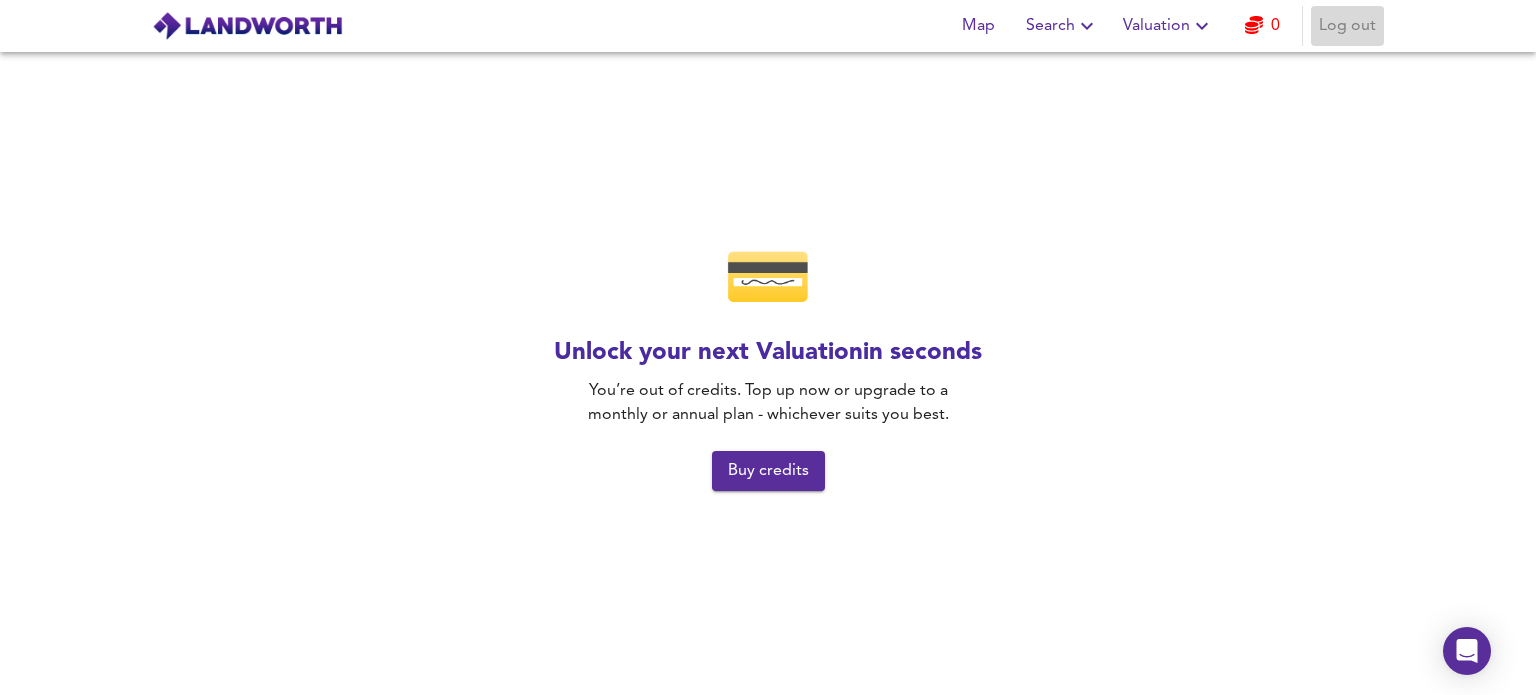 click on "Log out" at bounding box center [1347, 26] 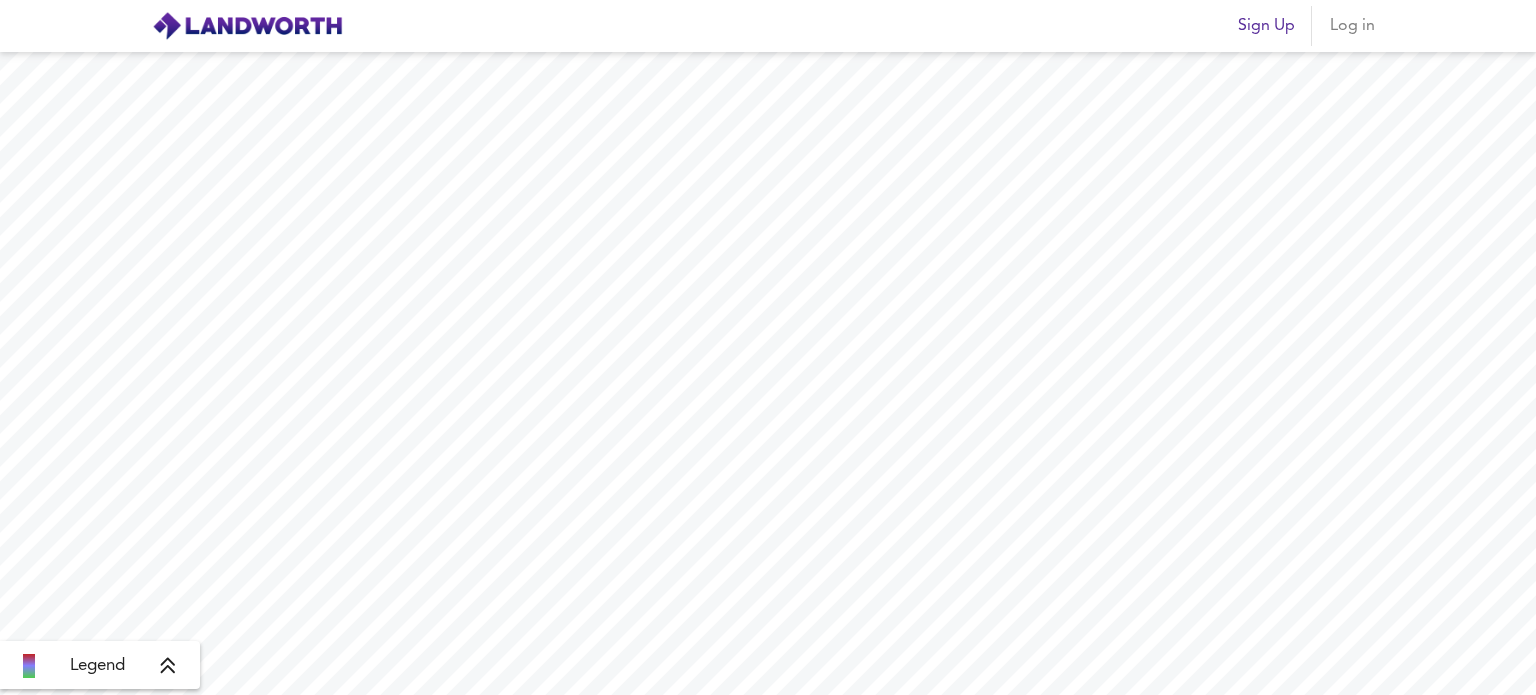 scroll, scrollTop: 0, scrollLeft: 0, axis: both 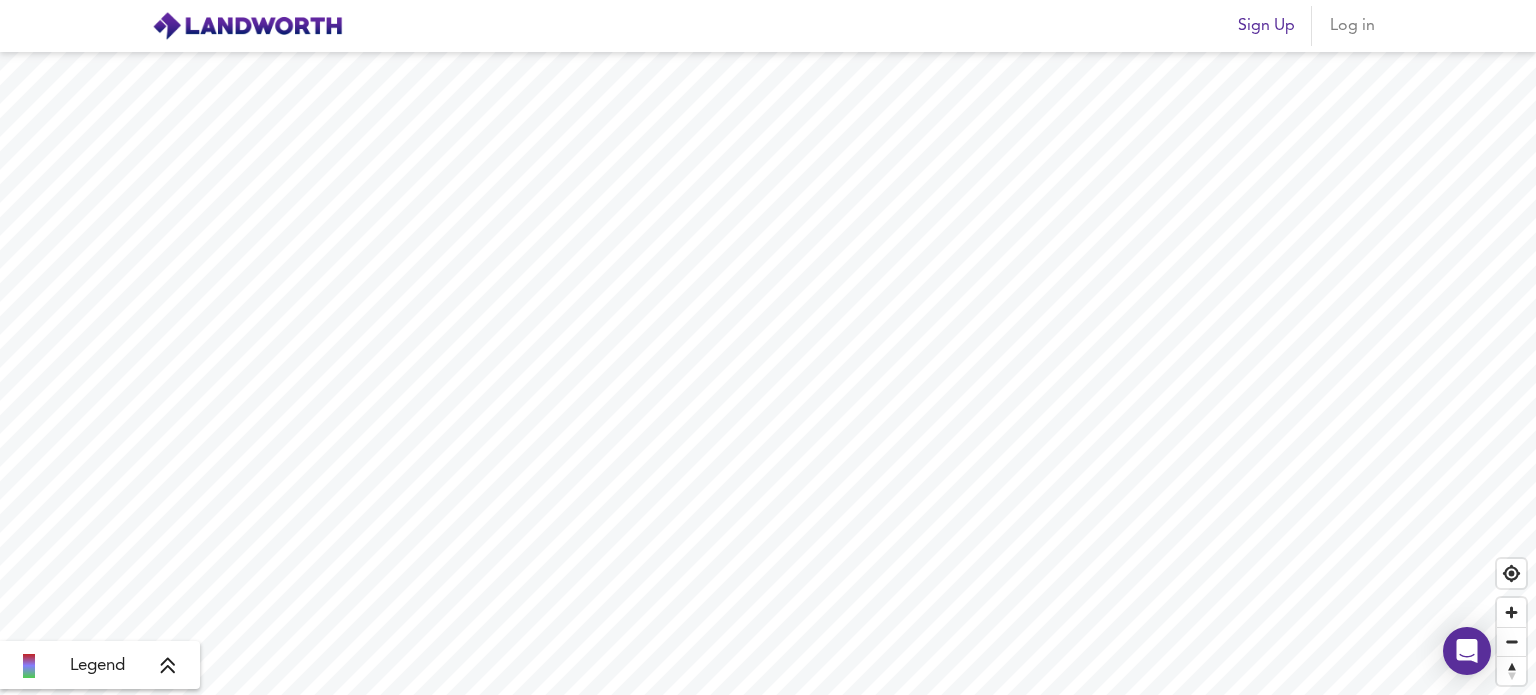 click on "Sign Up" at bounding box center (1266, 26) 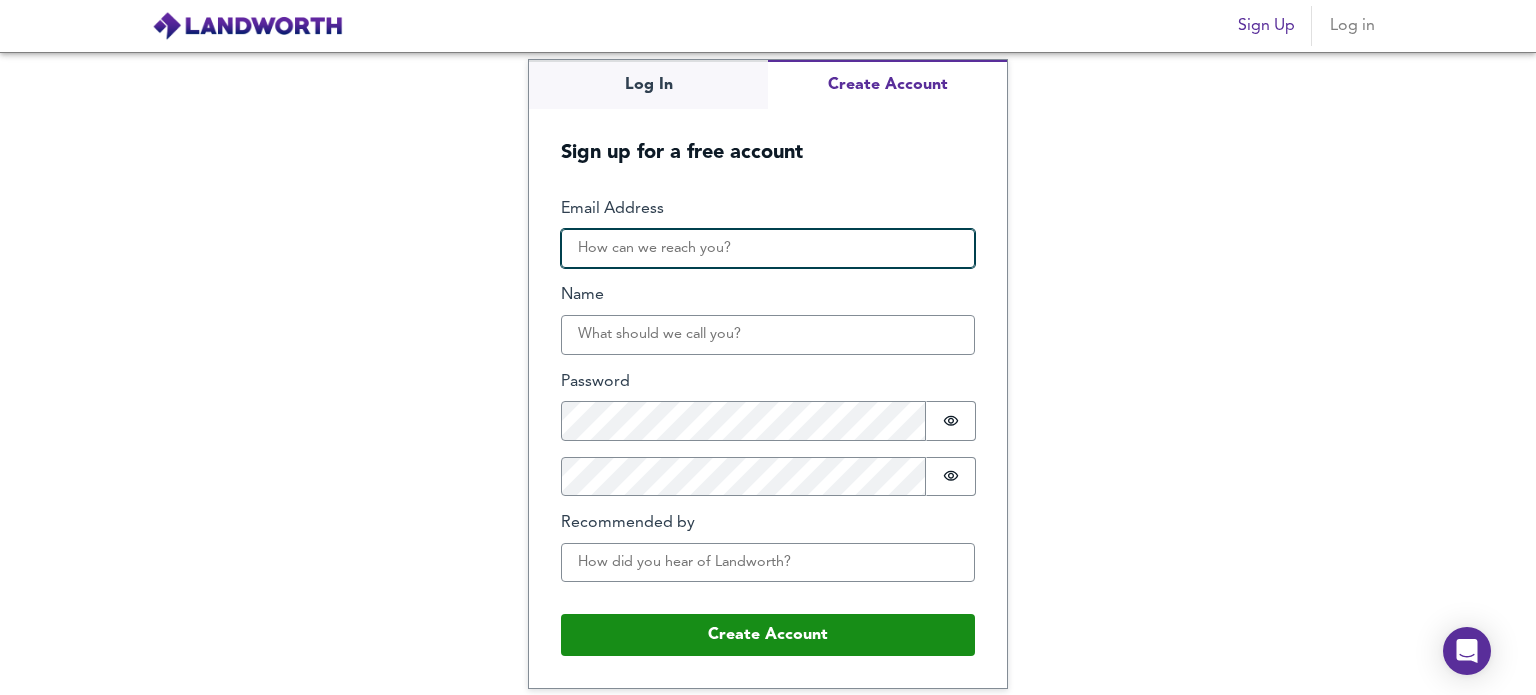 click on "Email Address" at bounding box center (768, 249) 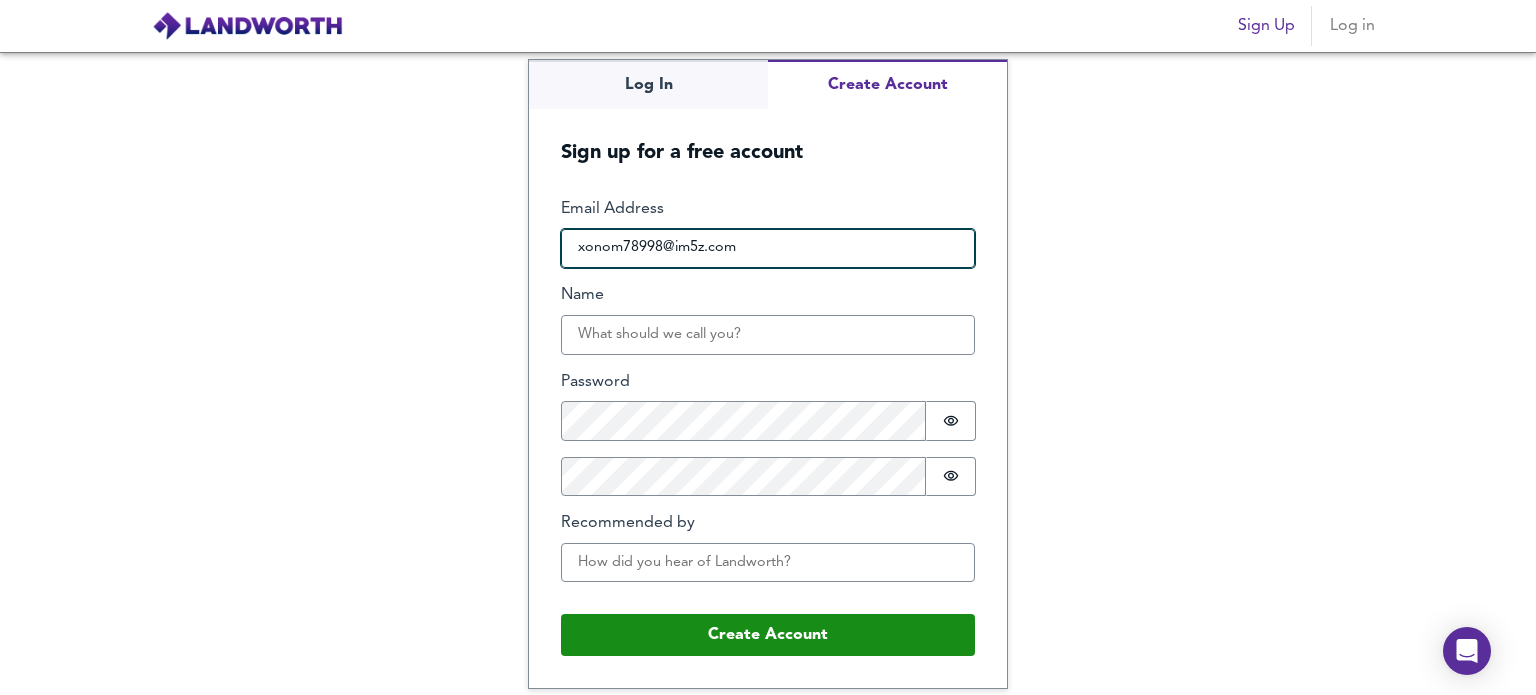 type on "xonom78998@im5z.com" 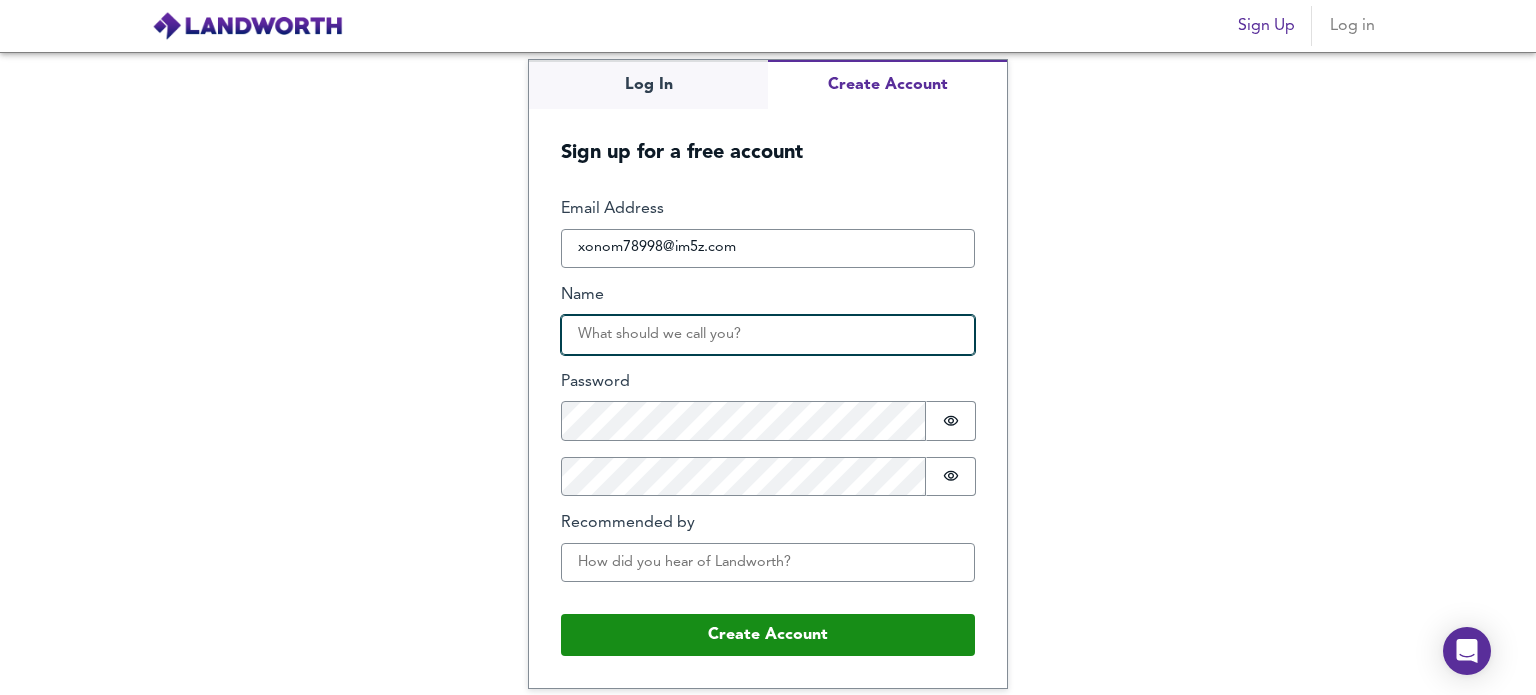 click on "Name" at bounding box center (768, 335) 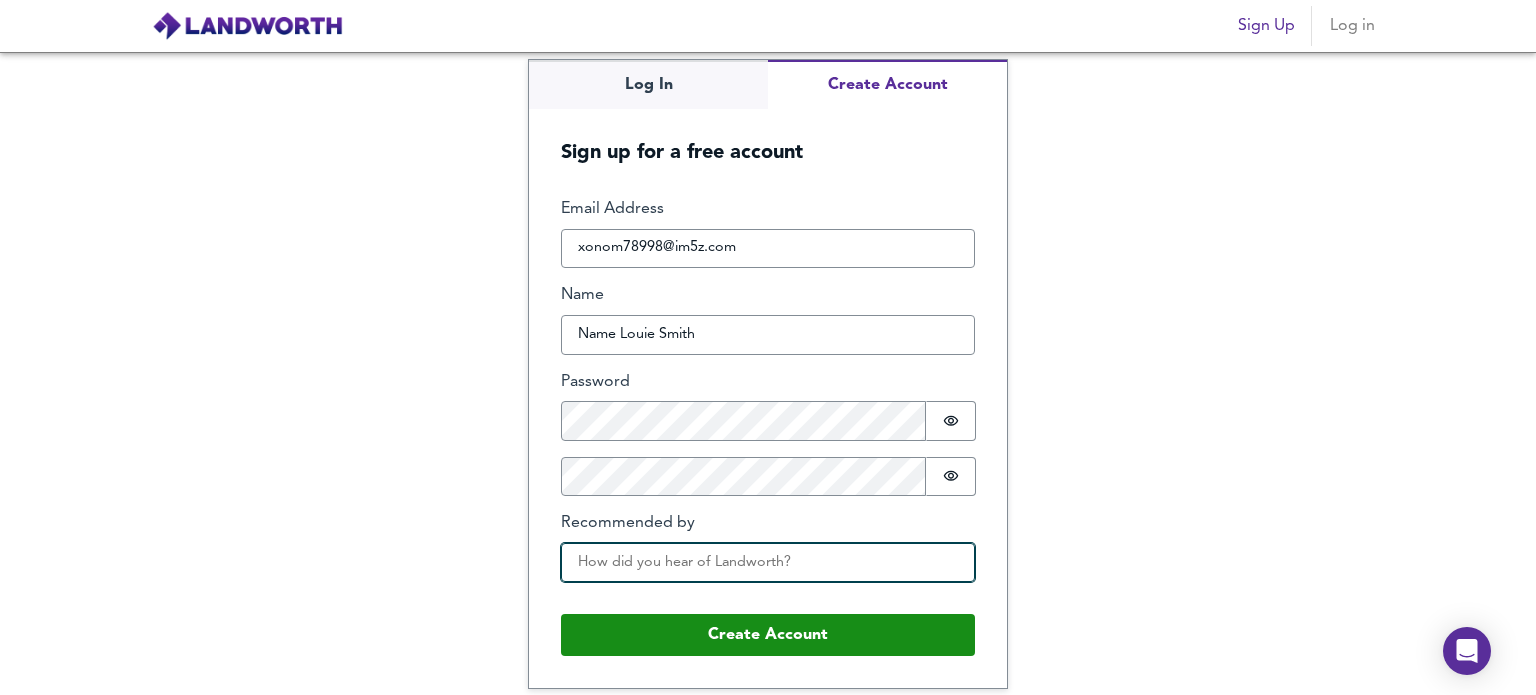 click on "Recommended by" at bounding box center (768, 563) 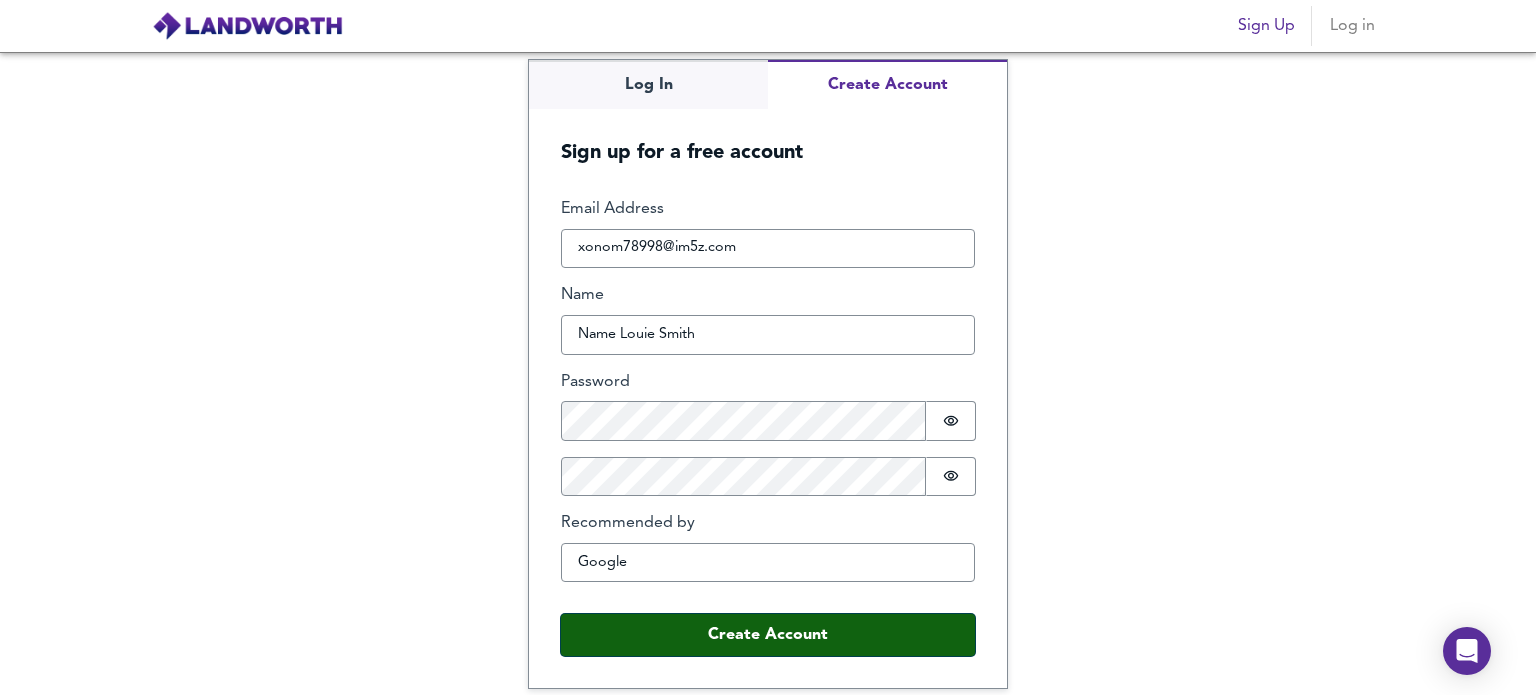 click on "Create Account" at bounding box center [768, 635] 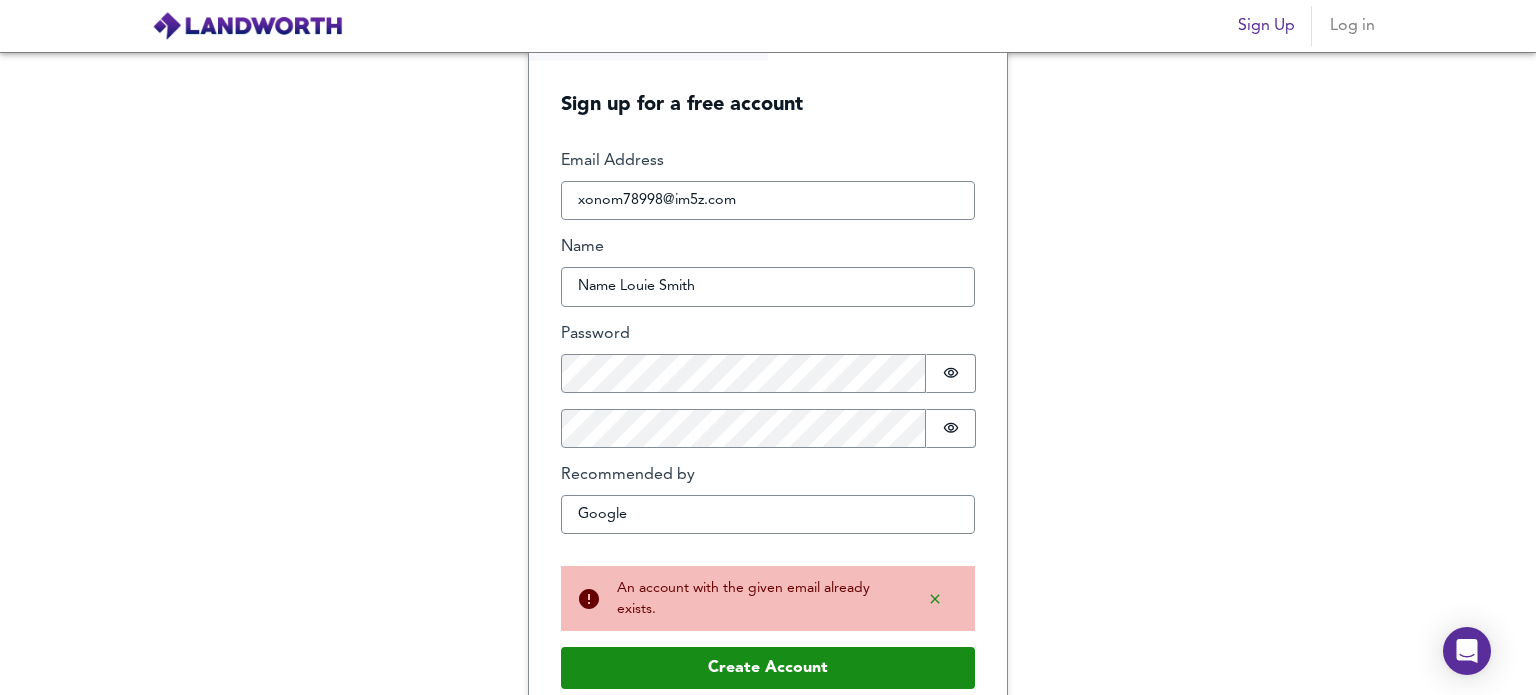 scroll, scrollTop: 65, scrollLeft: 0, axis: vertical 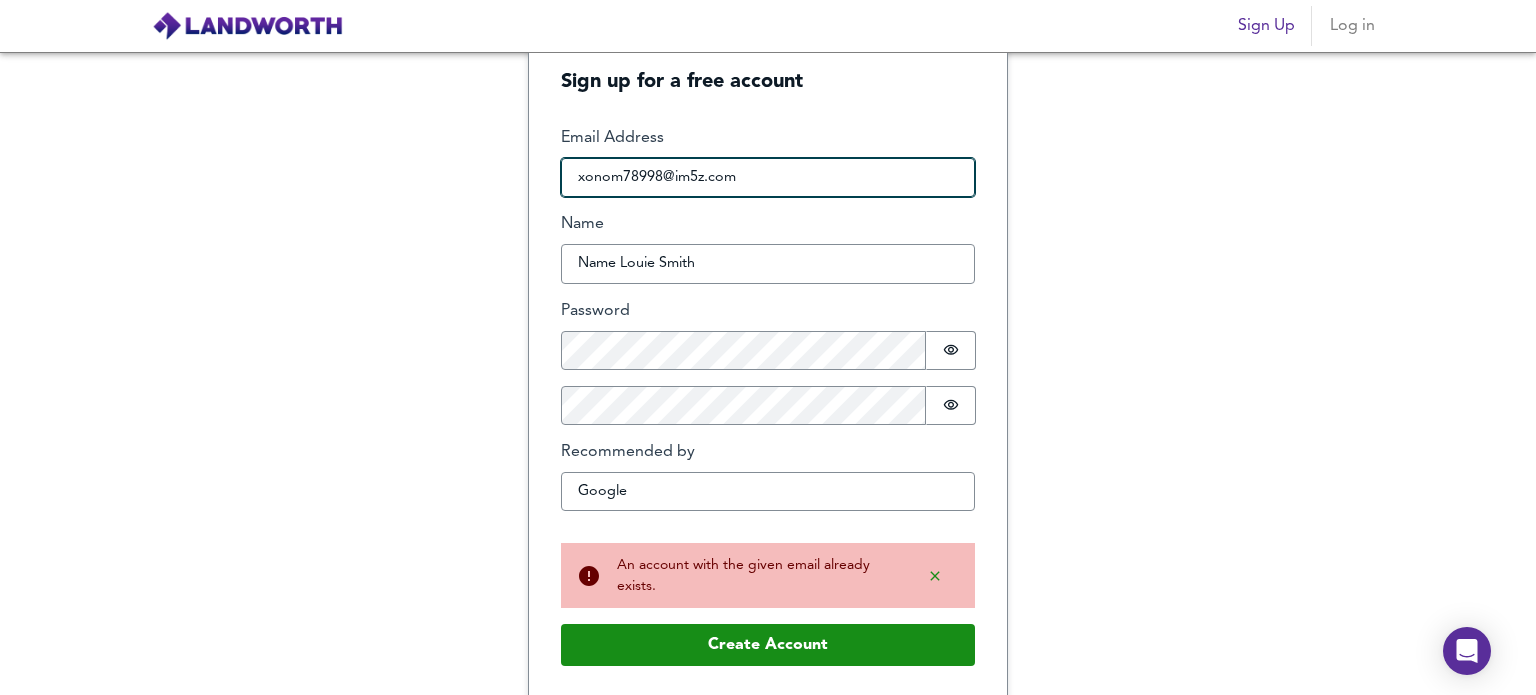 drag, startPoint x: 748, startPoint y: 161, endPoint x: 445, endPoint y: 155, distance: 303.0594 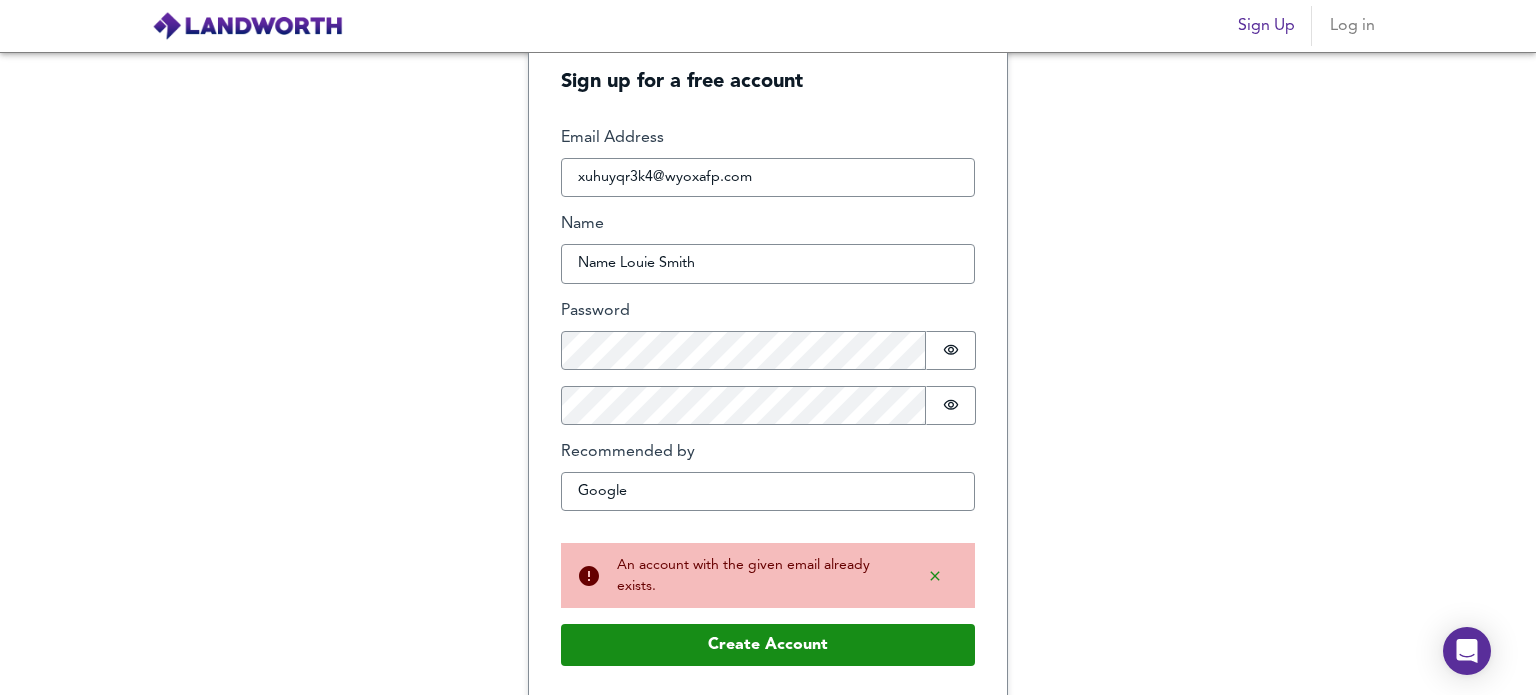click on "Log In Create Account Sign up for a free account Email Address xuhuyqr3k4@wyoxafp.com Name Louie Smith Password Password is hidden Confirm Password Password is hidden Recommended by Google Buffer An account with the given email already exists. Create Account" at bounding box center (768, 373) 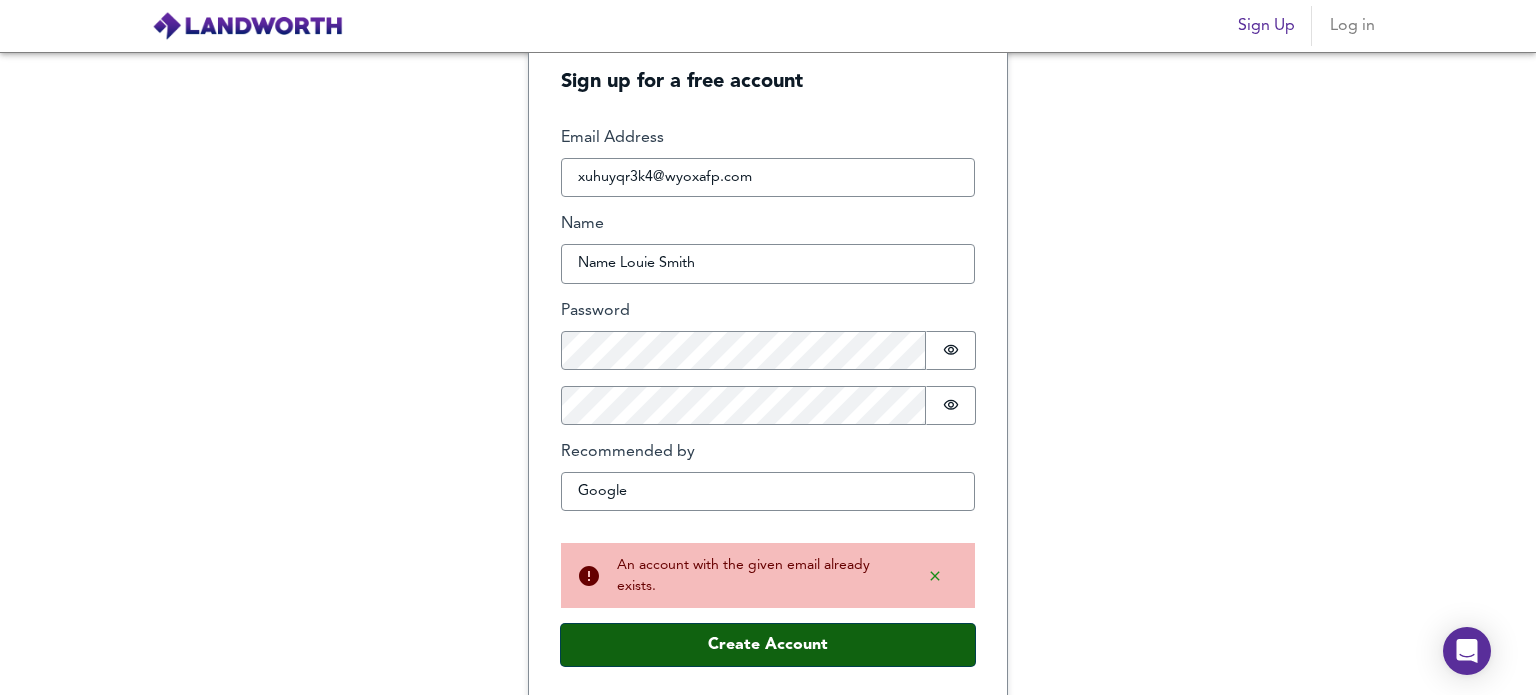 click on "Create Account" at bounding box center [768, 645] 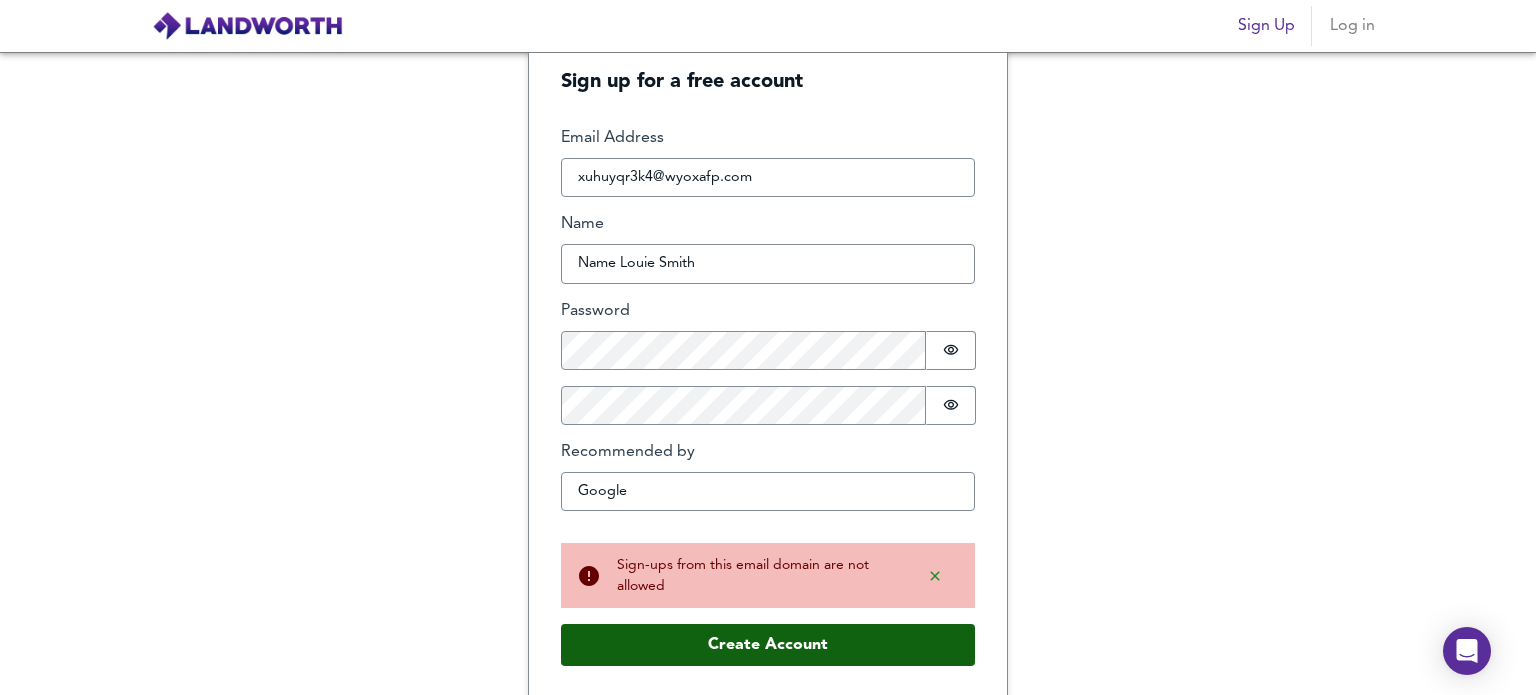 scroll, scrollTop: 0, scrollLeft: 0, axis: both 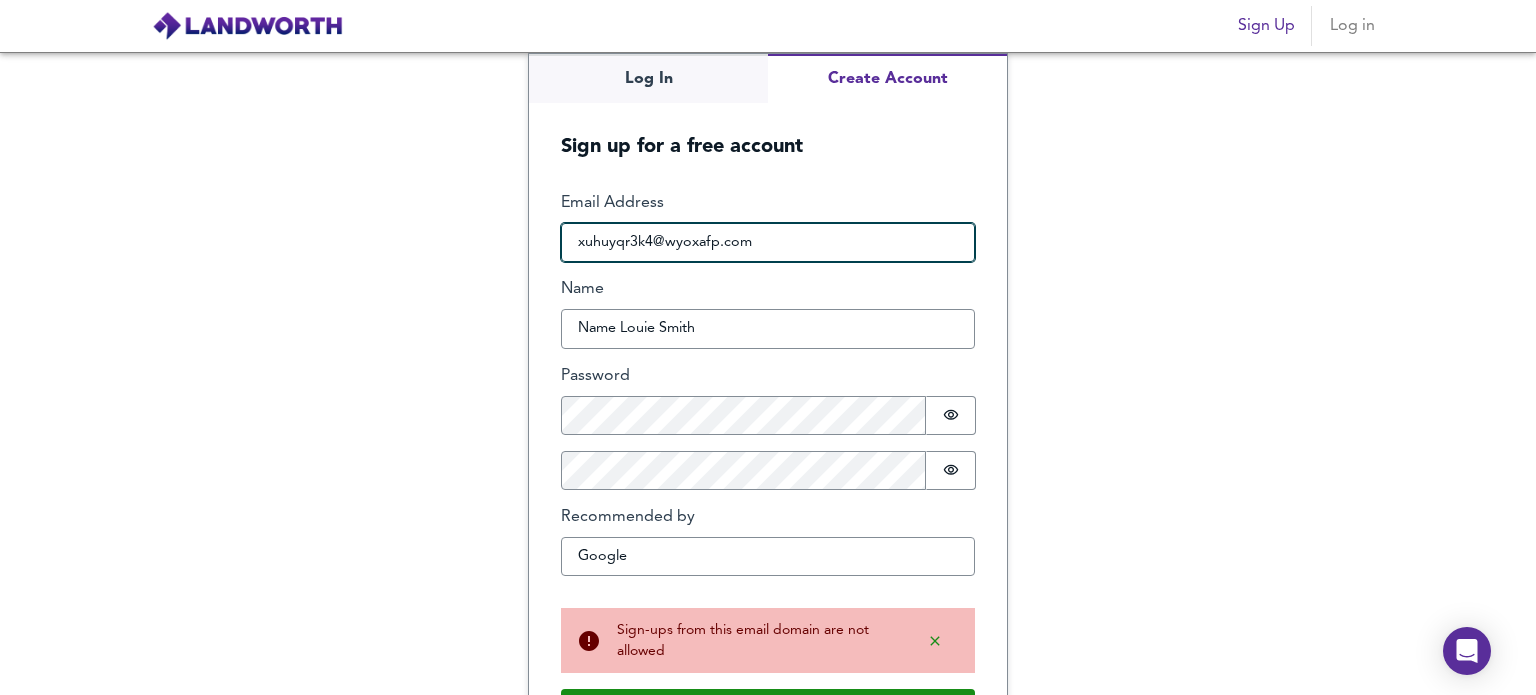 drag, startPoint x: 761, startPoint y: 239, endPoint x: 451, endPoint y: 222, distance: 310.4658 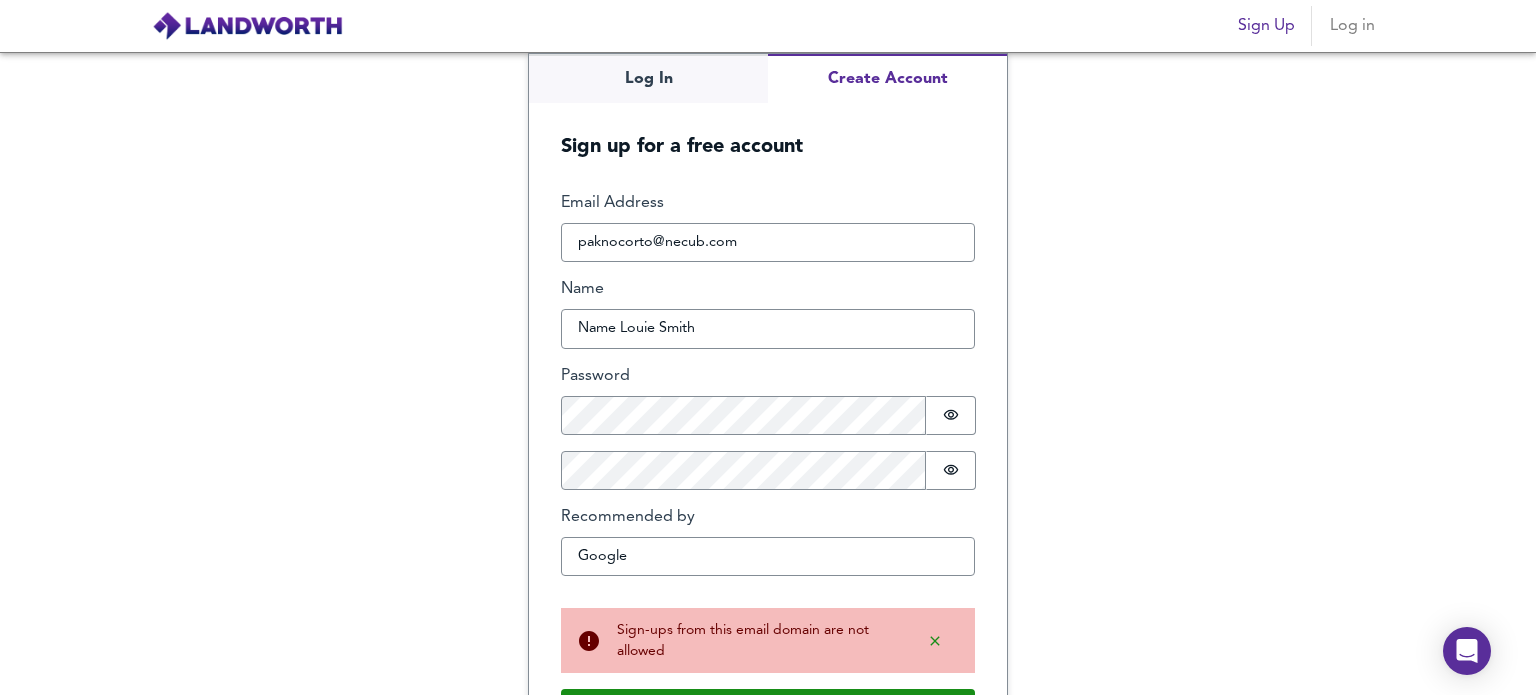 click on "Log In Create Account Sign up for a free account Email Address paknocorto@necub.com Name Louie Smith Password Password is hidden Confirm Password Password is hidden Recommended by Google Buffer Sign-ups from this email domain are not allowed Create Account" at bounding box center (768, 373) 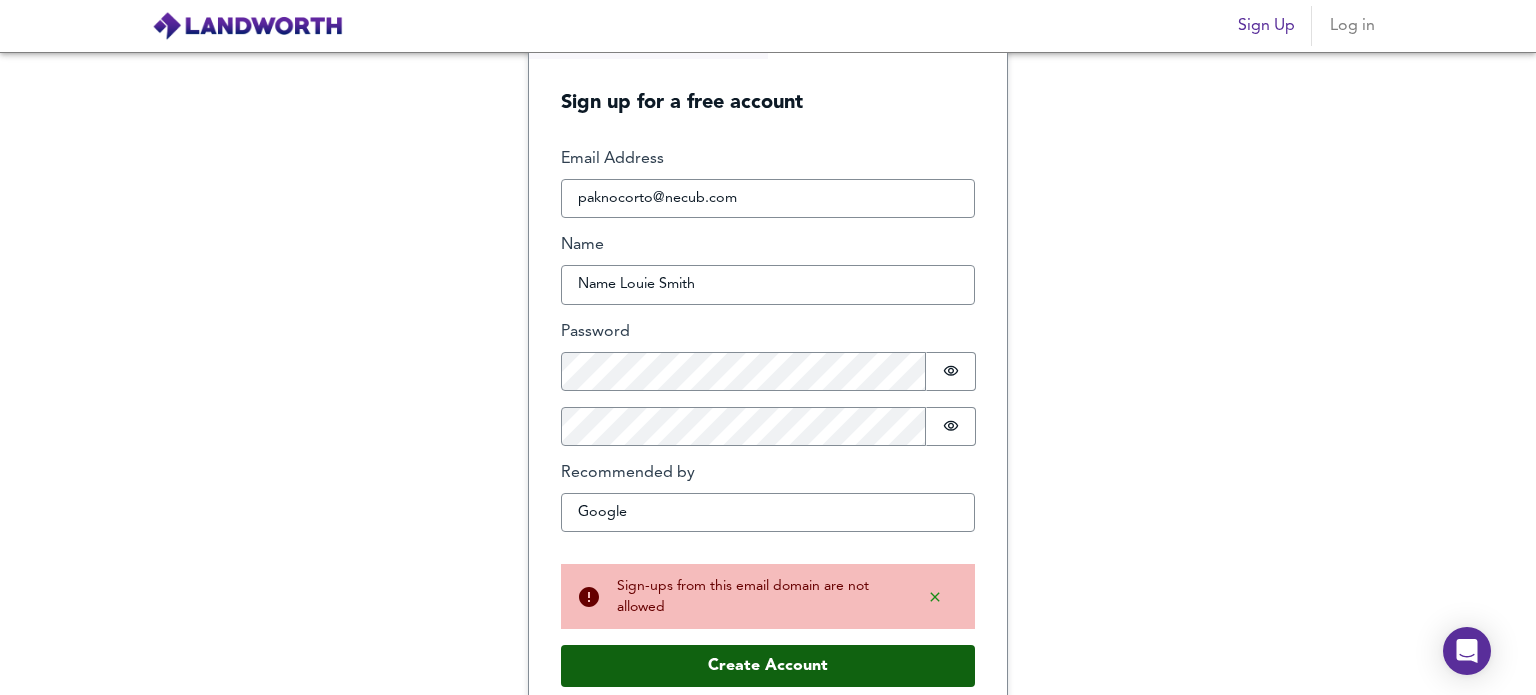 scroll, scrollTop: 65, scrollLeft: 0, axis: vertical 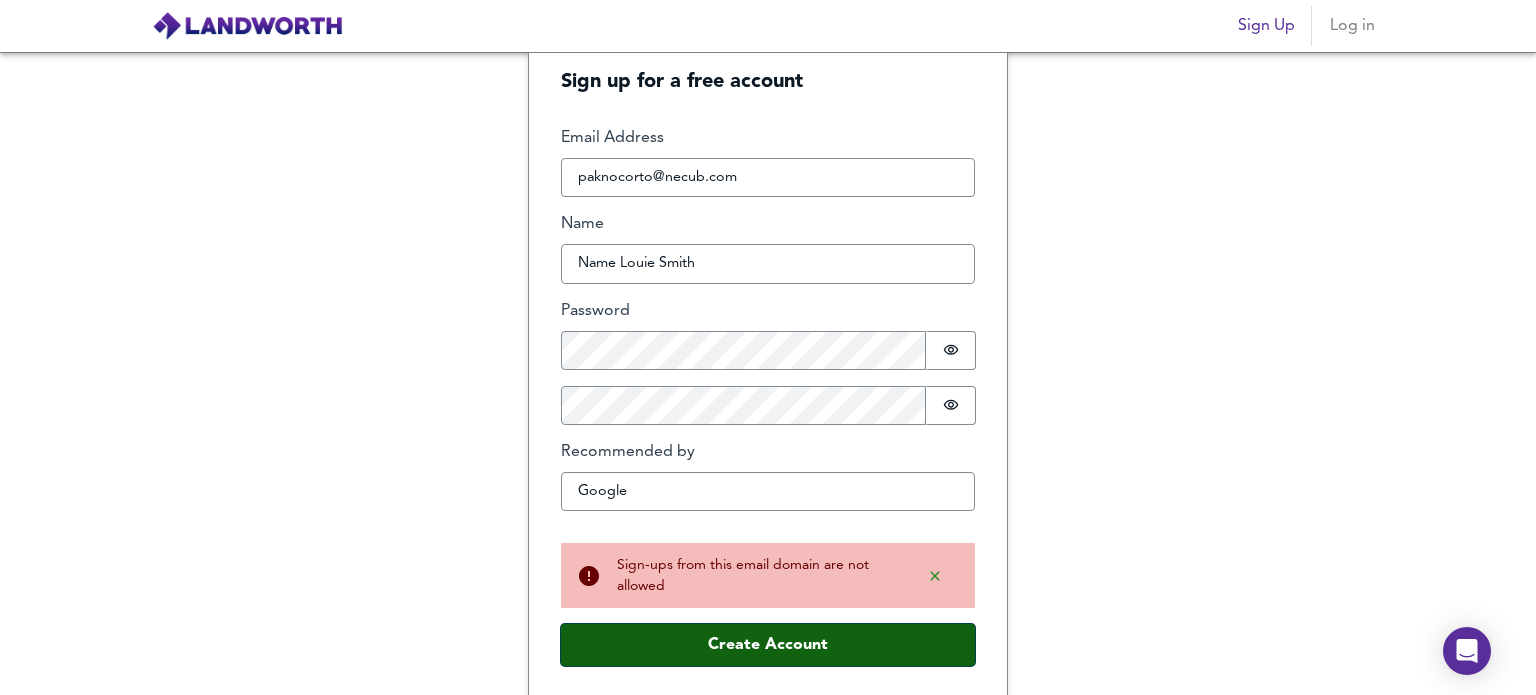 click on "Create Account" at bounding box center (768, 645) 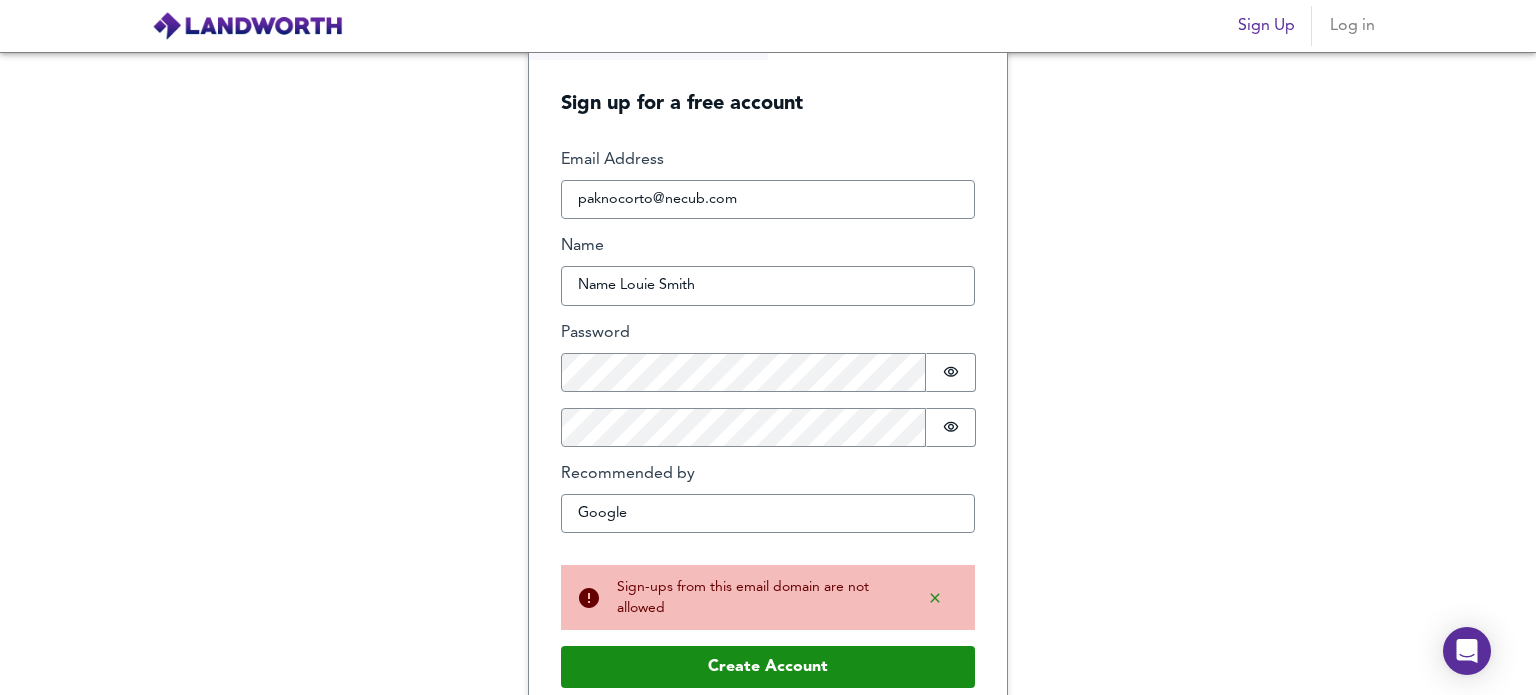 scroll, scrollTop: 65, scrollLeft: 0, axis: vertical 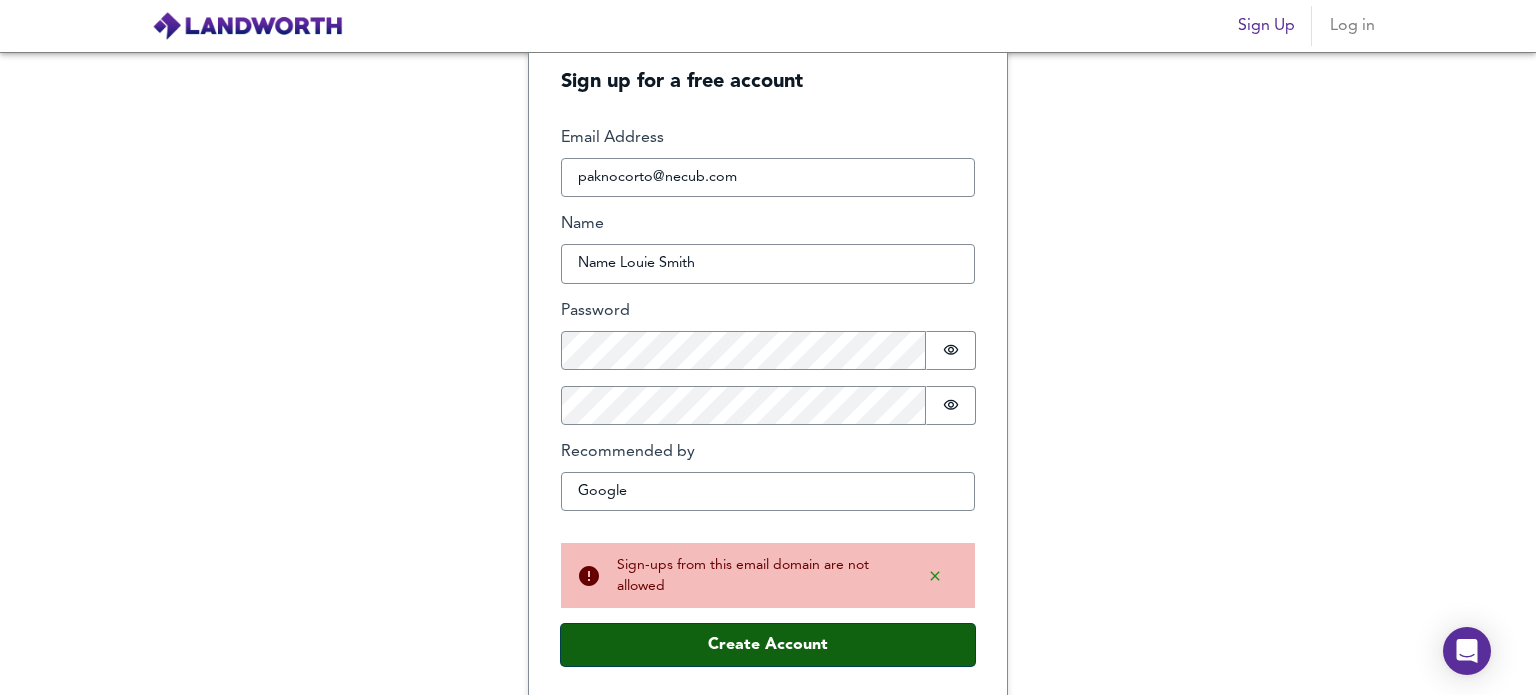 click on "Create Account" at bounding box center (768, 645) 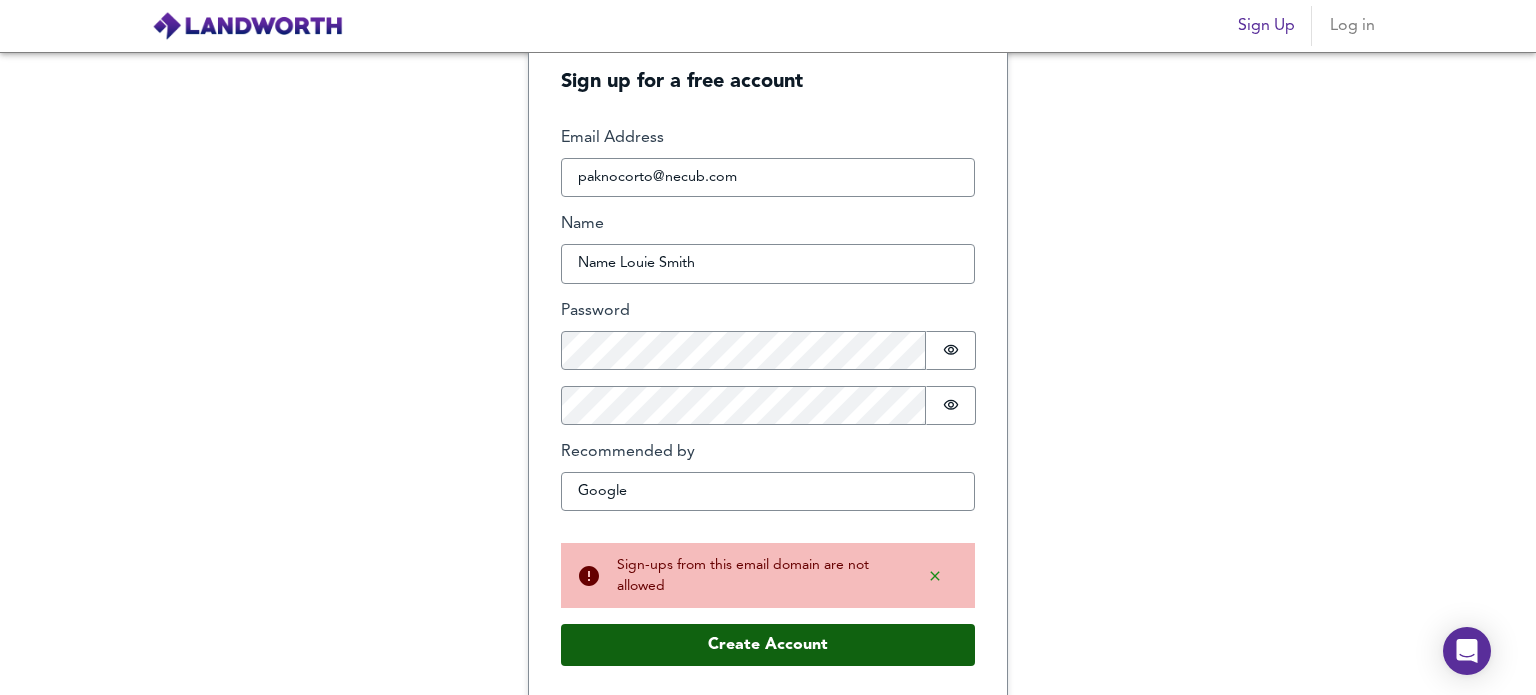 scroll, scrollTop: 0, scrollLeft: 0, axis: both 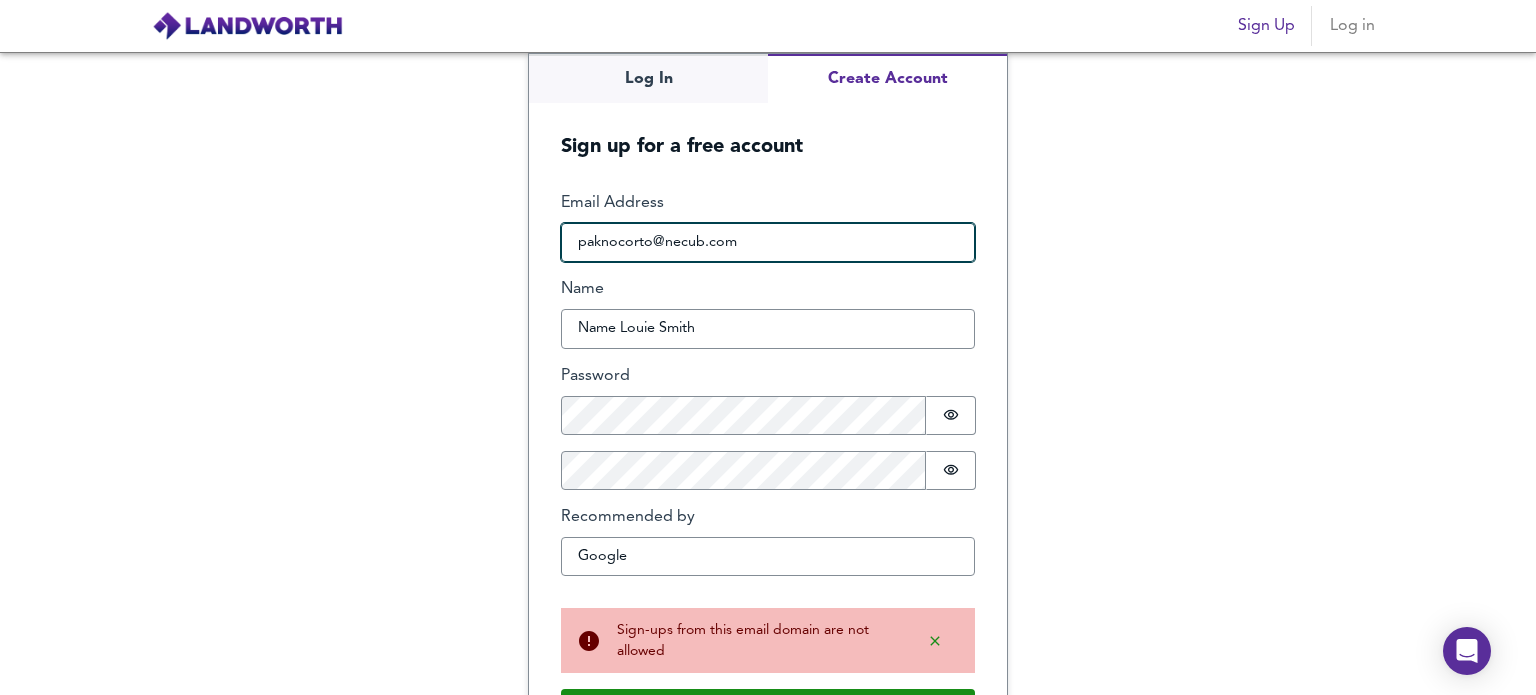 drag, startPoint x: 734, startPoint y: 244, endPoint x: 465, endPoint y: 232, distance: 269.26752 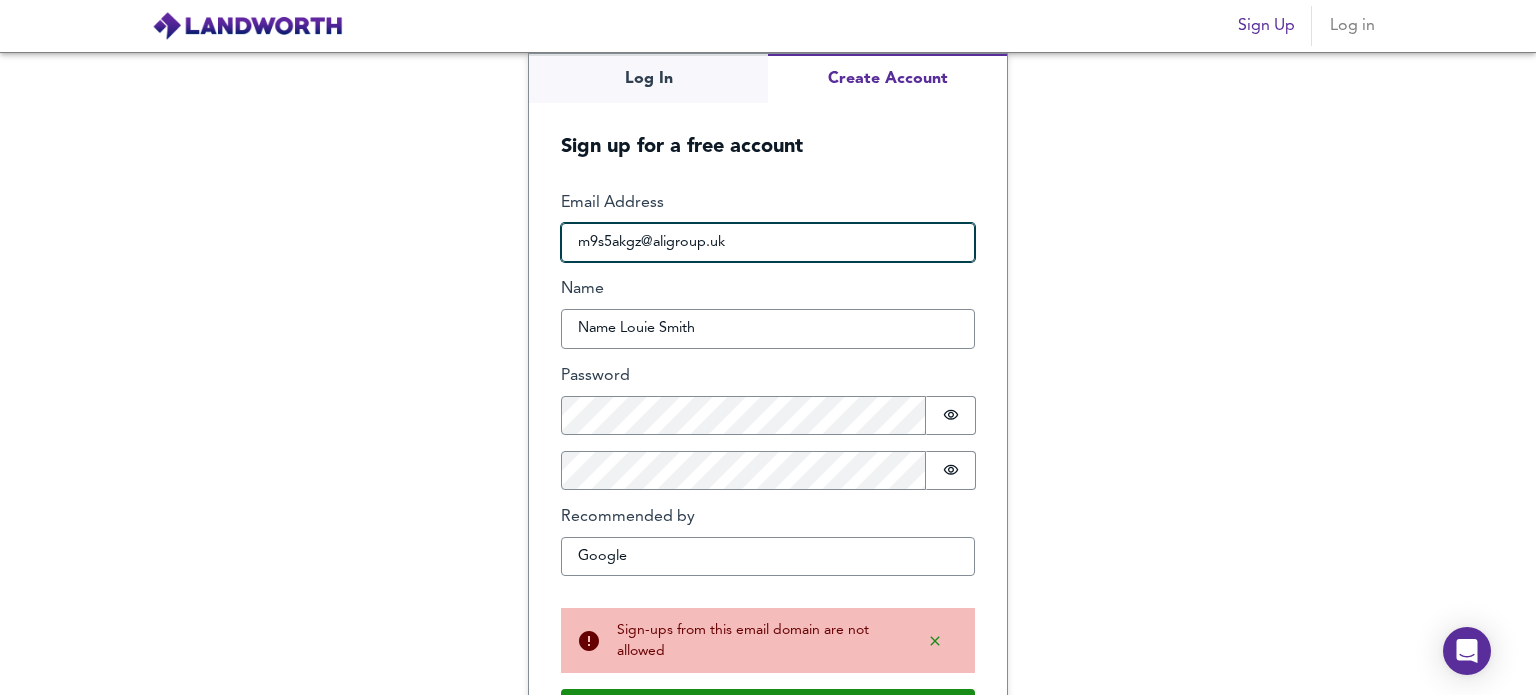 type on "m9s5akgz@aligroup.uk" 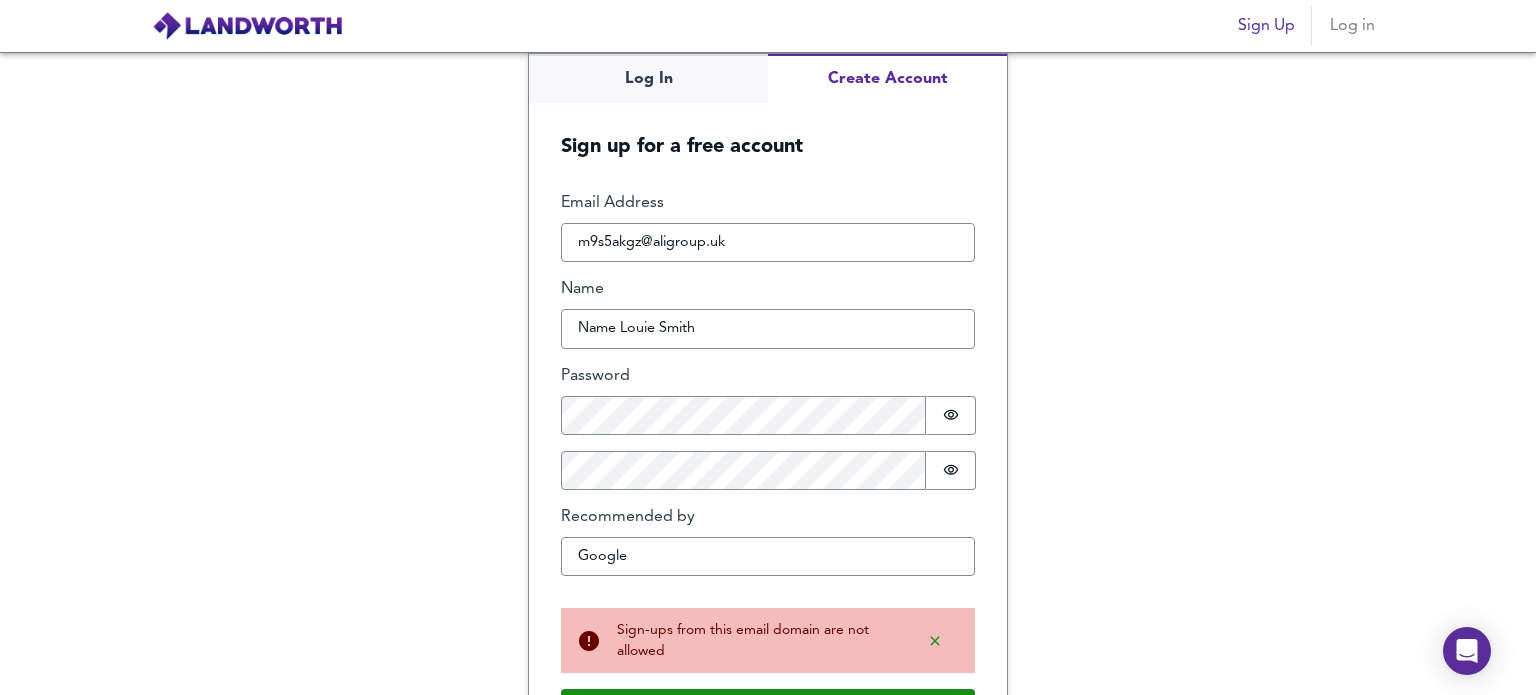 click on "Log In Create Account Sign up for a free account Email Address m9s5akgz@aligroup.uk Name Louie Smith Password Password is hidden Confirm Password Password is hidden Recommended by Google Buffer Sign-ups from this email domain are not allowed Create Account" at bounding box center (768, 373) 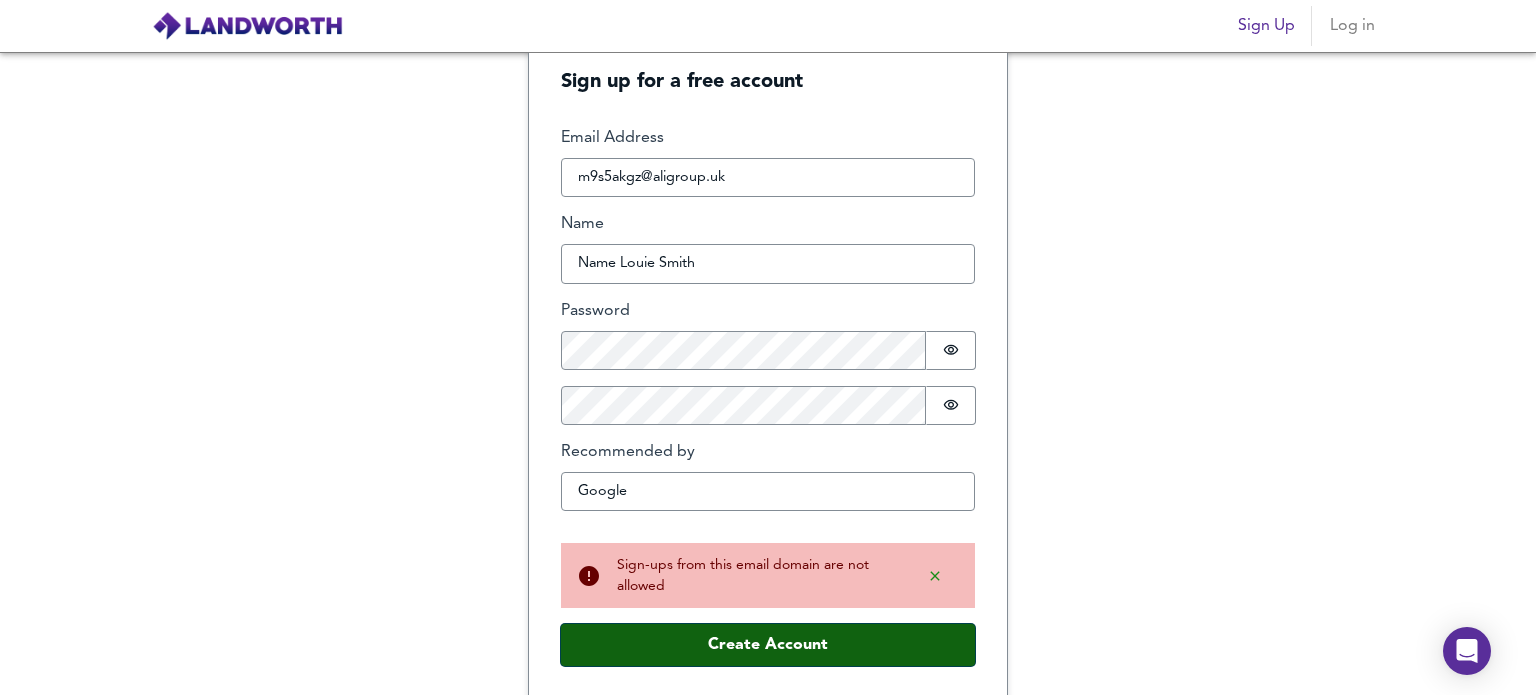 click on "Create Account" at bounding box center [768, 645] 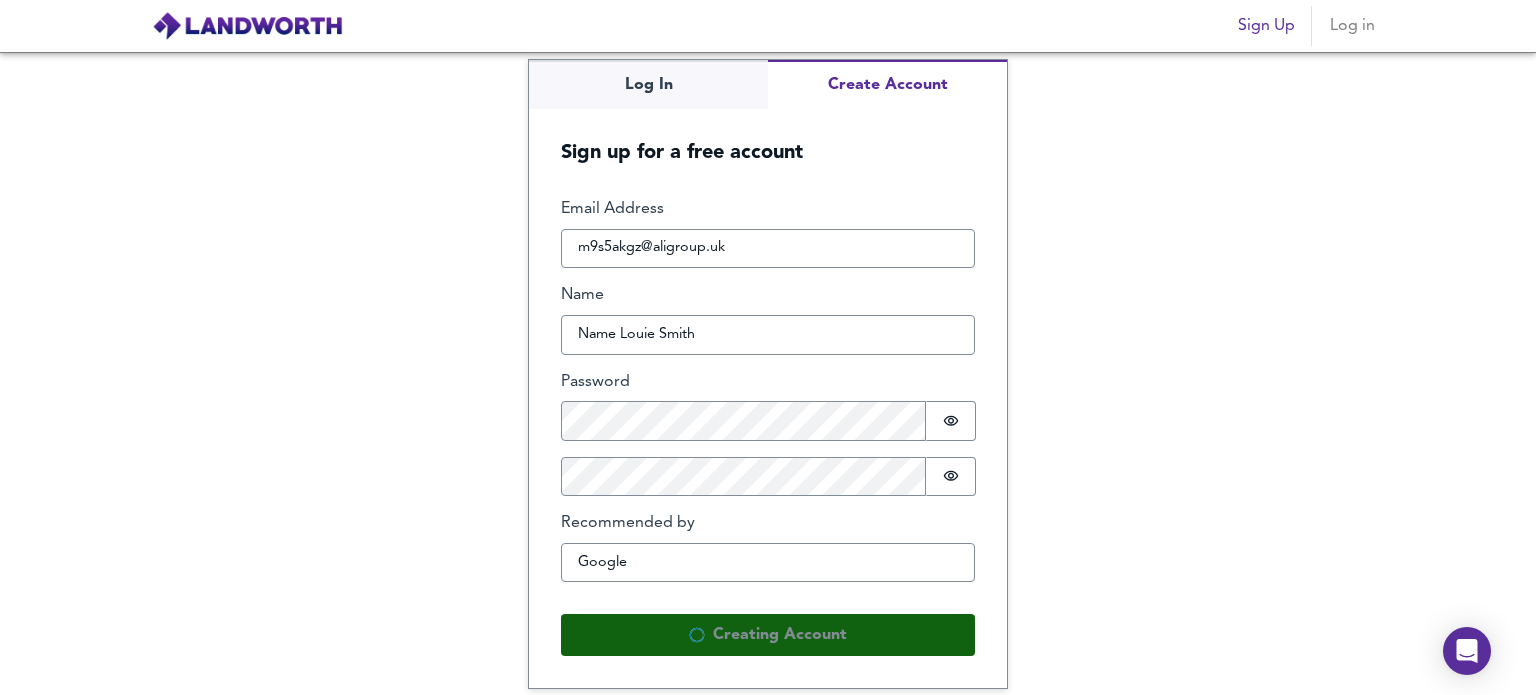 scroll, scrollTop: 0, scrollLeft: 0, axis: both 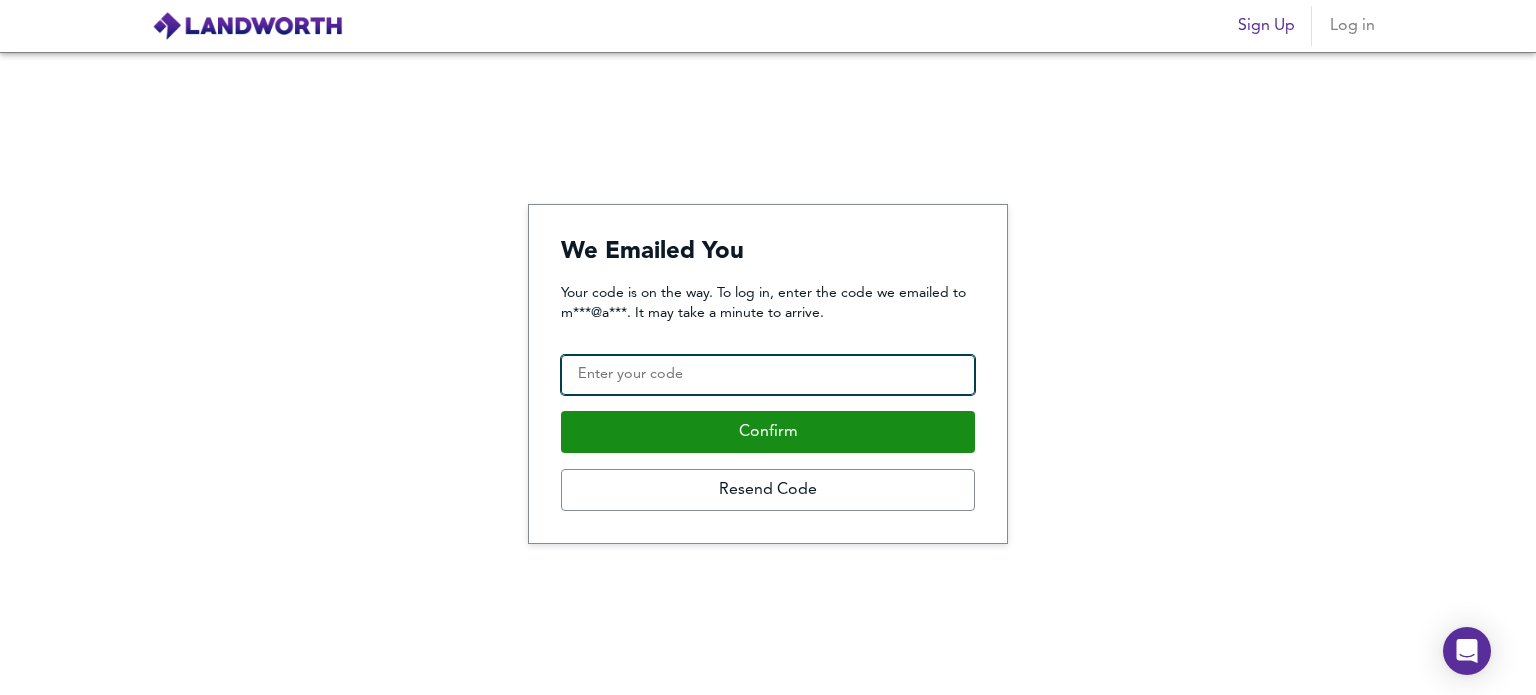 click on "Confirmation Code" at bounding box center (768, 375) 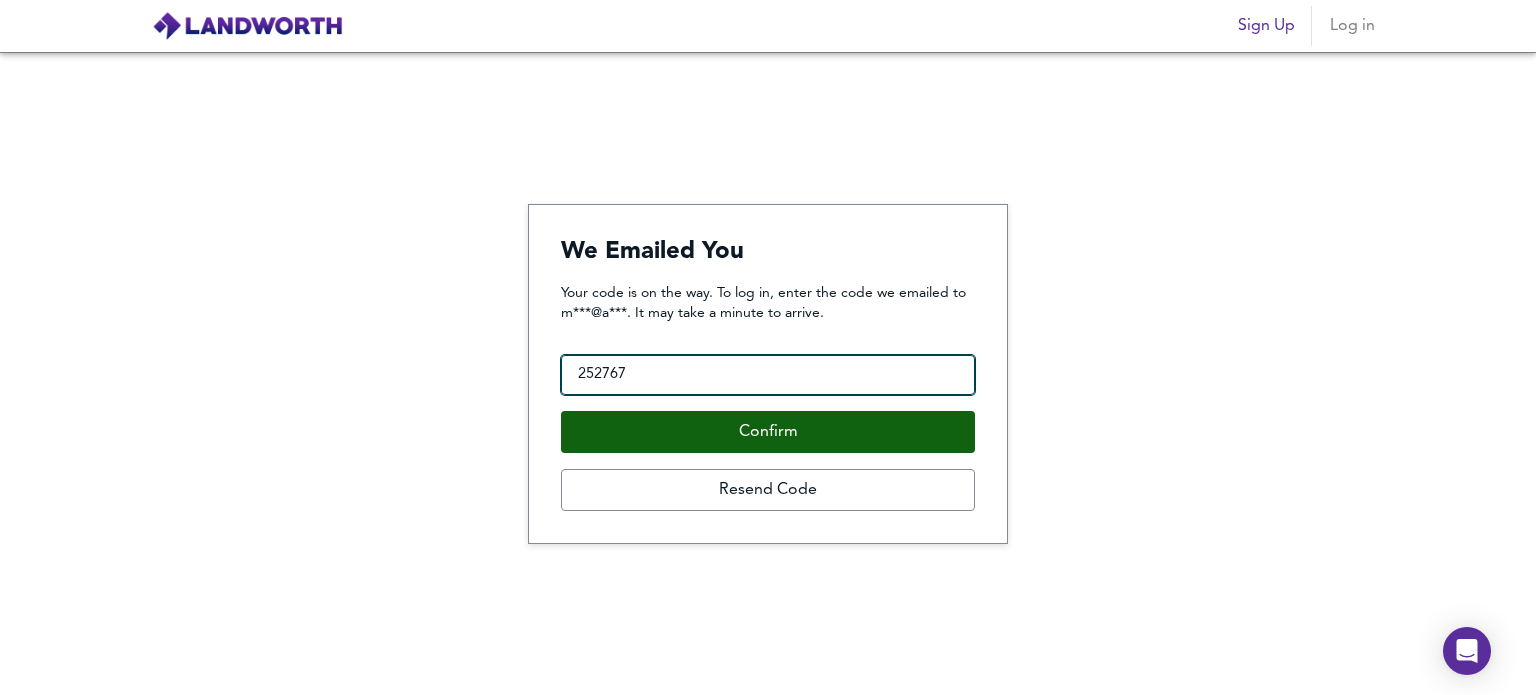 type on "252767" 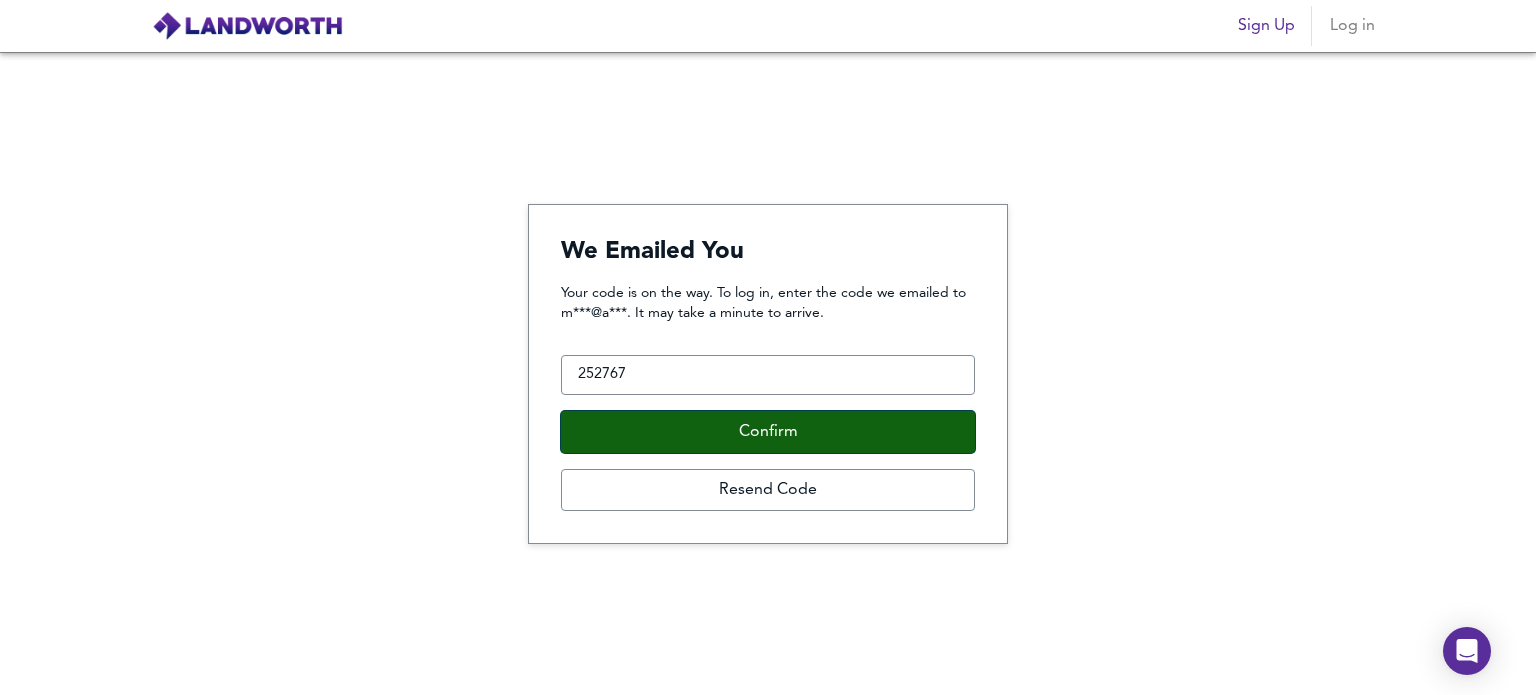 click on "Confirm" at bounding box center [768, 432] 